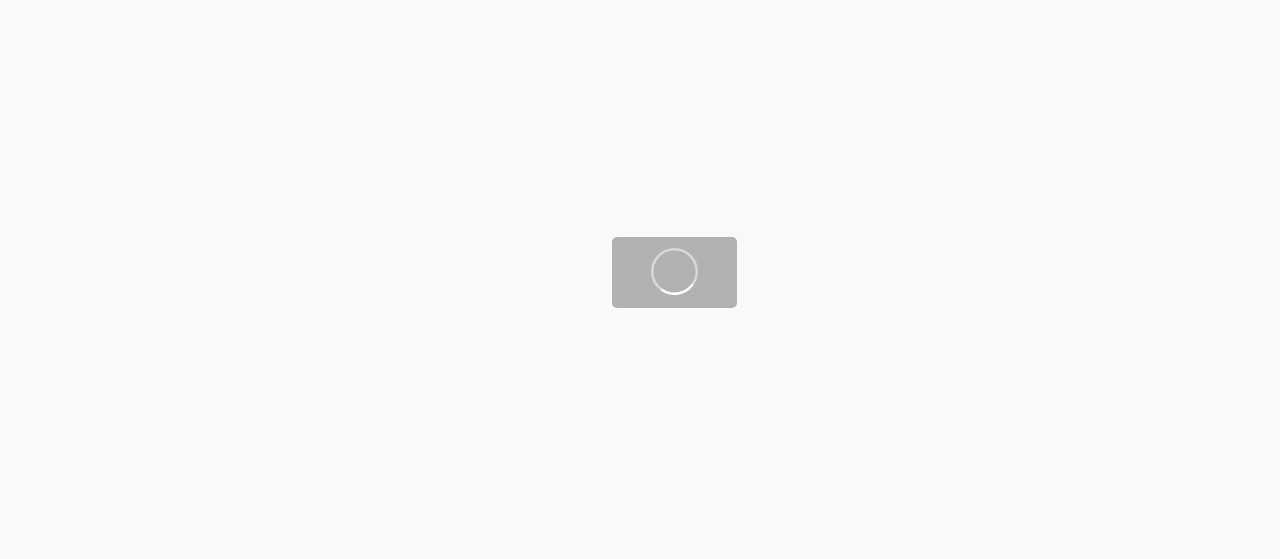scroll, scrollTop: 0, scrollLeft: 0, axis: both 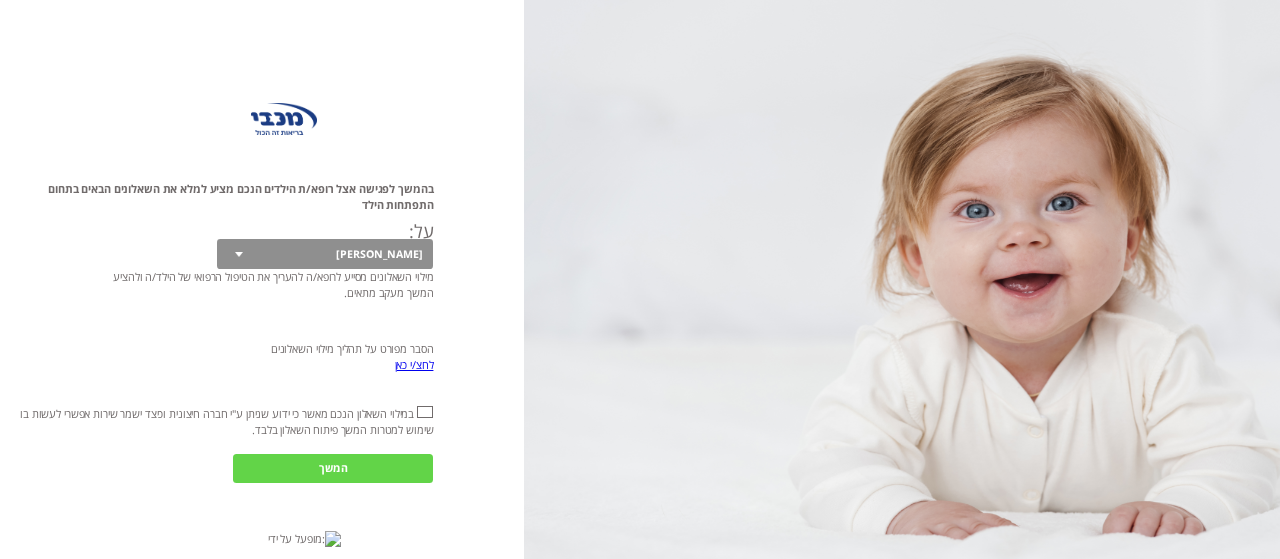 click on "המשך" at bounding box center [333, 469] 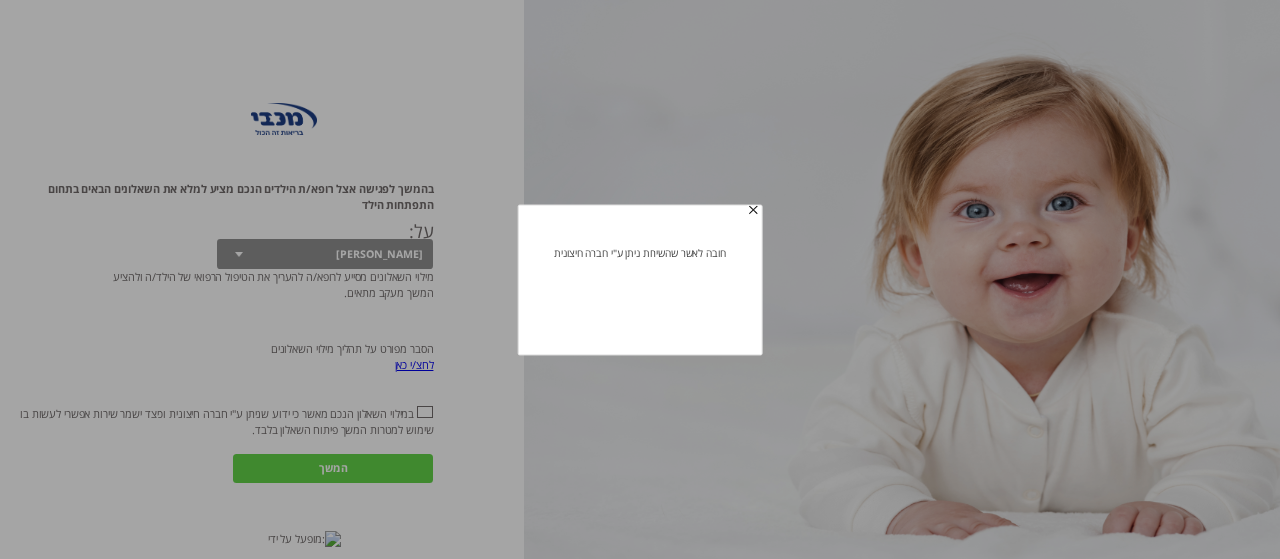 click at bounding box center [753, 210] 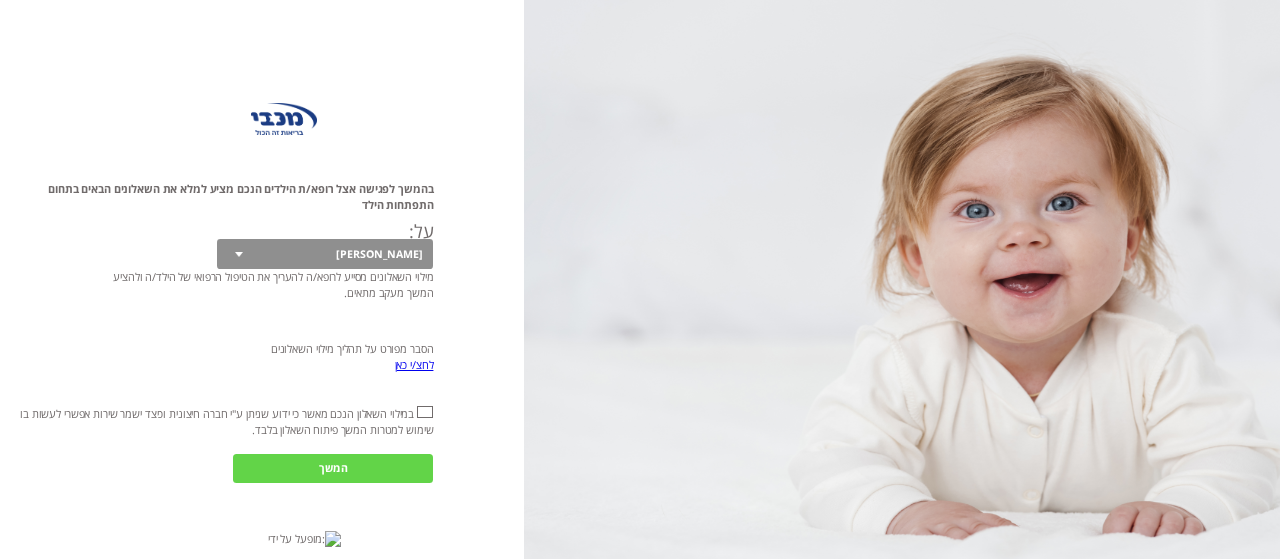click at bounding box center [423, 414] 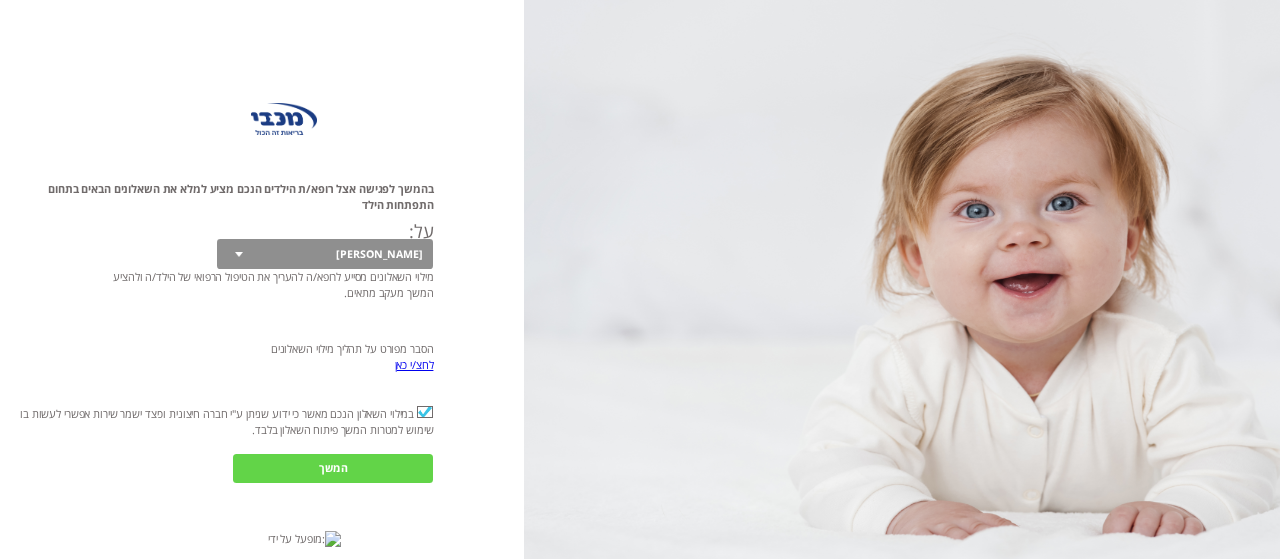 click on "בשיתוף העמותה הישראלית להתפתחות הילד ושיקומו
בהמשך לפגישה אצל רופא/ת הילדים הנכם מציע למלא את השאלונים הבאים בתחום התפתחות הילד
על  : [PERSON_NAME]
מילוי השאלונים מסייע לרופא/ה להעריך את הטיפול הרפואי של הילד/ה ולהציע המשך מעקב מתאים.
הסבר מפורט על תהליך מילוי השאלונים  לחצ/י כאן
אני מאשר\ת את
תנאי השמוש
המשך
מופעל על ידי:" at bounding box center (262, 279) 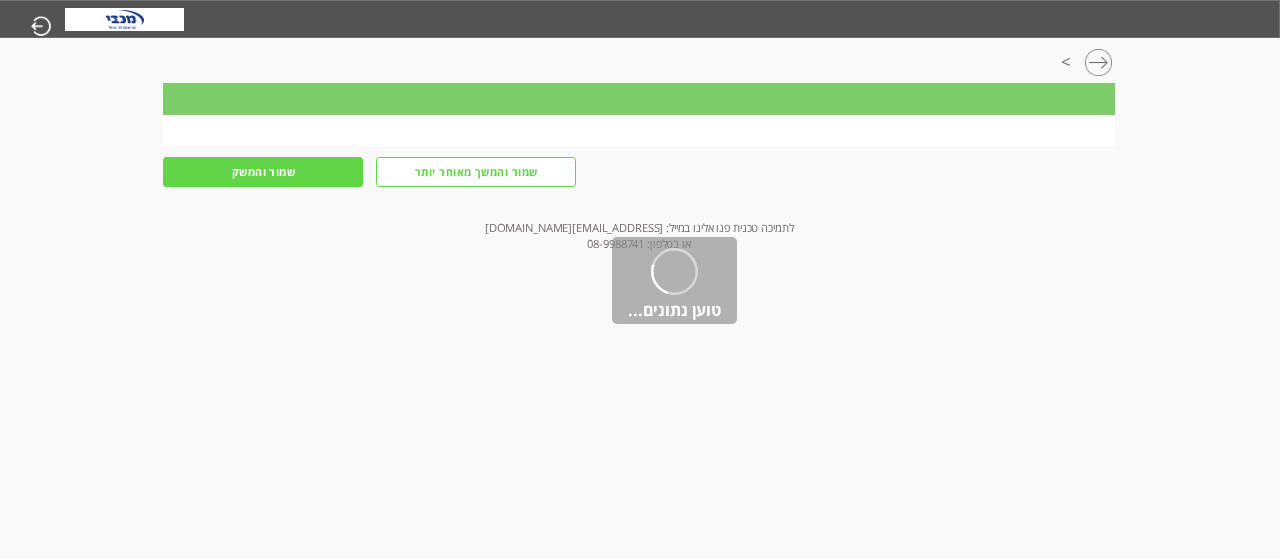 type on "שמור והמשך" 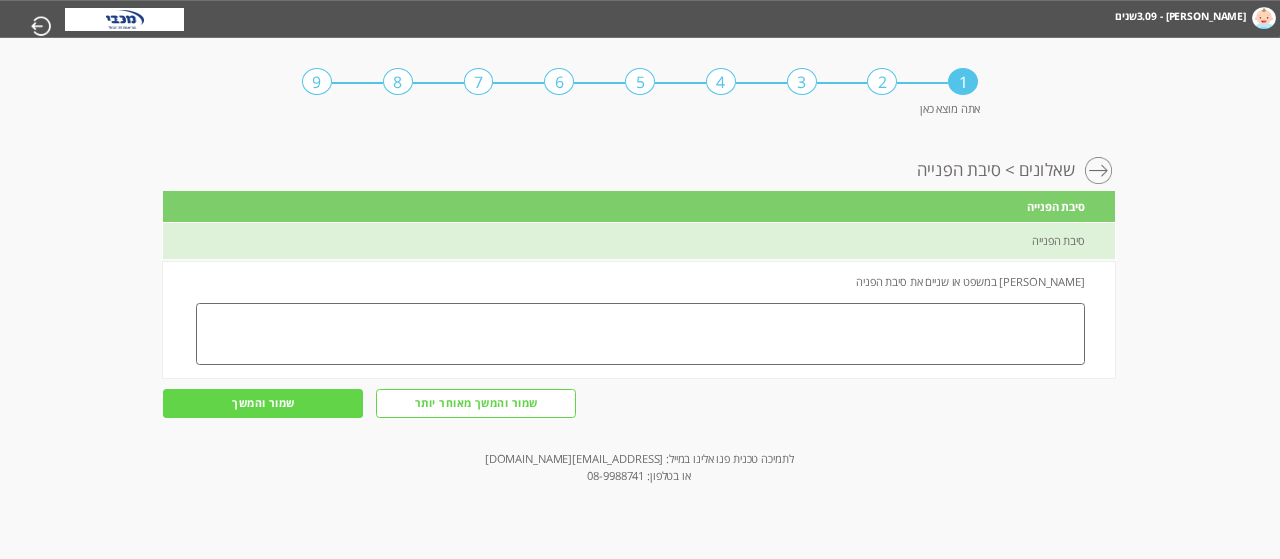 click at bounding box center [640, 334] 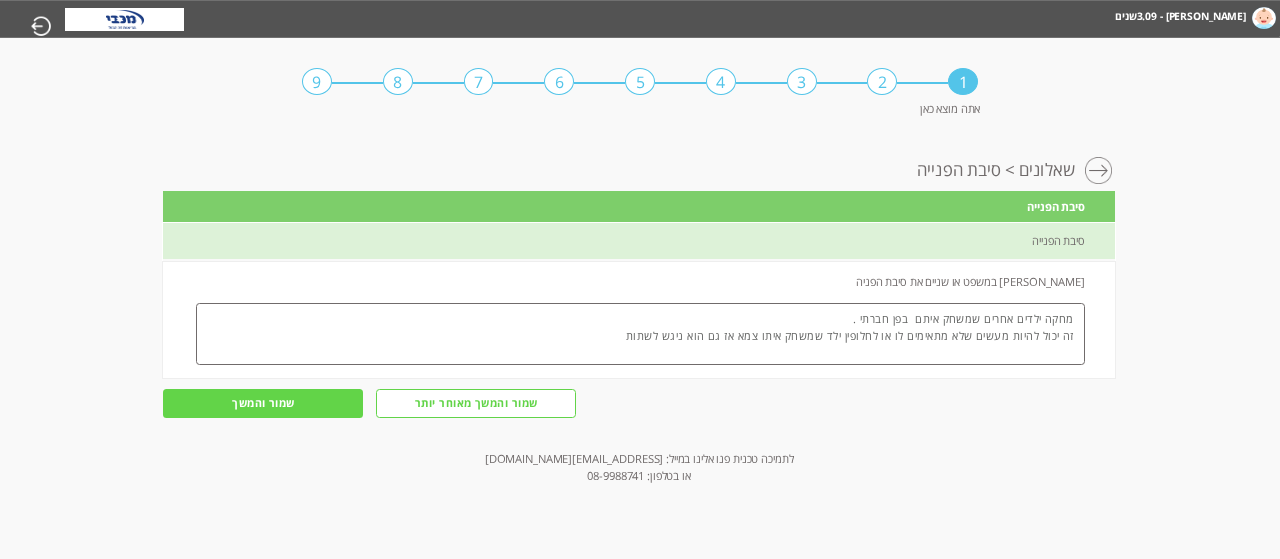 click on "מחקה ילדים אחרים שמשחק איתם  בפן חברתי .
זה יכול להיות מעשים שלא מתאימים לו או לחלופין ילד שמשחק איתו צמא אז גם הוא ניגש לשתות" at bounding box center [640, 334] 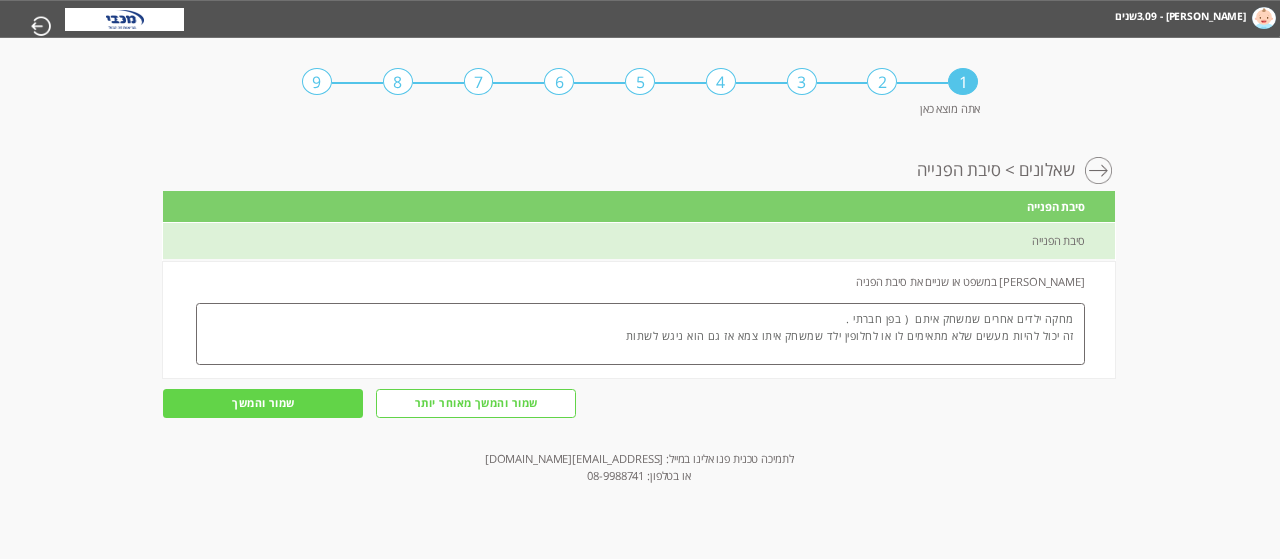 click on "מחקה ילדים אחרים שמשחק איתם  ( בפן חברתי .
זה יכול להיות מעשים שלא מתאימים לו או לחלופין ילד שמשחק איתו צמא אז גם הוא ניגש לשתות" at bounding box center [640, 334] 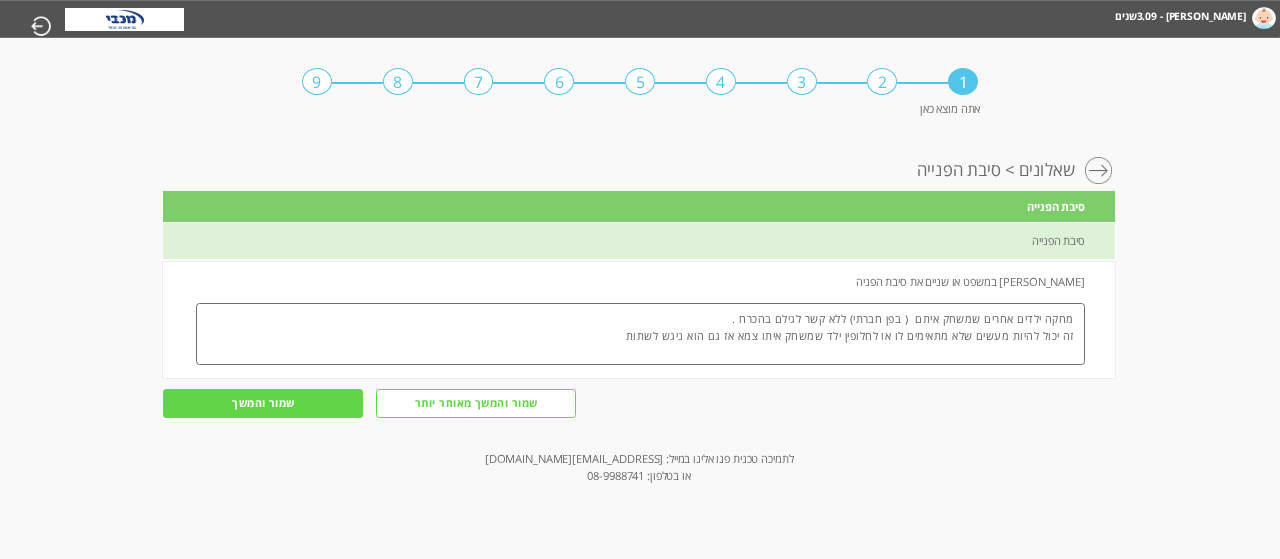 click on "מחקה ילדים אחרים שמשחק איתם  ( בפן חברתי) ללא קשר לגילם בהכרח .
זה יכול להיות מעשים שלא מתאימים לו או לחלופין ילד שמשחק איתו צמא אז גם הוא ניגש לשתות" at bounding box center [640, 334] 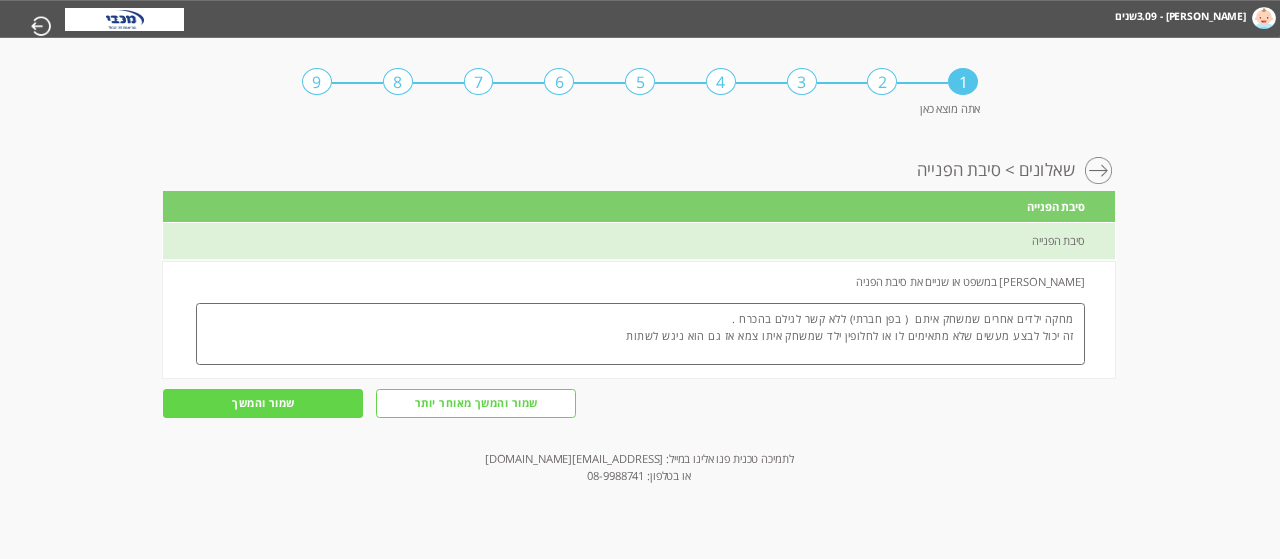 click on "מחקה ילדים אחרים שמשחק איתם  ( בפן חברתי) ללא קשר לגילם בהכרח .
זה יכול לבצע מעשים שלא מתאימים לו או לחלופין ילד שמשחק איתו צמא אז גם הוא ניגש לשתות" at bounding box center [640, 334] 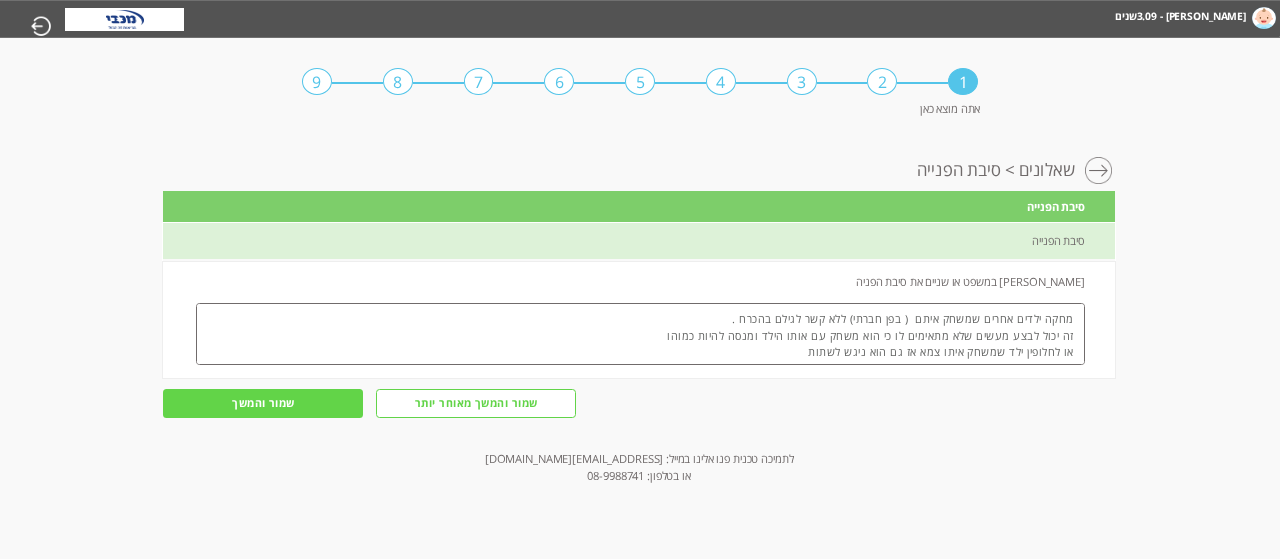click on "מחקה ילדים אחרים שמשחק איתם  ( בפן חברתי) ללא קשר לגילם בהכרח .
זה יכול לבצע מעשים שלא מתאימים לו כי הוא משחק עם אותו הילד ומנסה להיות כמוהו
או לחלופין ילד שמשחק איתו צמא אז גם הוא ניגש לשתות" at bounding box center [640, 334] 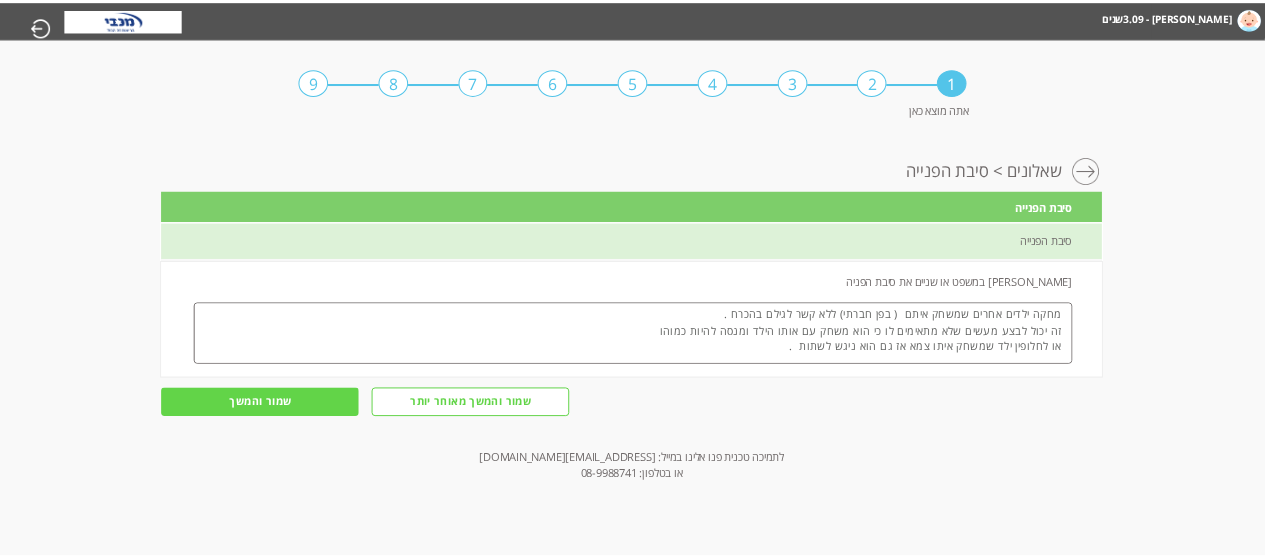 scroll, scrollTop: 11, scrollLeft: 0, axis: vertical 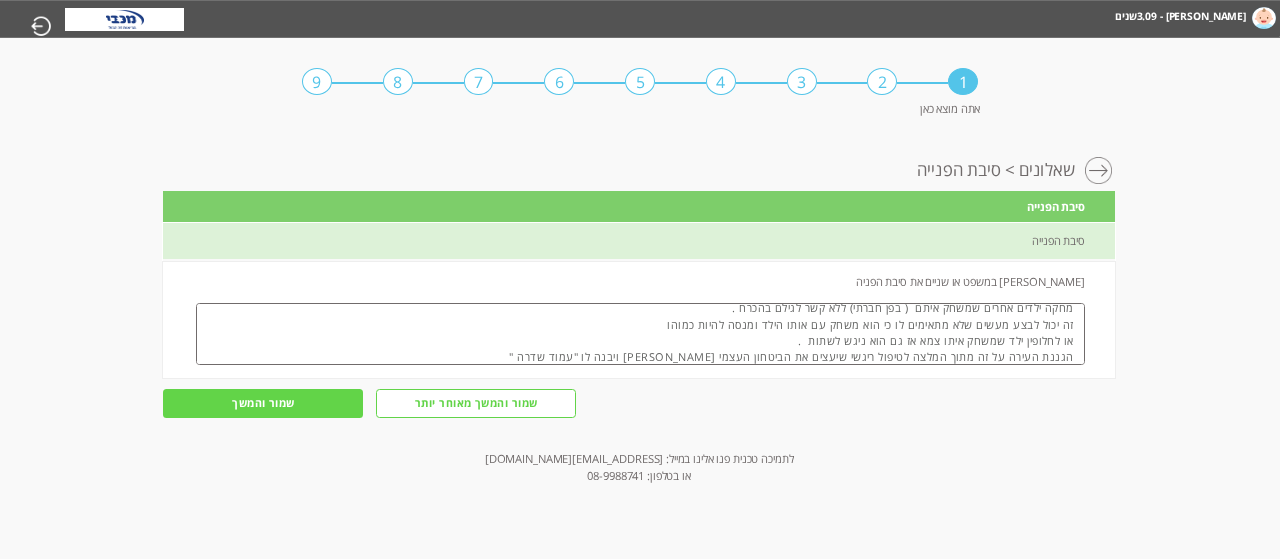 type on "מחקה ילדים אחרים שמשחק איתם  ( בפן חברתי) ללא קשר לגילם בהכרח .
זה יכול לבצע מעשים שלא מתאימים לו כי הוא משחק עם אותו הילד ומנסה להיות כמוהו
או לחלופין ילד שמשחק איתו צמא אז גם הוא ניגש לשתות  .
הגננת העירה על זה מתוך המלצה לטיפול ריגשי שיעצים את הביטחון העצמי [PERSON_NAME] ויבנה לו "עמוד שדרה "" 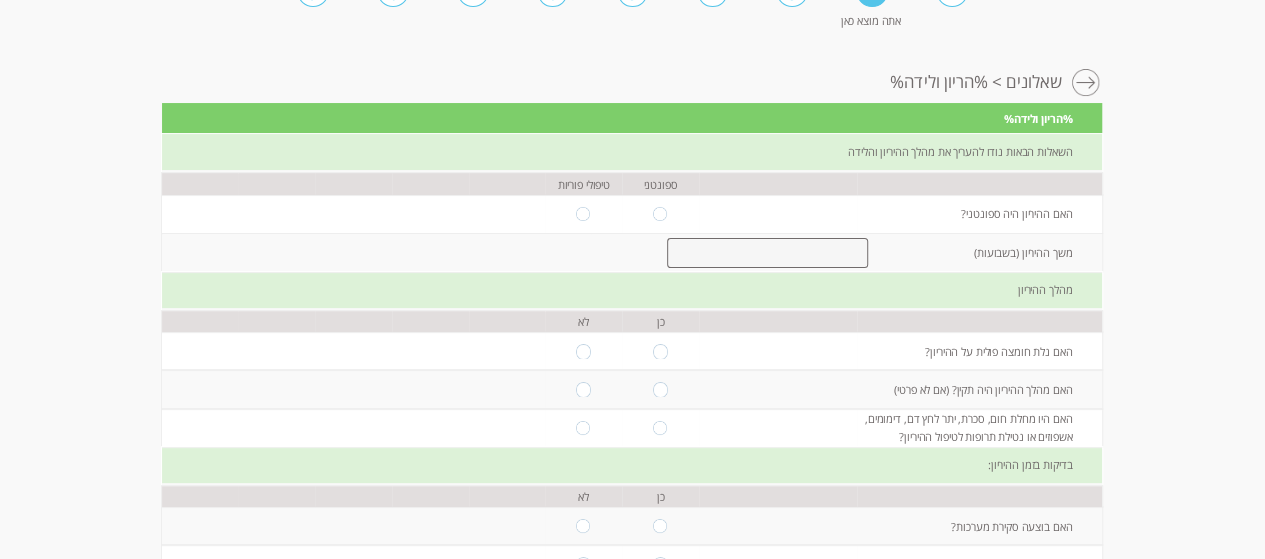 scroll, scrollTop: 108, scrollLeft: 0, axis: vertical 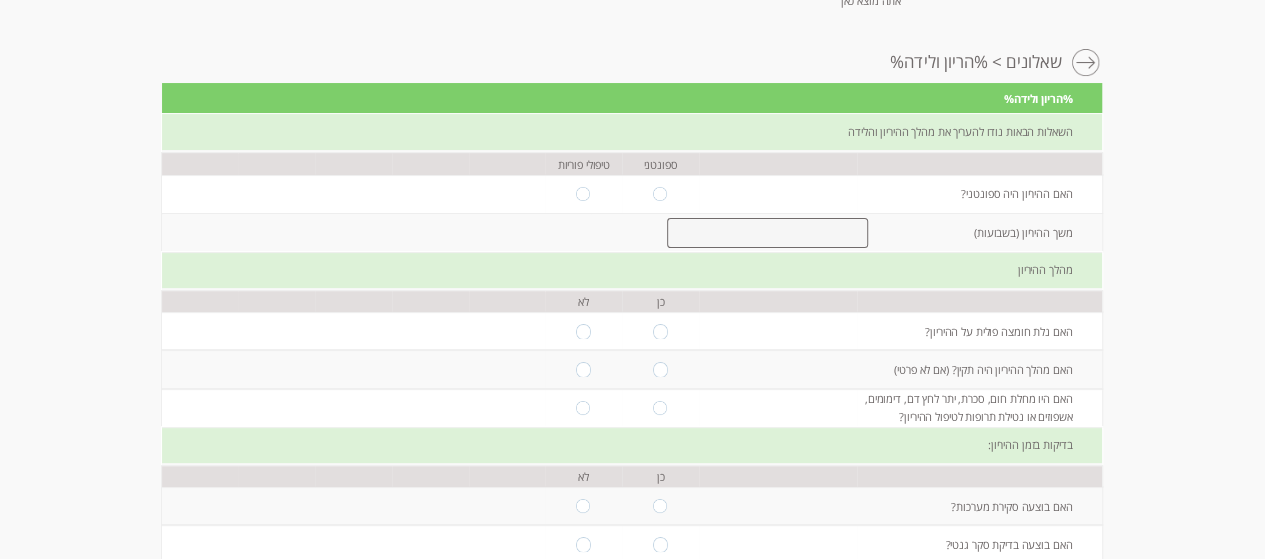 click at bounding box center (660, 193) 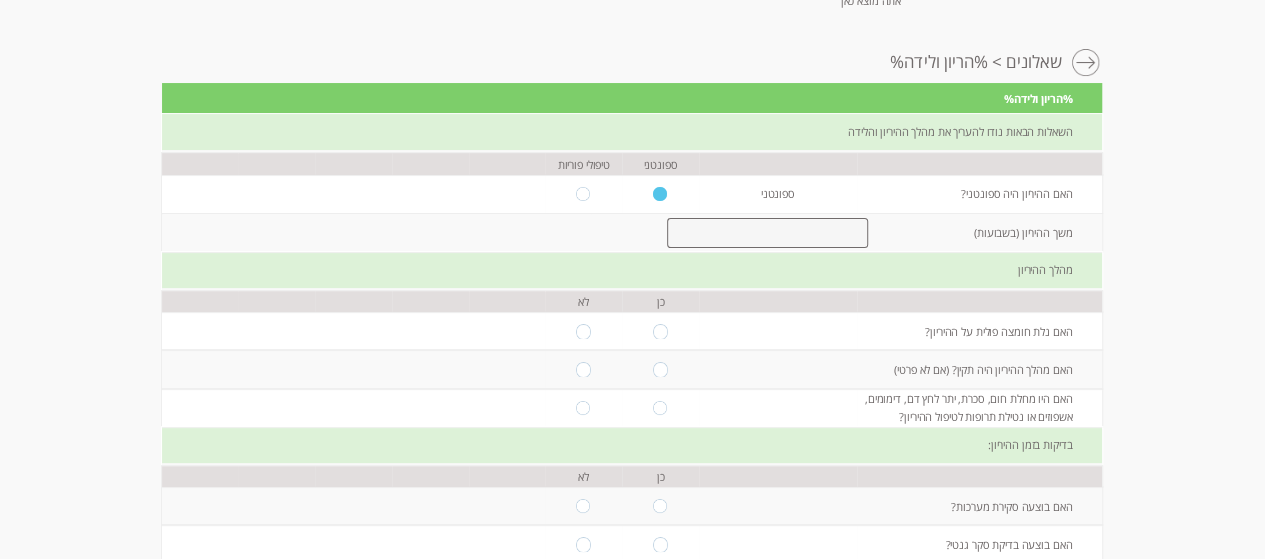 click at bounding box center [767, 233] 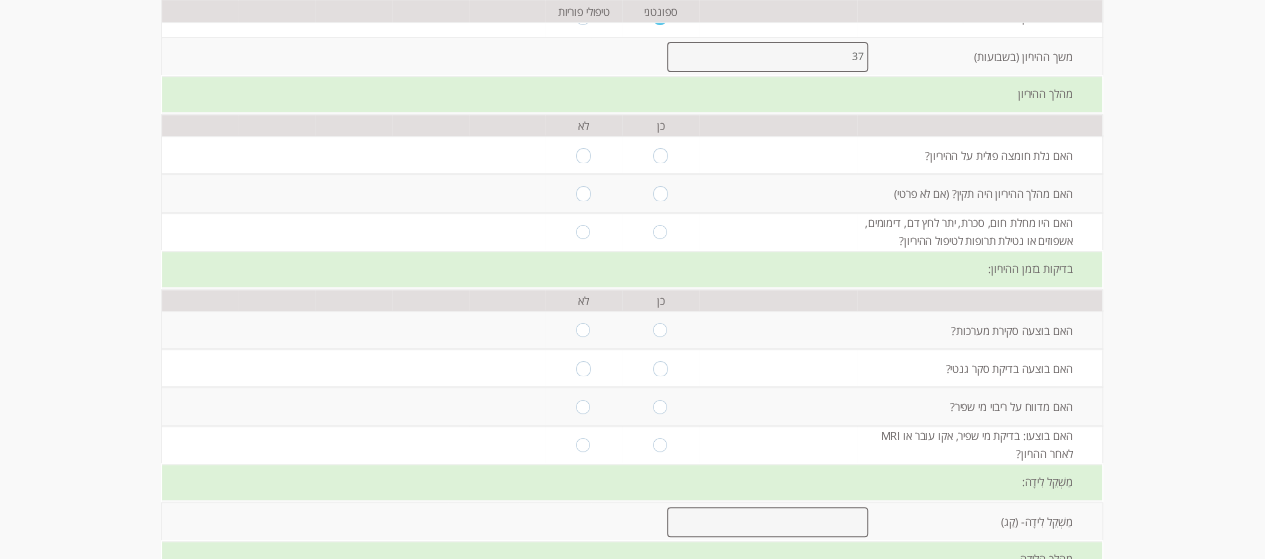 scroll, scrollTop: 286, scrollLeft: 0, axis: vertical 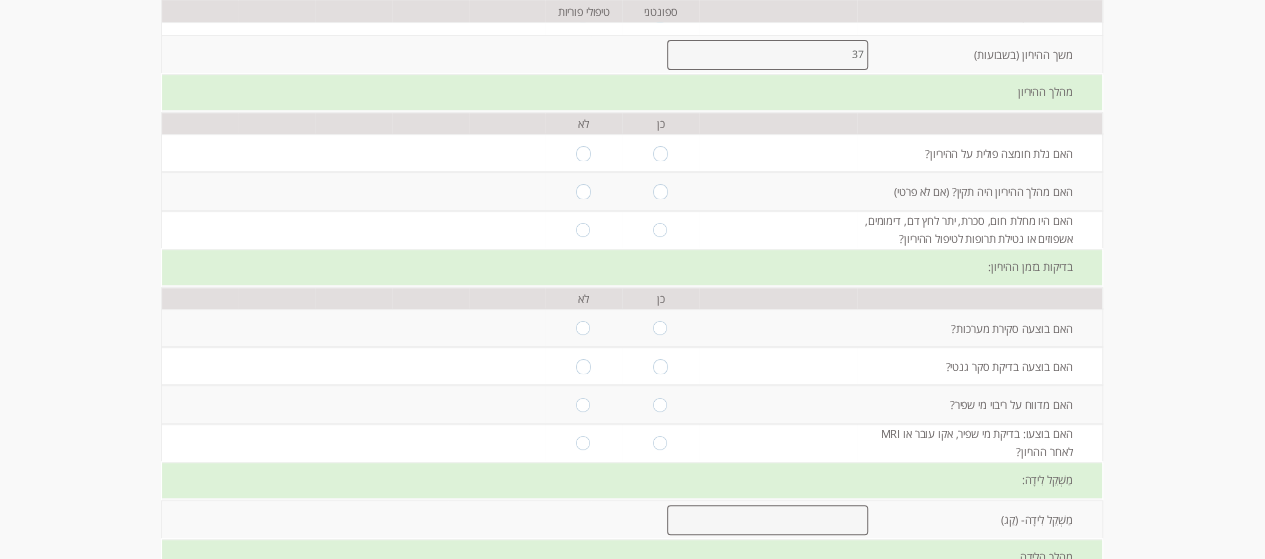 type on "37" 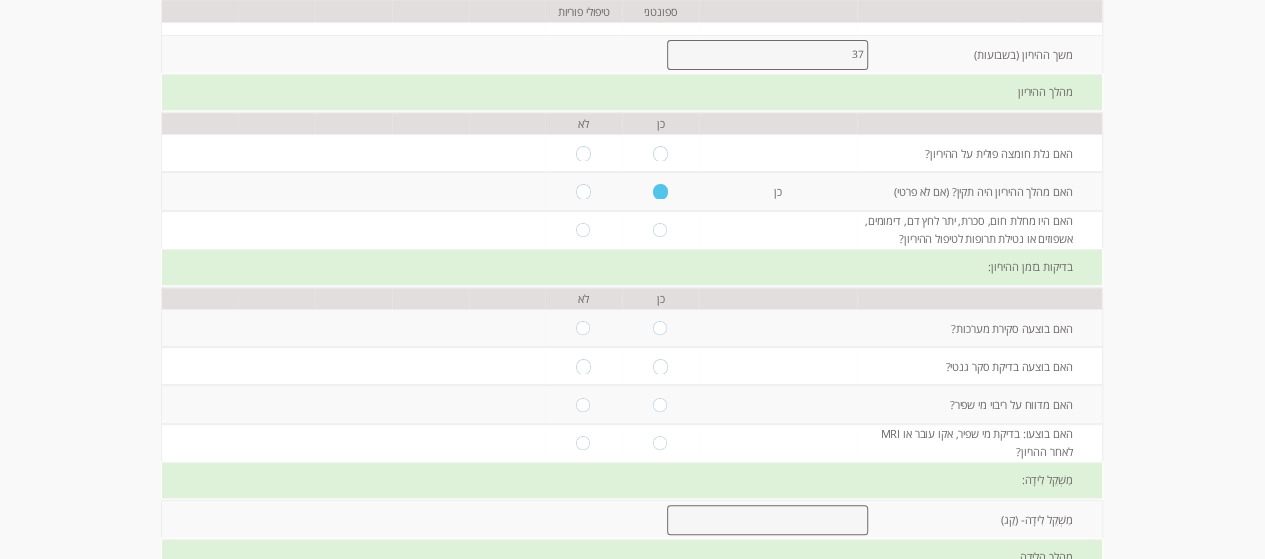 click at bounding box center (660, 153) 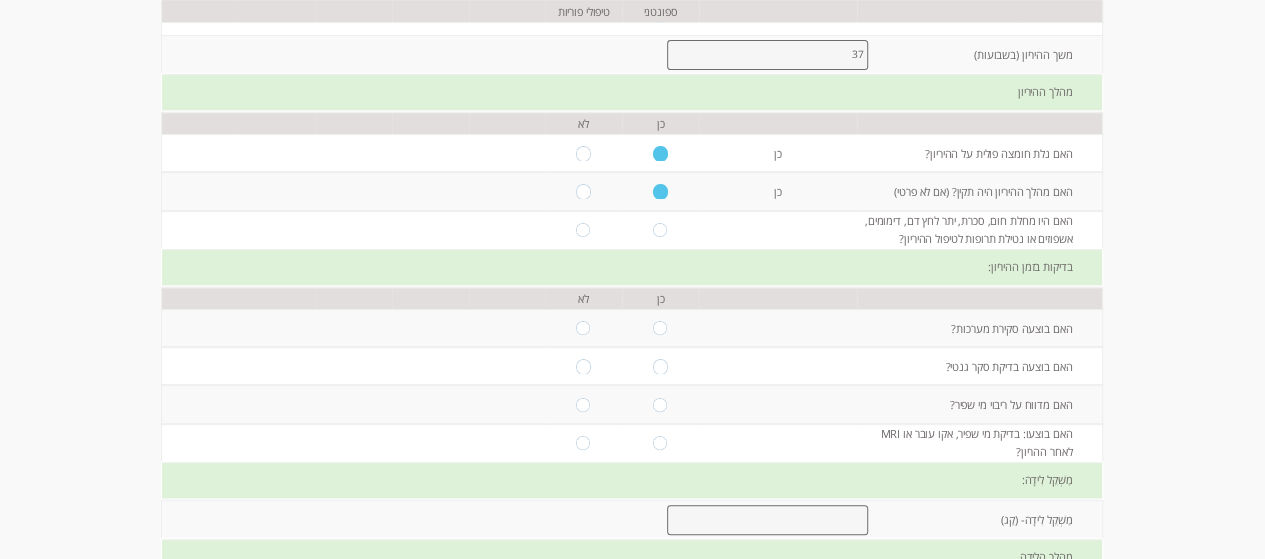 click at bounding box center (660, 230) 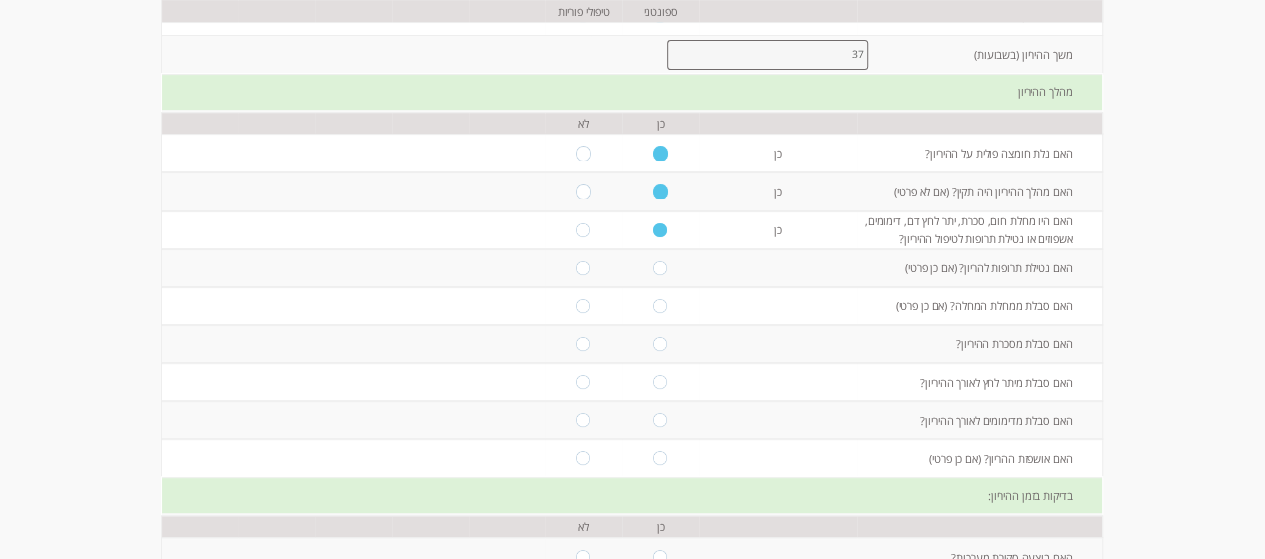 click on "האם נטילת תרופות להריון? (אם כן פרטי)" at bounding box center (988, 267) 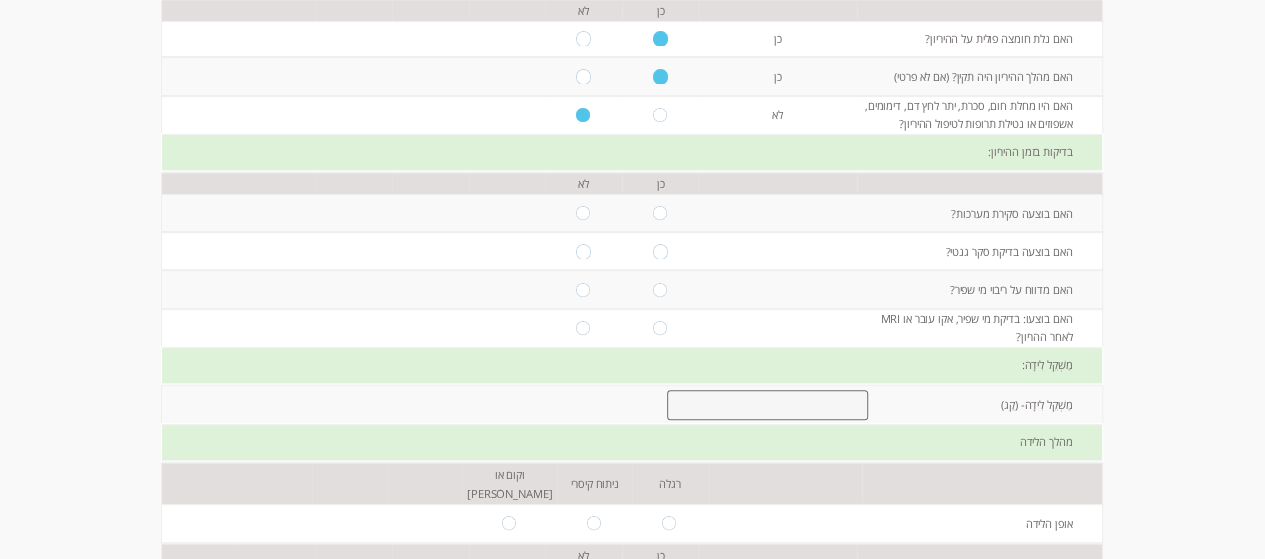 scroll, scrollTop: 406, scrollLeft: 0, axis: vertical 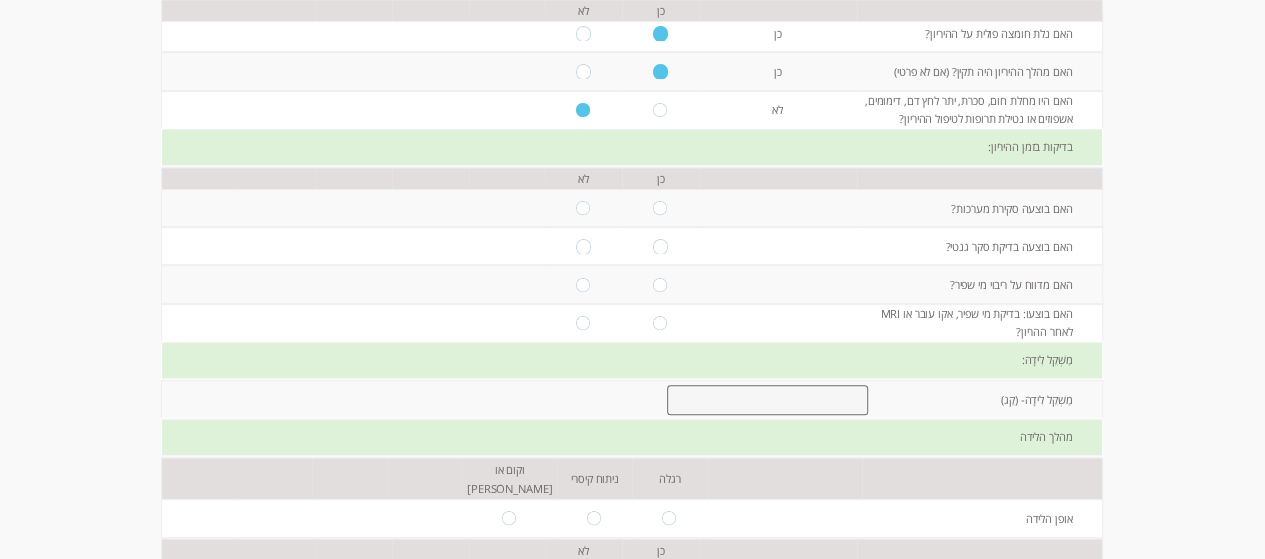 click at bounding box center [660, 208] 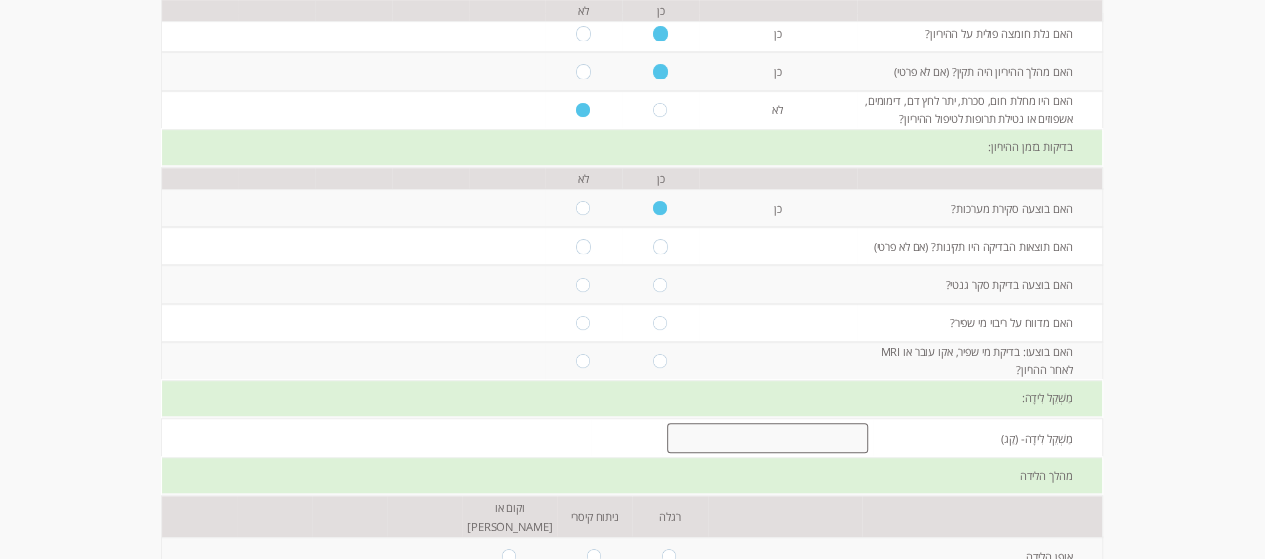 click at bounding box center (660, 246) 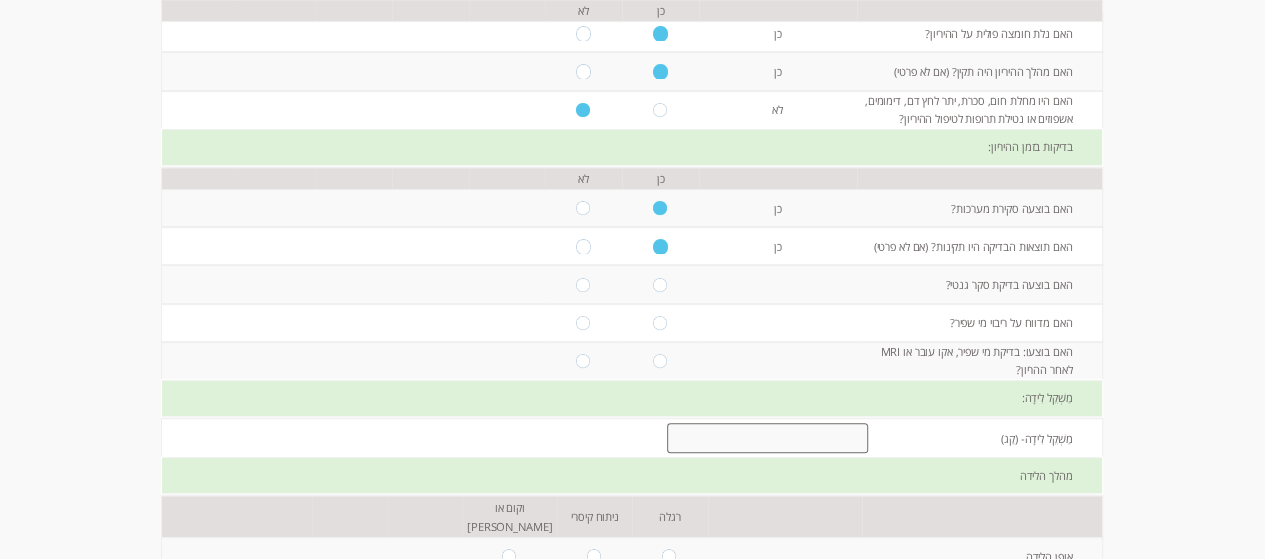 click at bounding box center (660, 284) 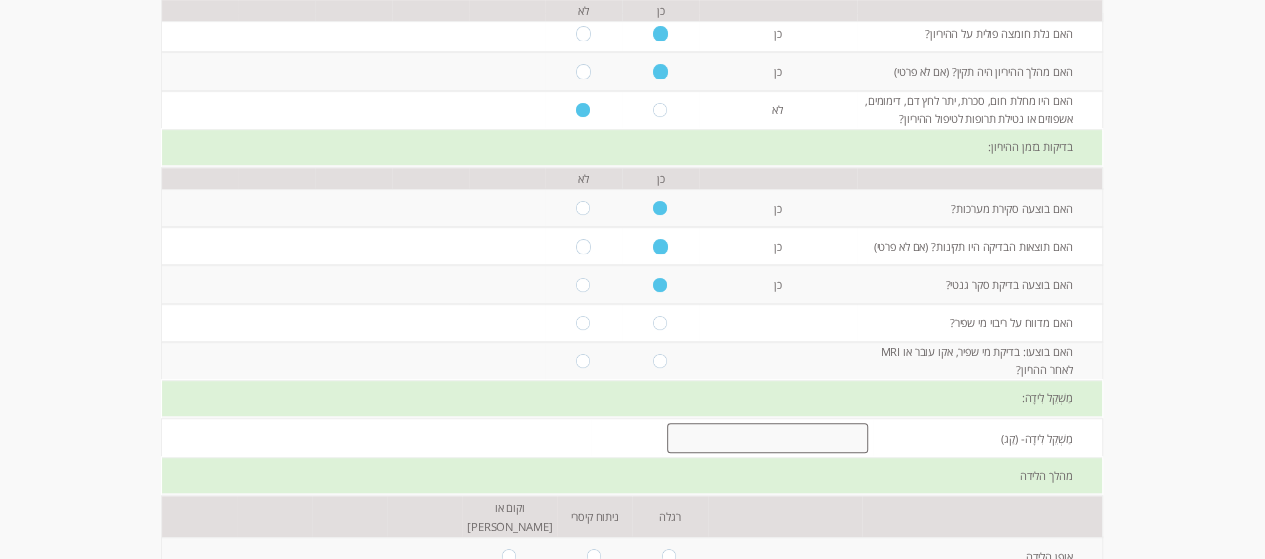 click at bounding box center [660, 323] 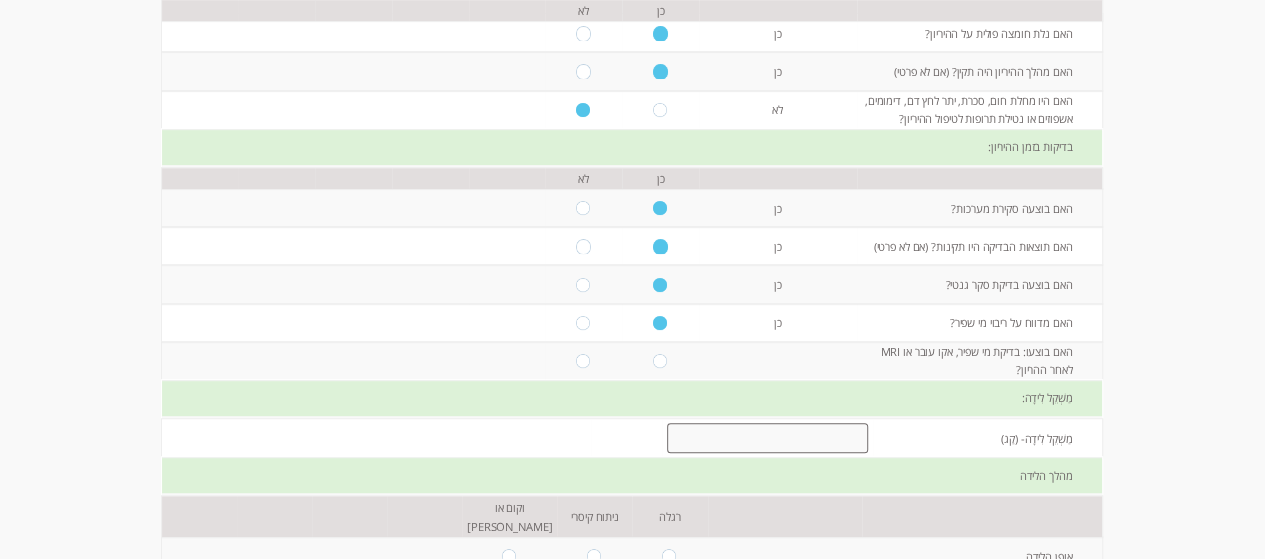 click at bounding box center (584, 323) 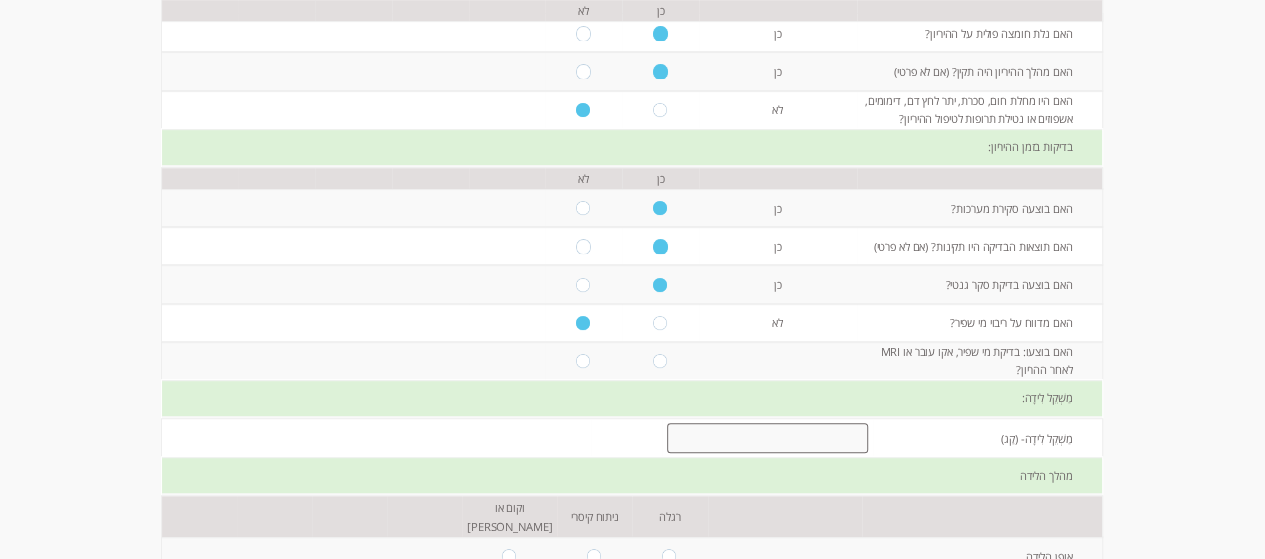 click at bounding box center [584, 361] 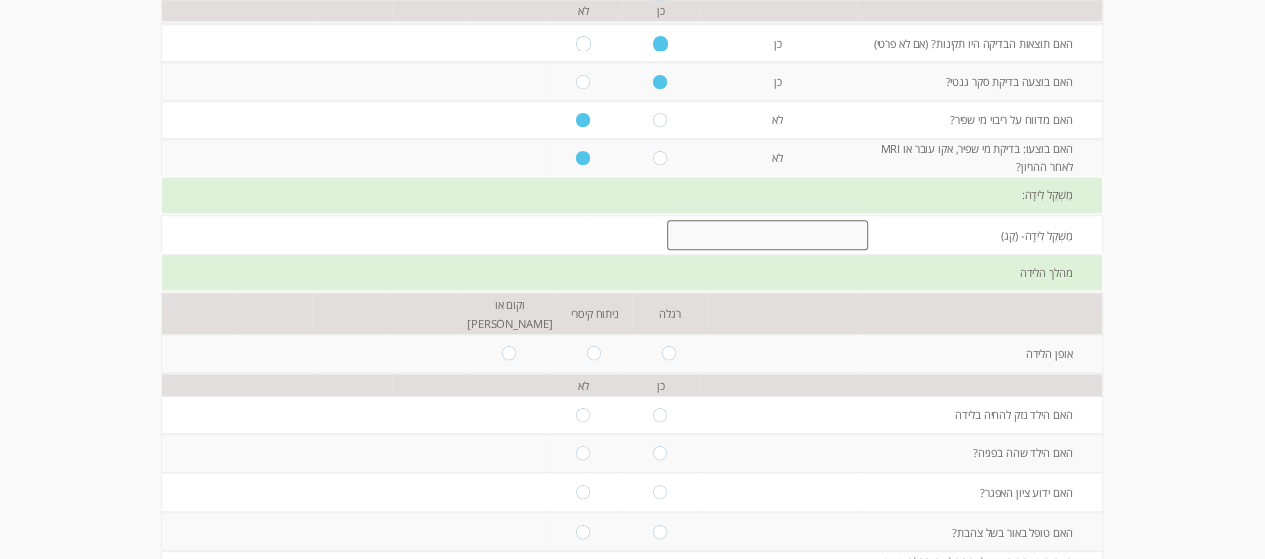 scroll, scrollTop: 640, scrollLeft: 0, axis: vertical 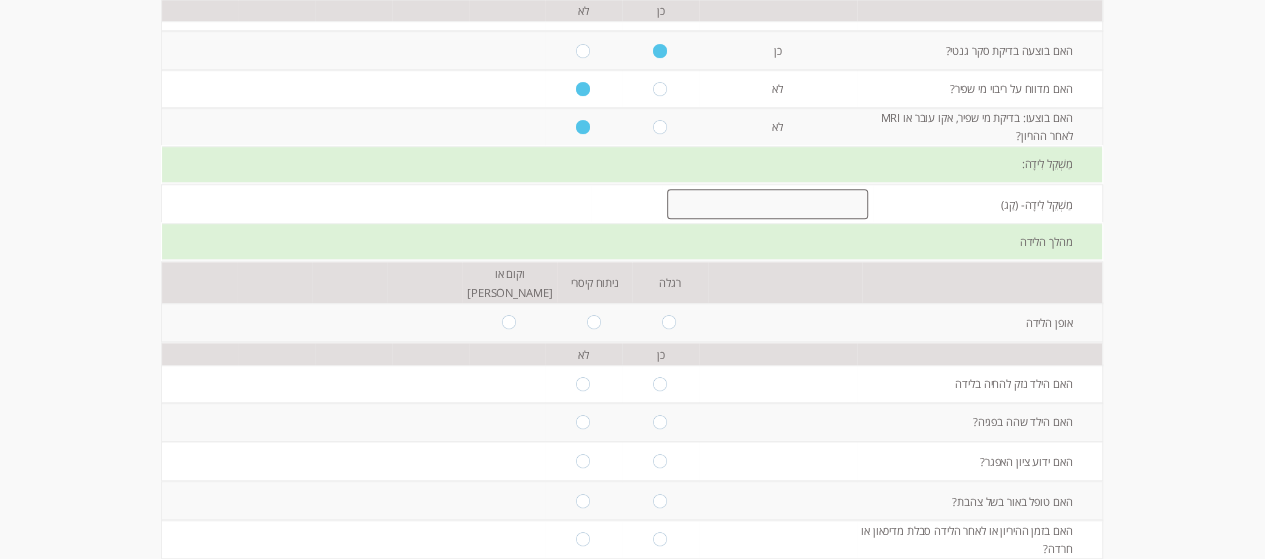 click at bounding box center [767, 204] 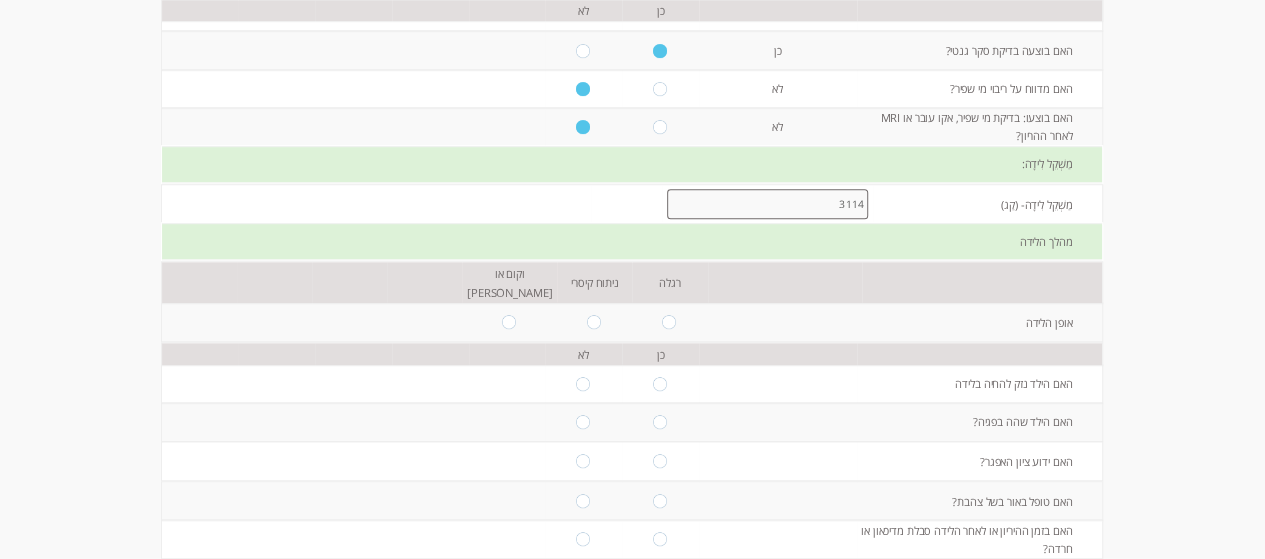 click on "3114" at bounding box center [767, 204] 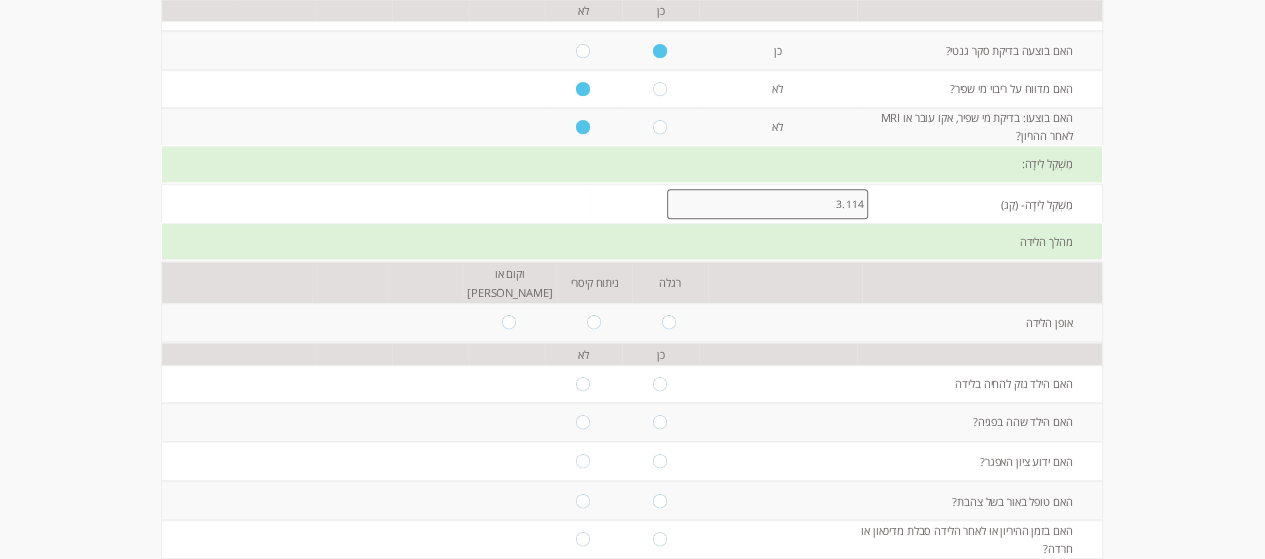 type on "3.114" 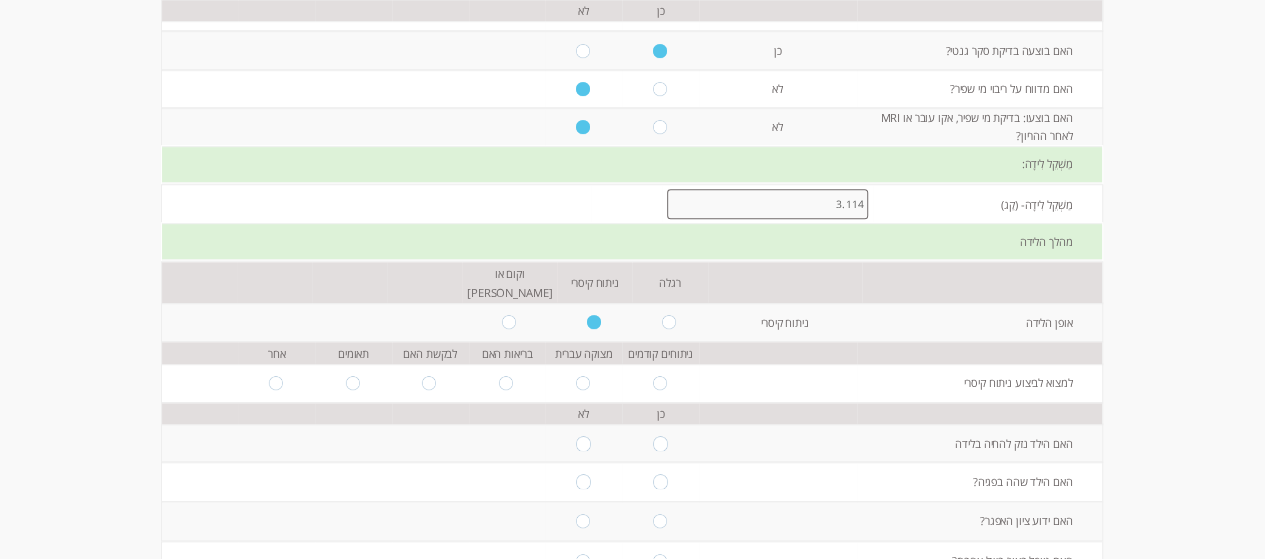 click at bounding box center [277, 383] 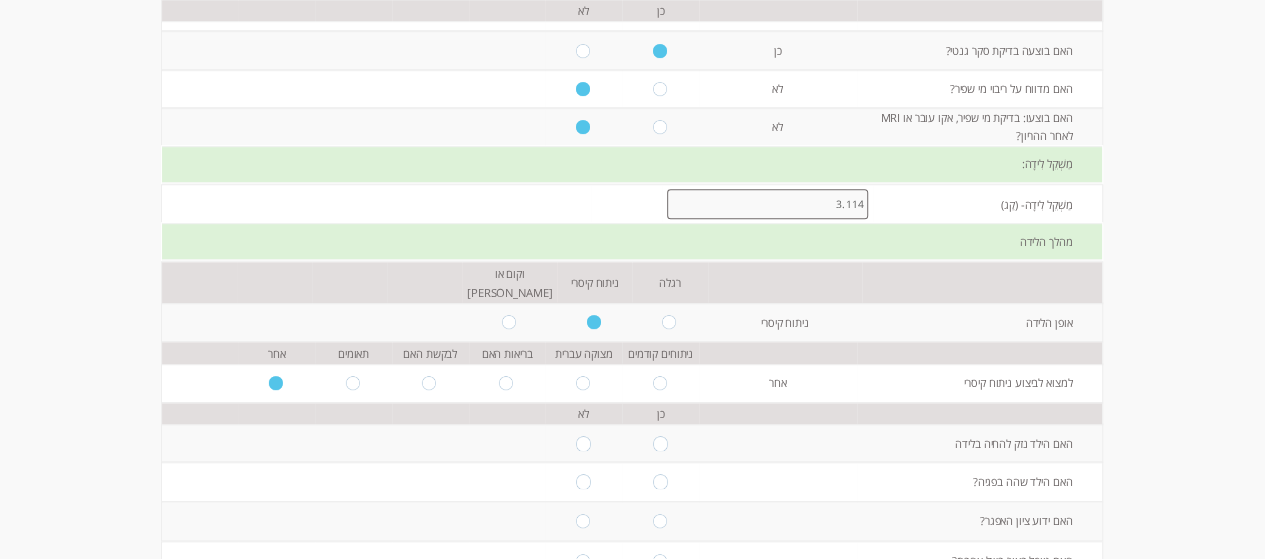 click at bounding box center (584, 383) 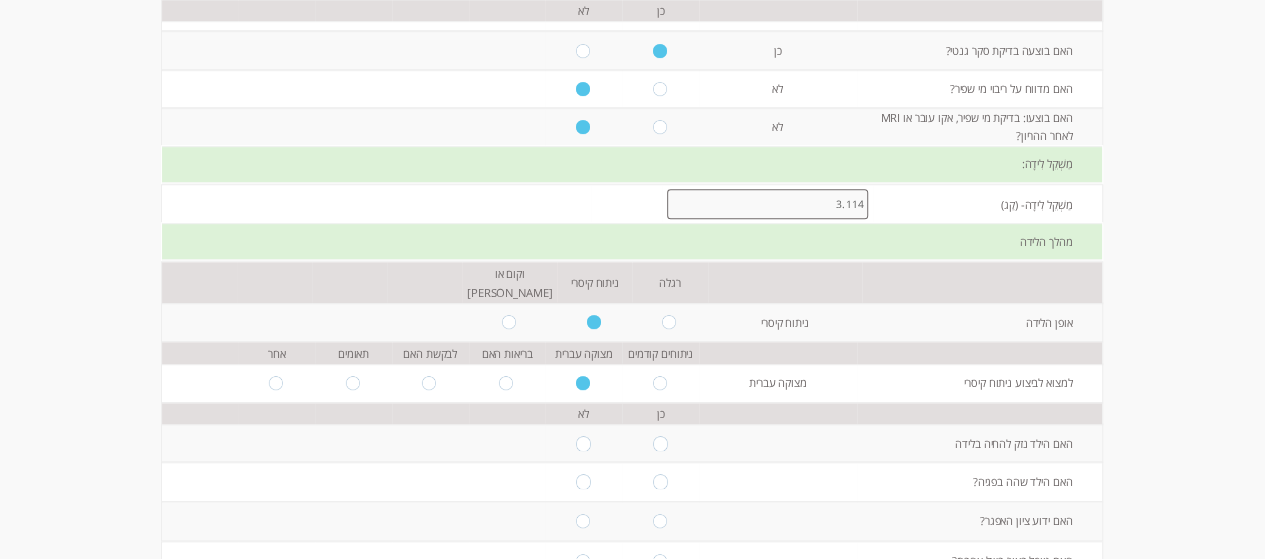 click at bounding box center (277, 383) 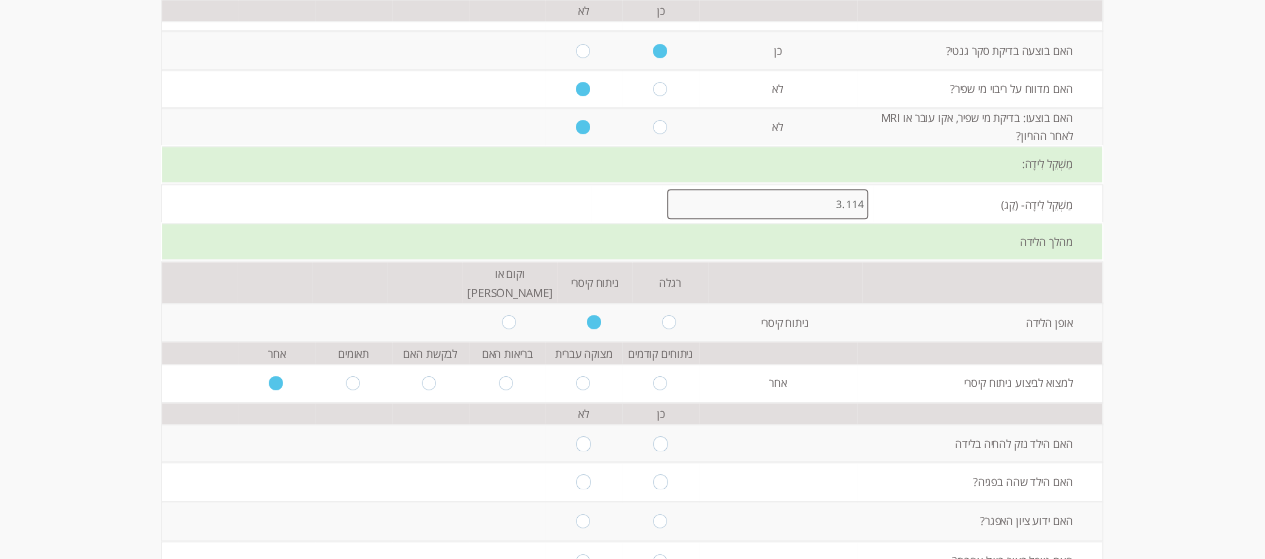 drag, startPoint x: 563, startPoint y: 425, endPoint x: 571, endPoint y: 444, distance: 20.615528 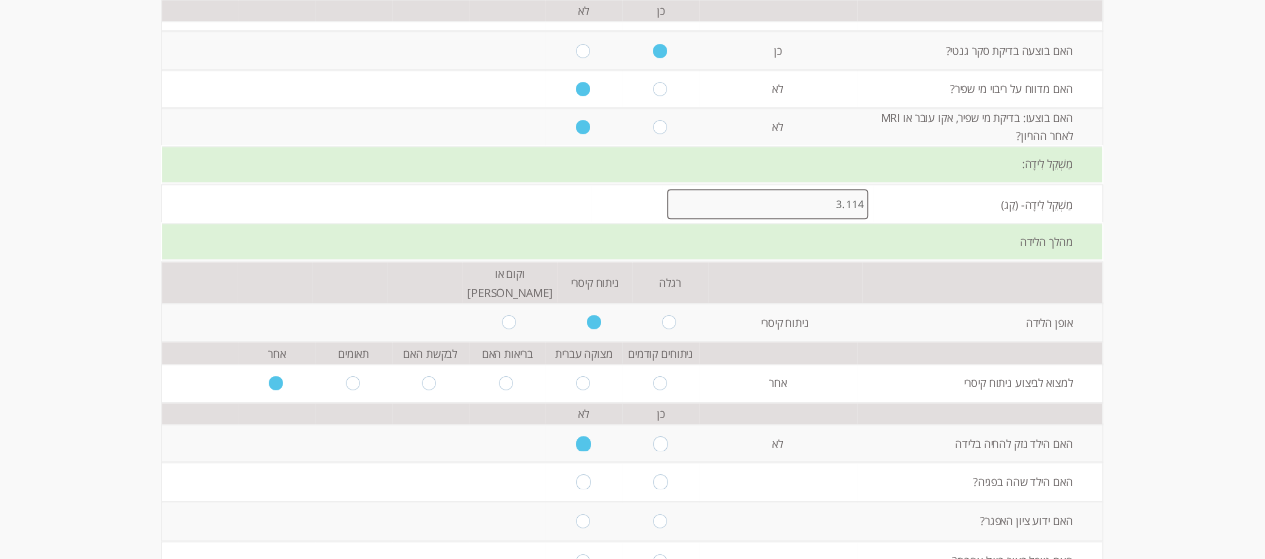 click at bounding box center [584, 481] 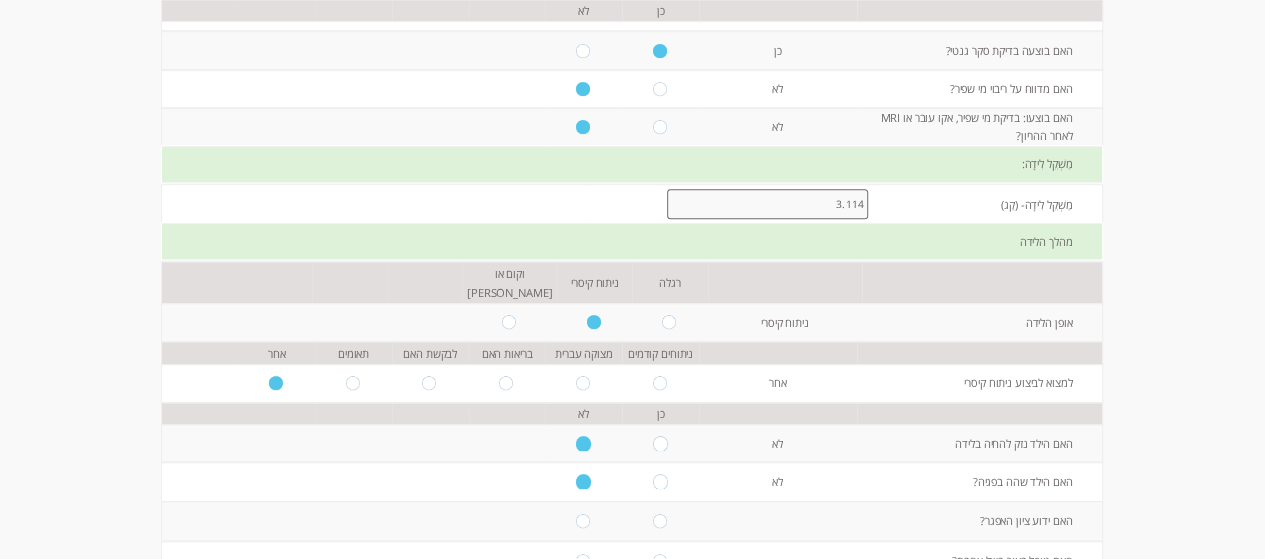 click at bounding box center [584, 520] 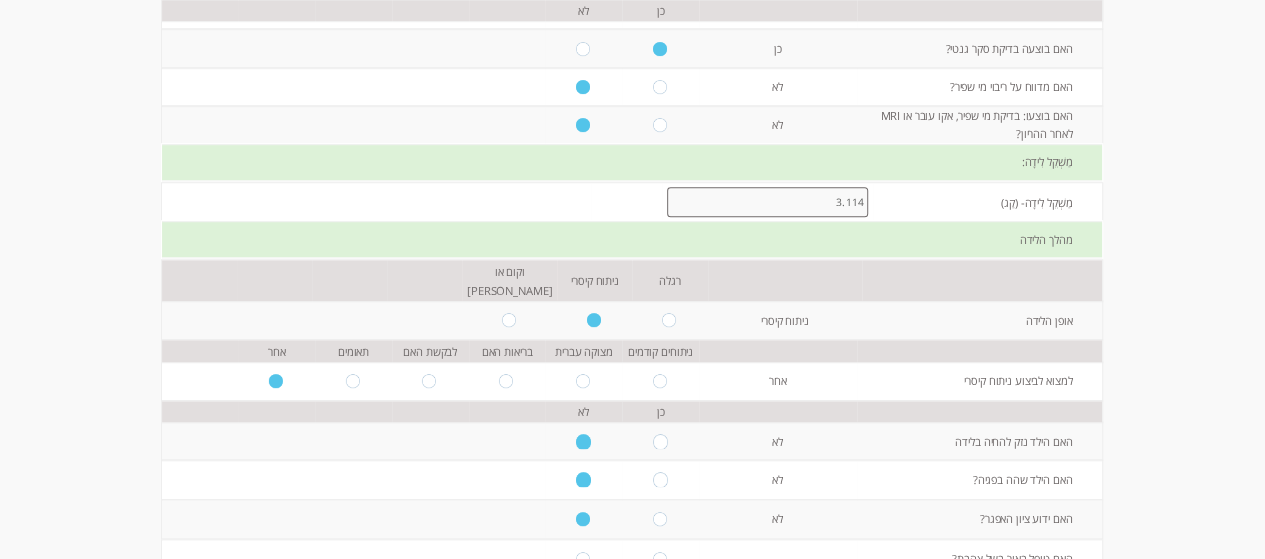 scroll, scrollTop: 836, scrollLeft: 0, axis: vertical 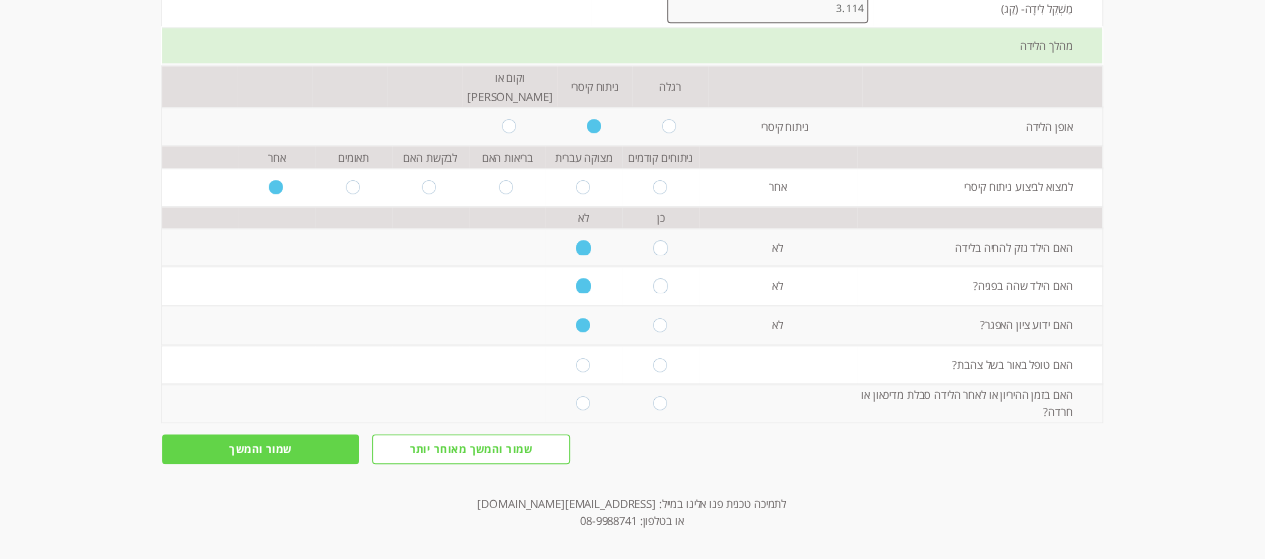 click at bounding box center [660, 365] 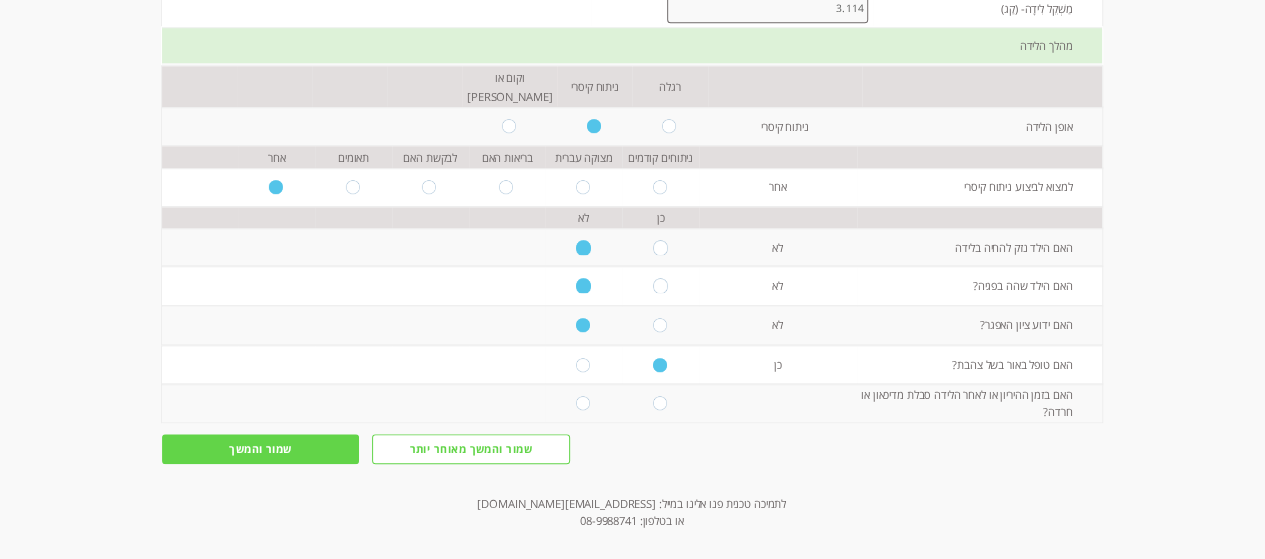 click at bounding box center [584, 403] 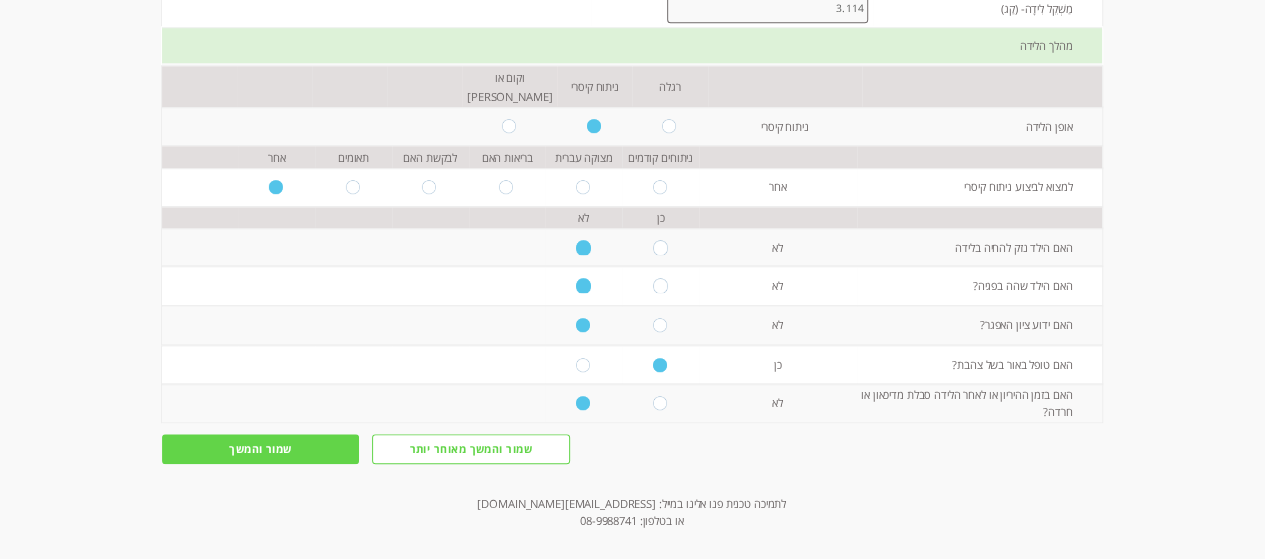 click on "שמור והמשך" at bounding box center [261, 449] 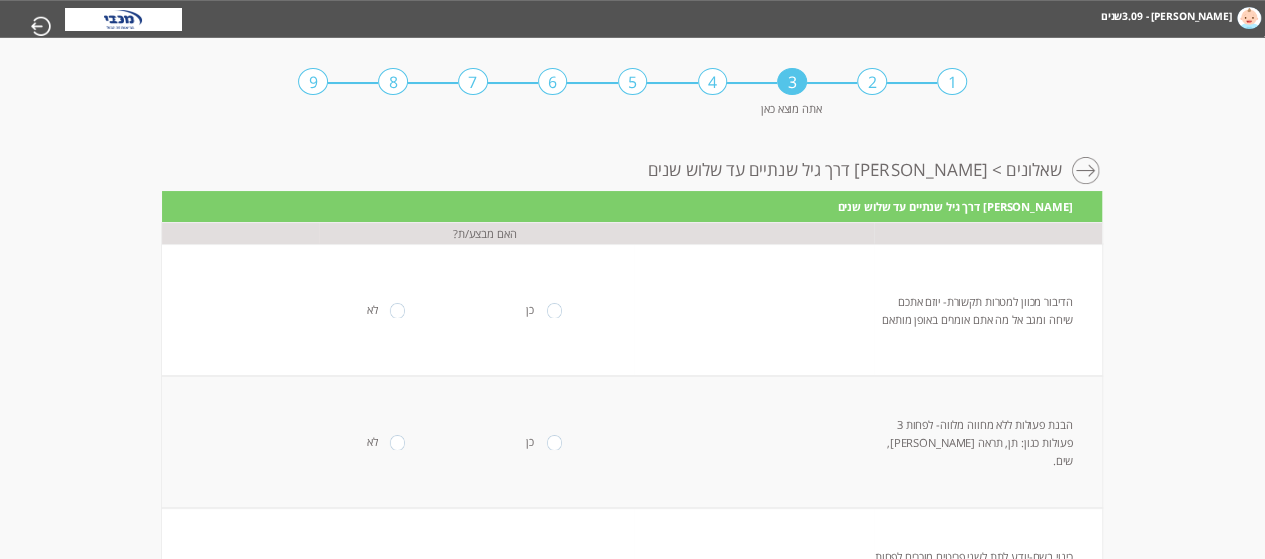 click at bounding box center (555, 310) 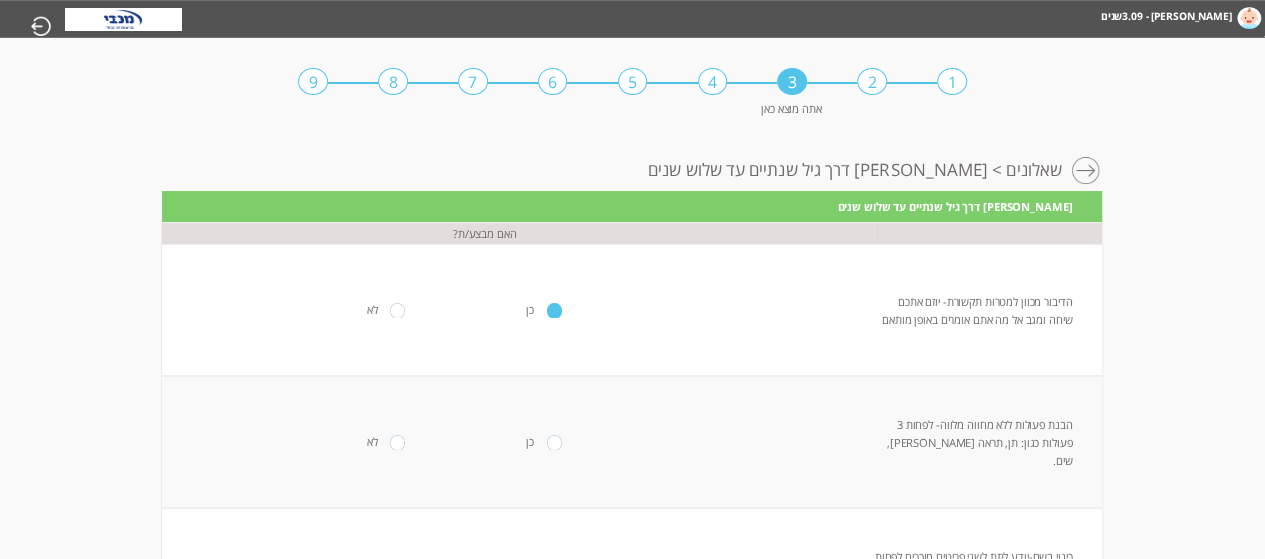 click at bounding box center [555, 442] 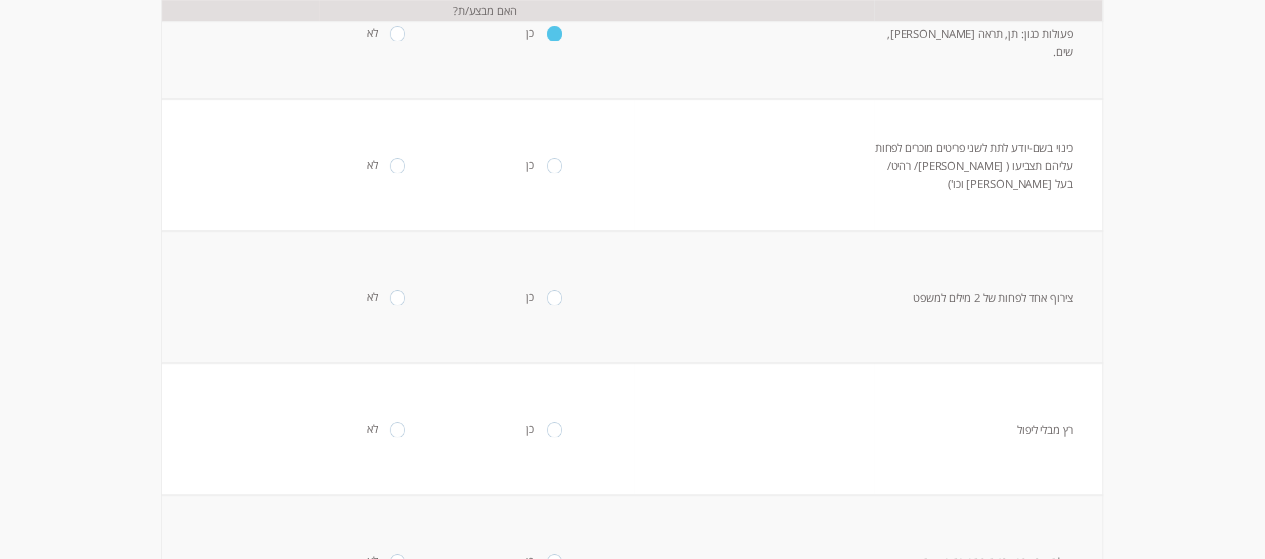 scroll, scrollTop: 413, scrollLeft: 0, axis: vertical 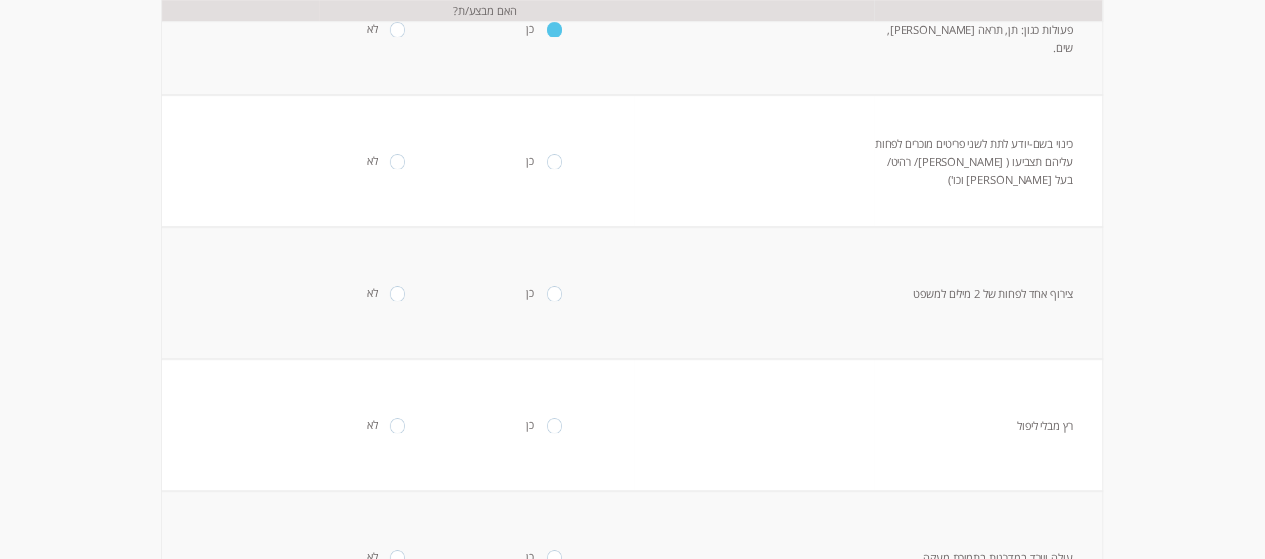 click at bounding box center [555, 161] 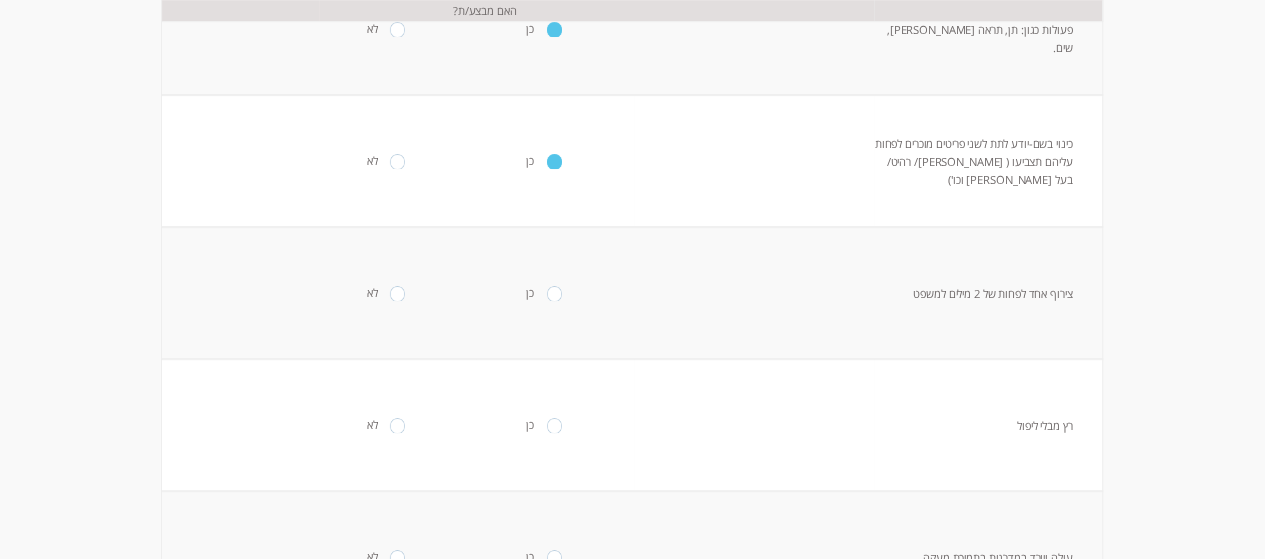 click at bounding box center (555, 293) 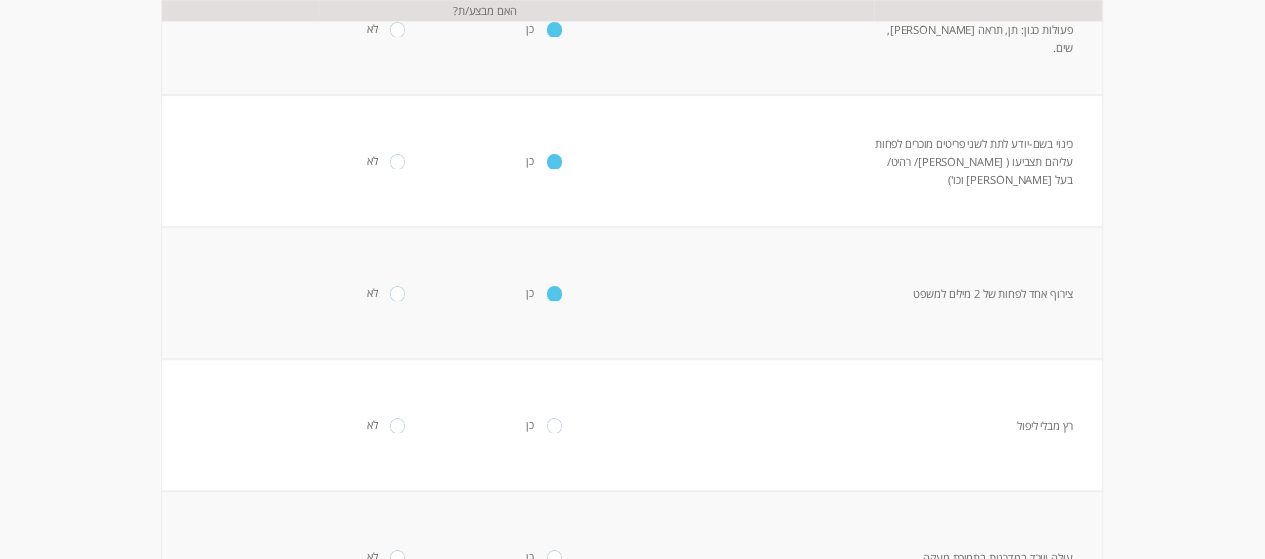click on "כן" at bounding box center (554, 425) 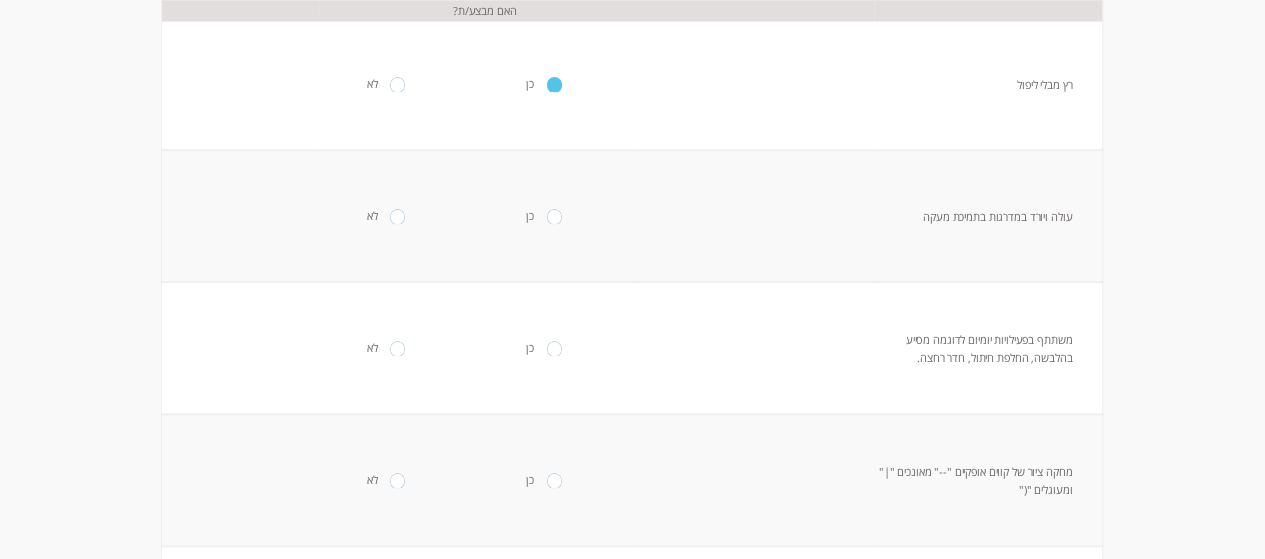 scroll, scrollTop: 746, scrollLeft: 0, axis: vertical 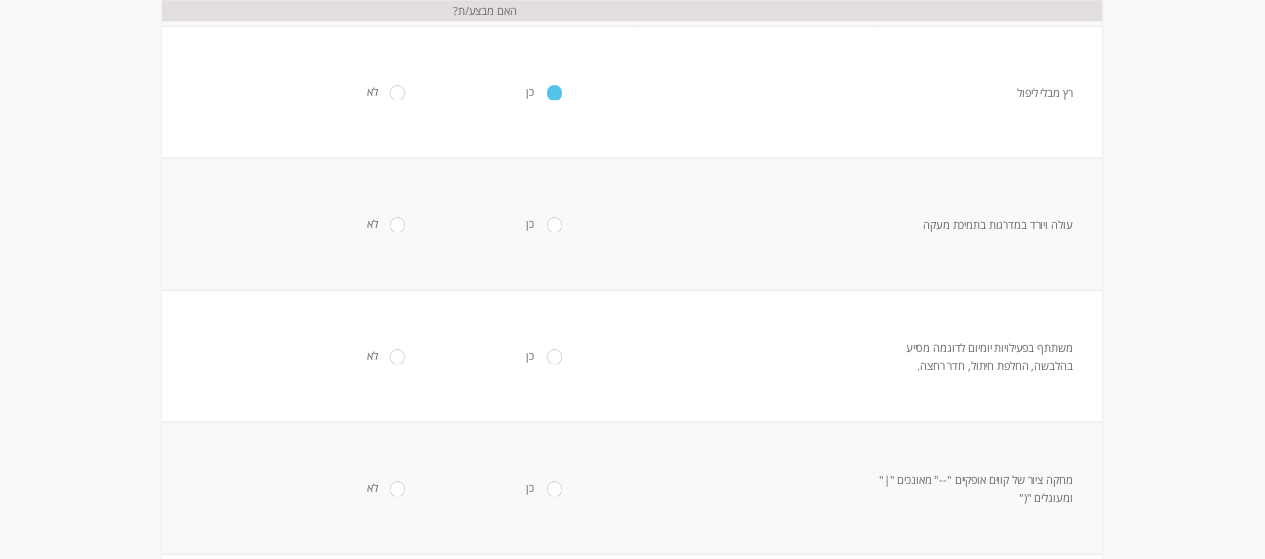 drag, startPoint x: 377, startPoint y: 220, endPoint x: 314, endPoint y: 224, distance: 63.126858 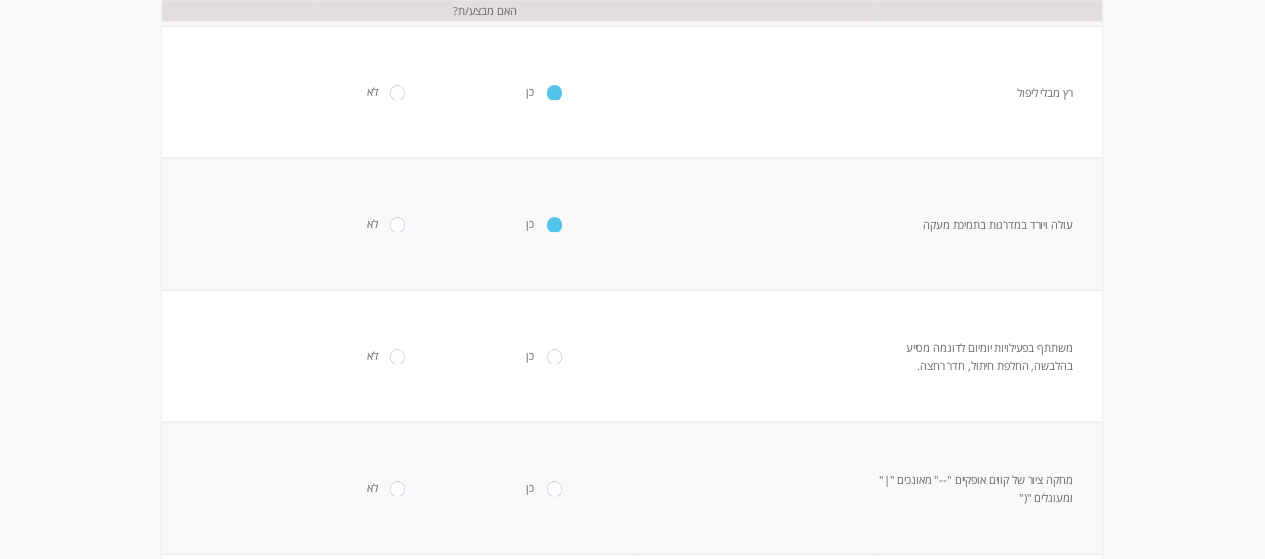 click at bounding box center [555, 356] 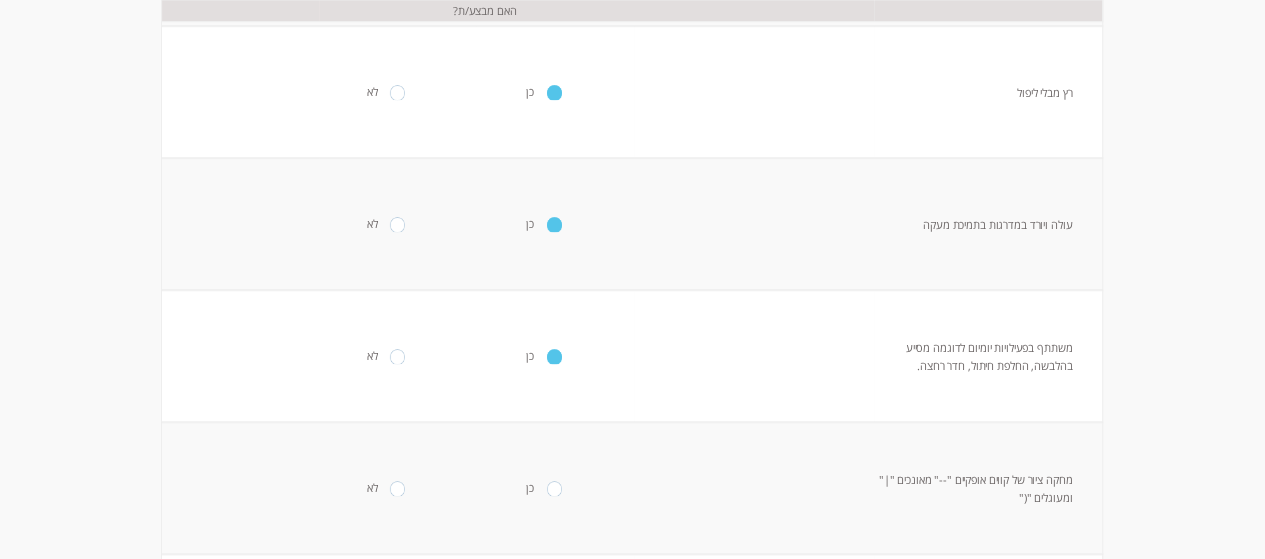 click on "כן" at bounding box center (554, 488) 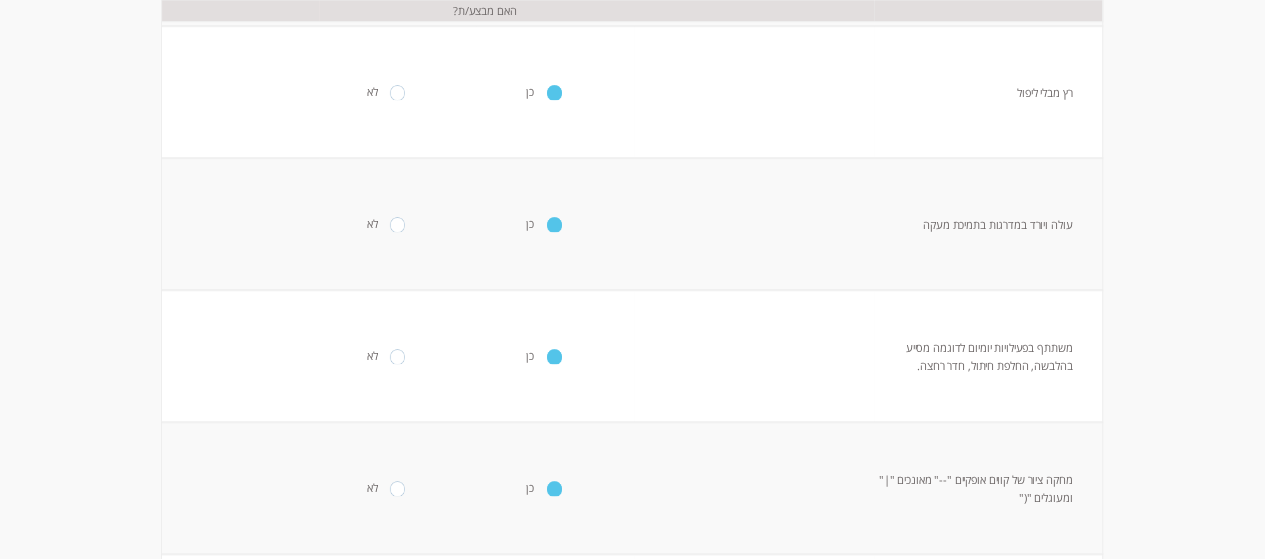 scroll, scrollTop: 1028, scrollLeft: 0, axis: vertical 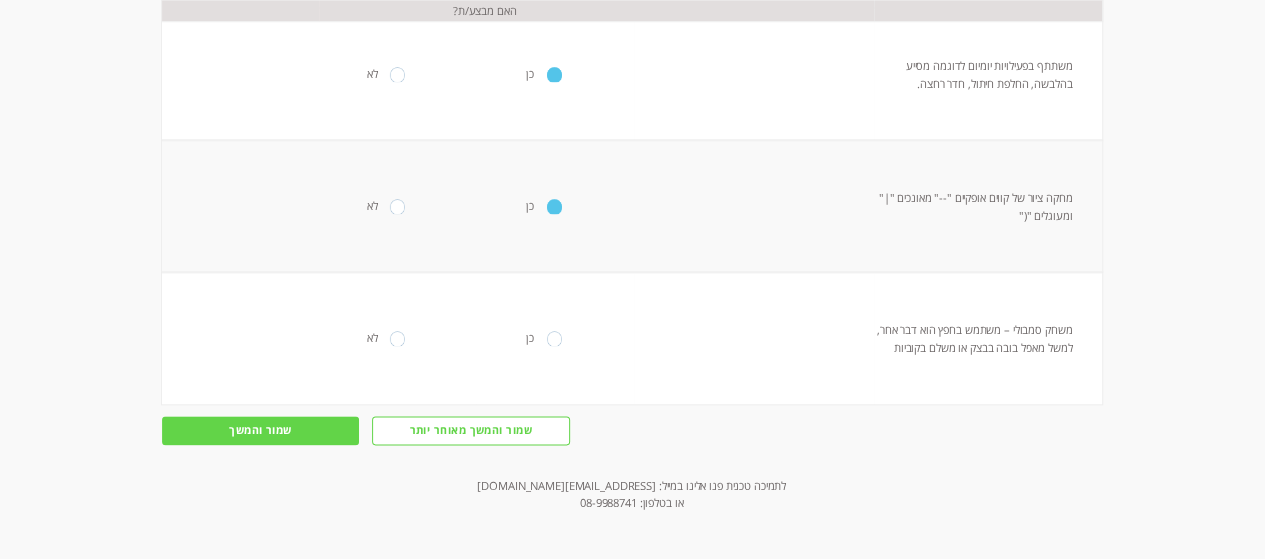 click at bounding box center [555, 338] 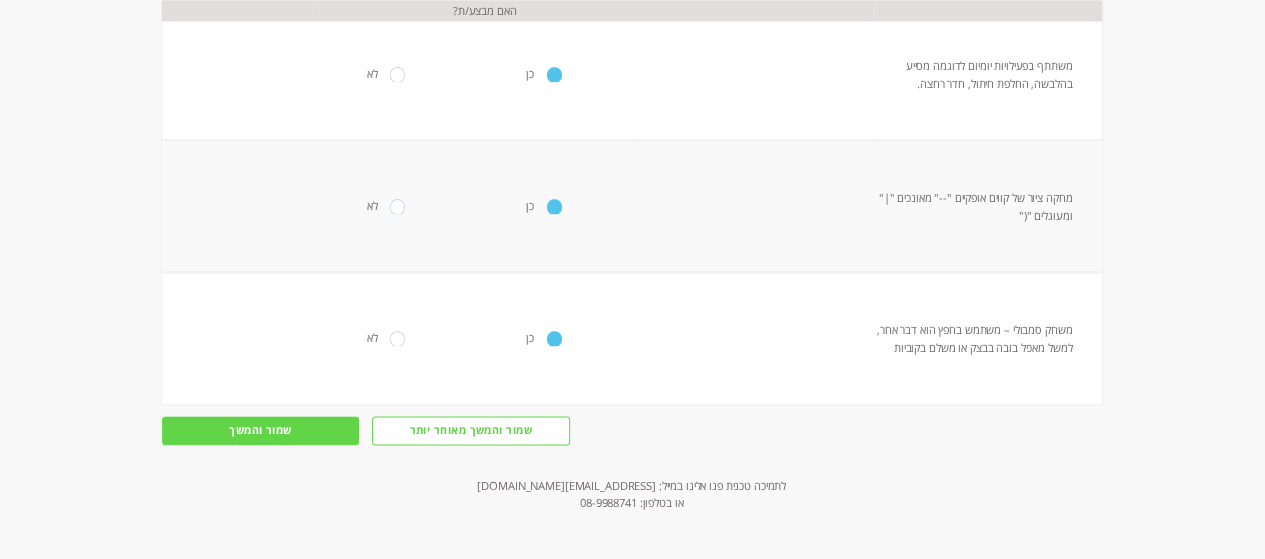 click on "שמור והמשך" at bounding box center [261, 431] 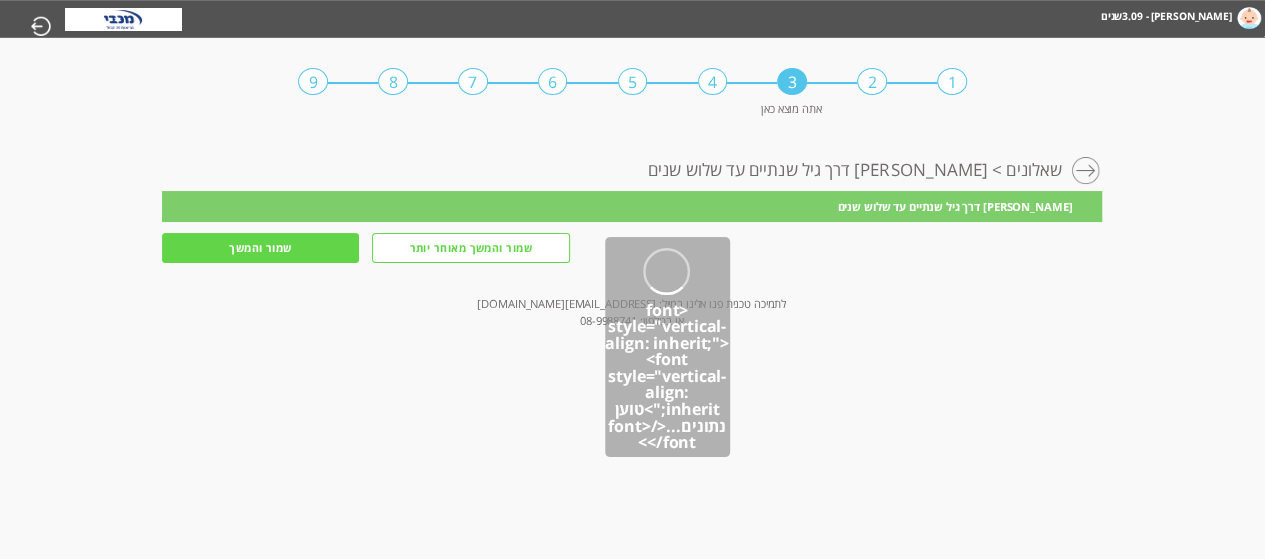 scroll, scrollTop: 0, scrollLeft: 0, axis: both 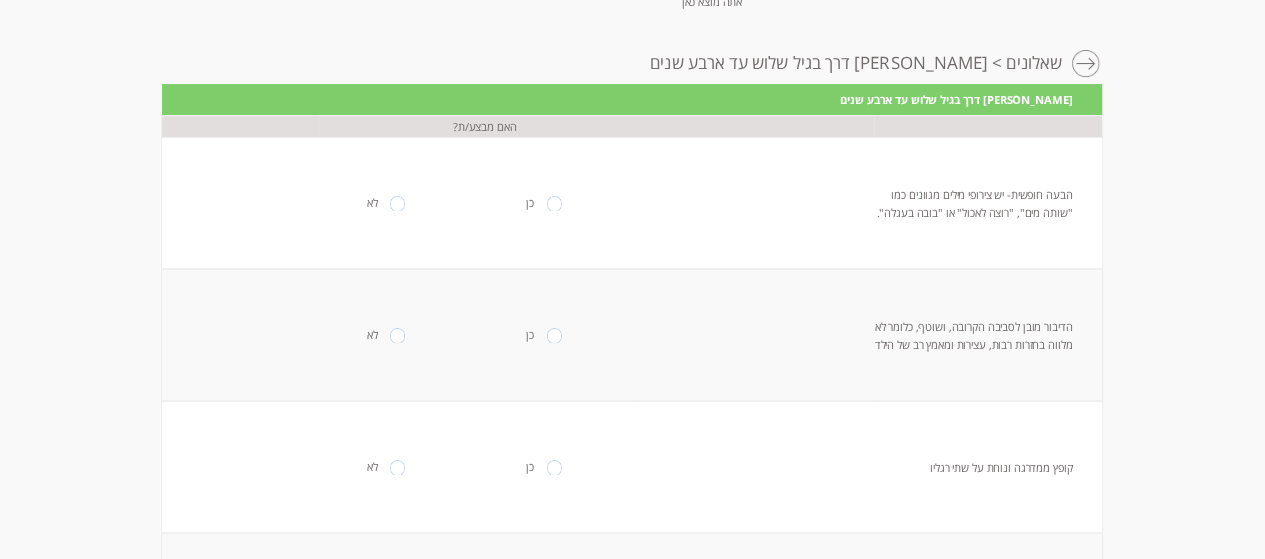 click on "כן" at bounding box center (554, 203) 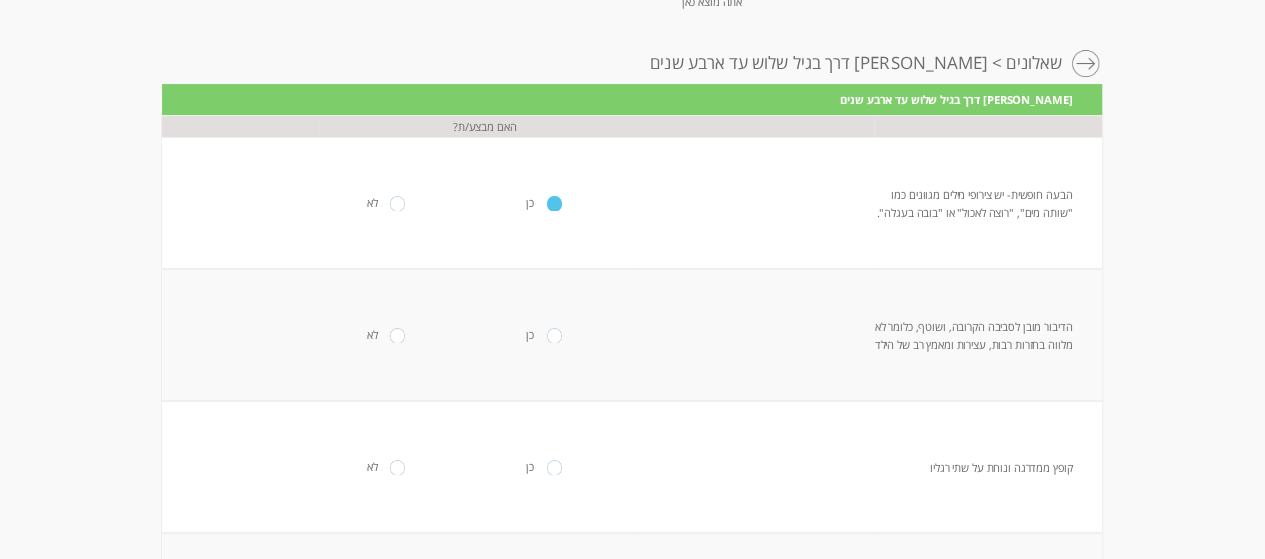 click at bounding box center [555, 335] 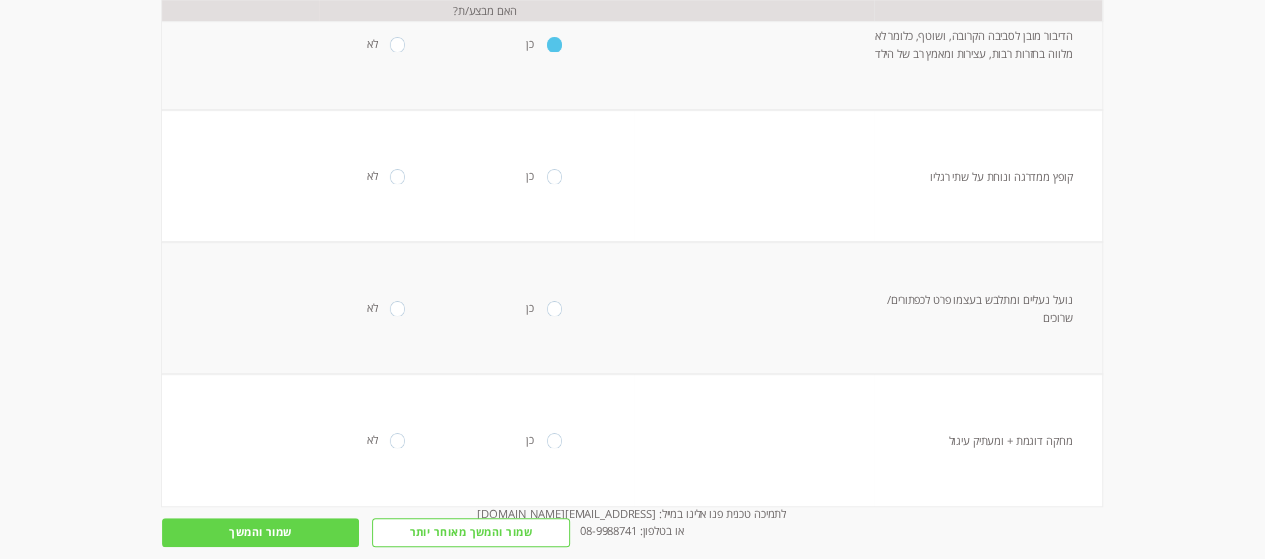 scroll, scrollTop: 404, scrollLeft: 0, axis: vertical 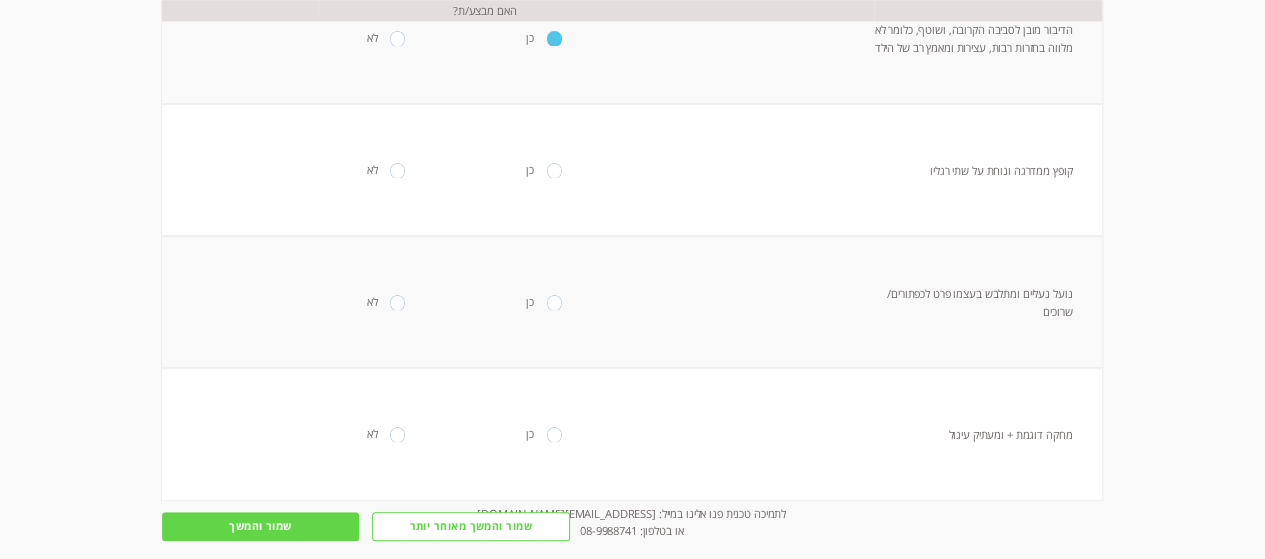 click at bounding box center (555, 170) 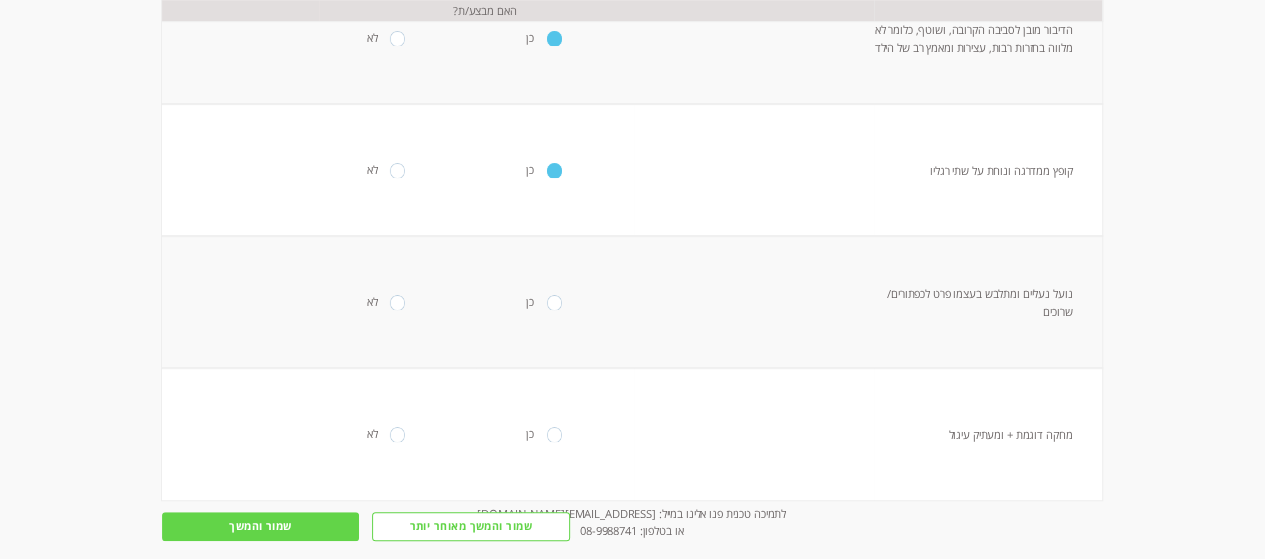 click at bounding box center (555, 302) 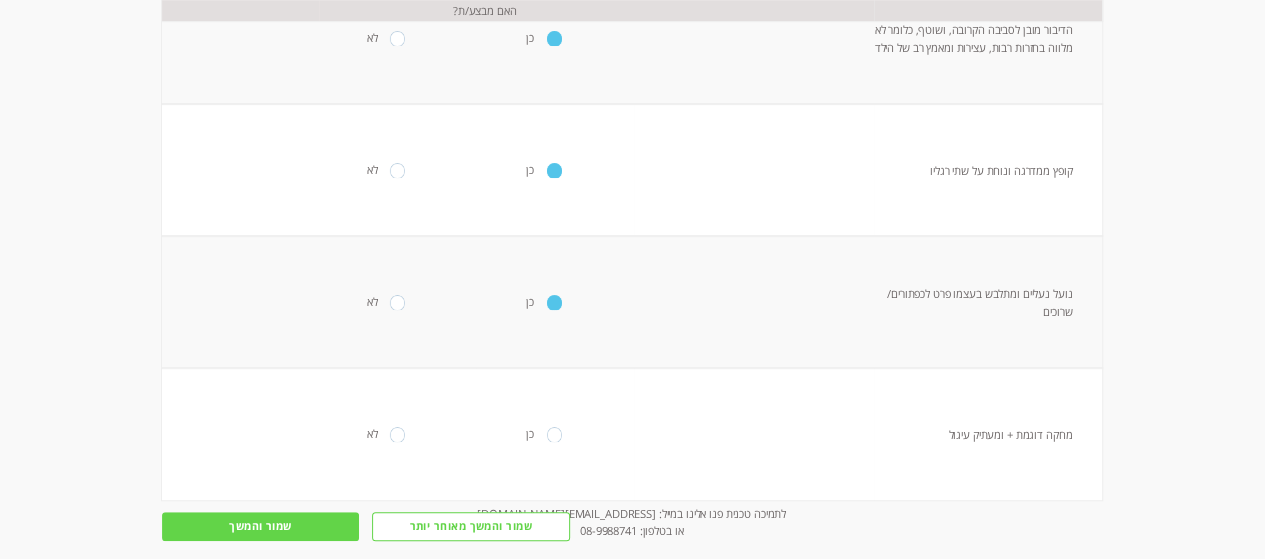 click at bounding box center [555, 434] 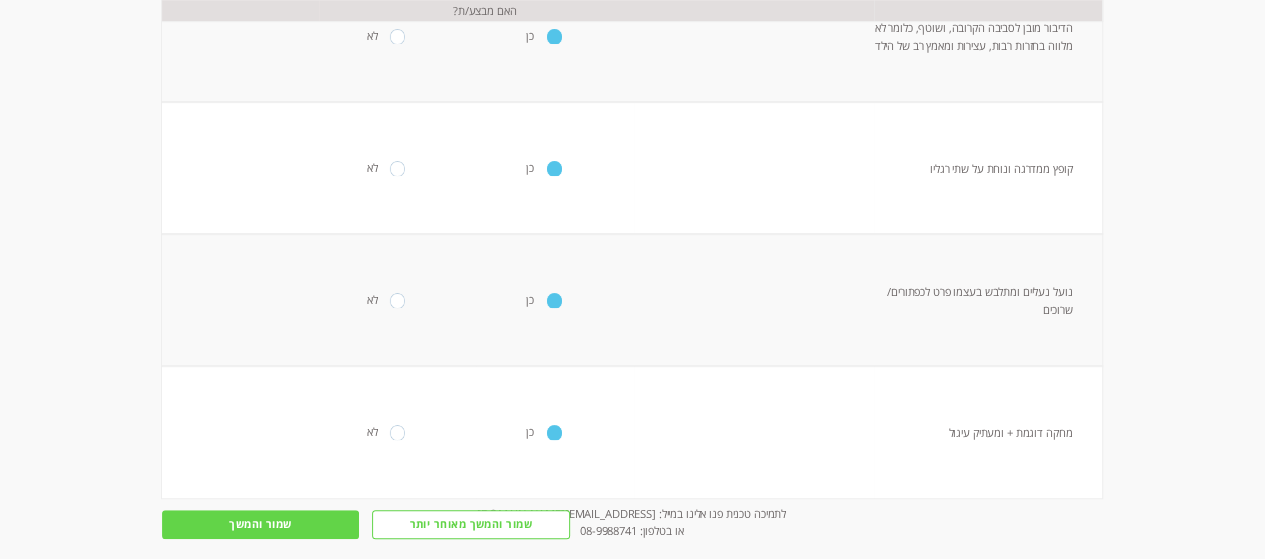 scroll, scrollTop: 408, scrollLeft: 0, axis: vertical 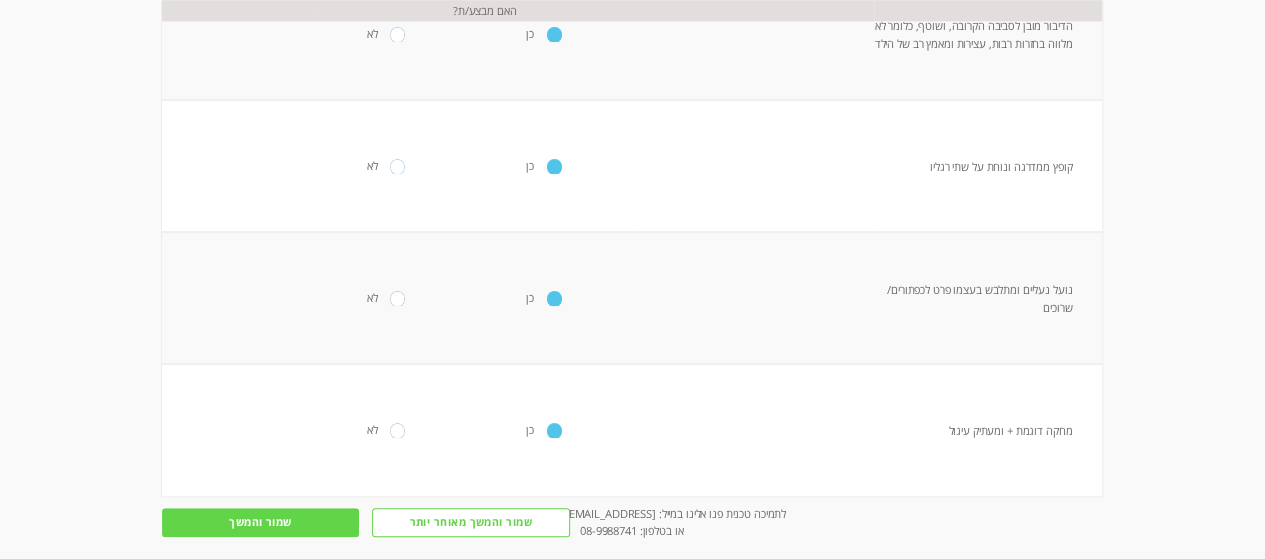 click on "שמור והמשך" at bounding box center [261, 523] 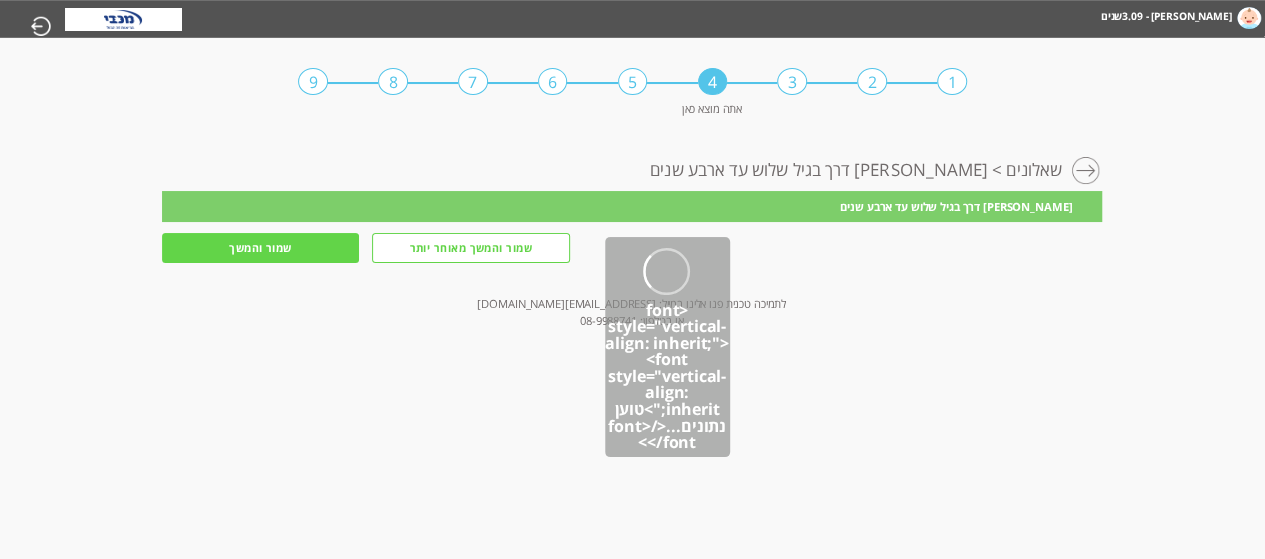 scroll, scrollTop: 0, scrollLeft: 0, axis: both 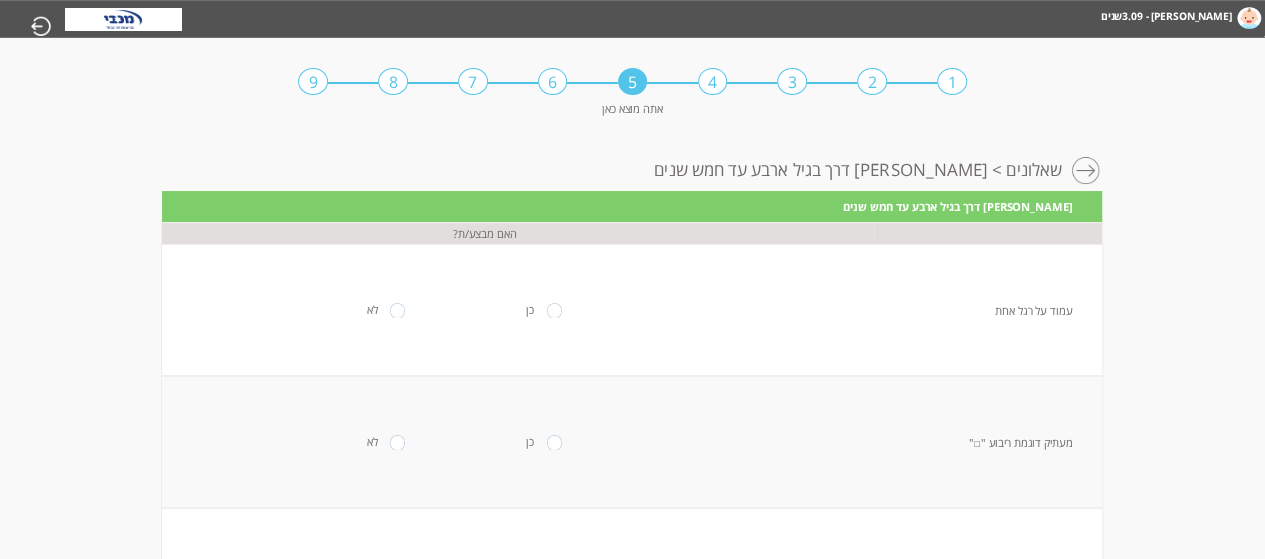 click at bounding box center (555, 310) 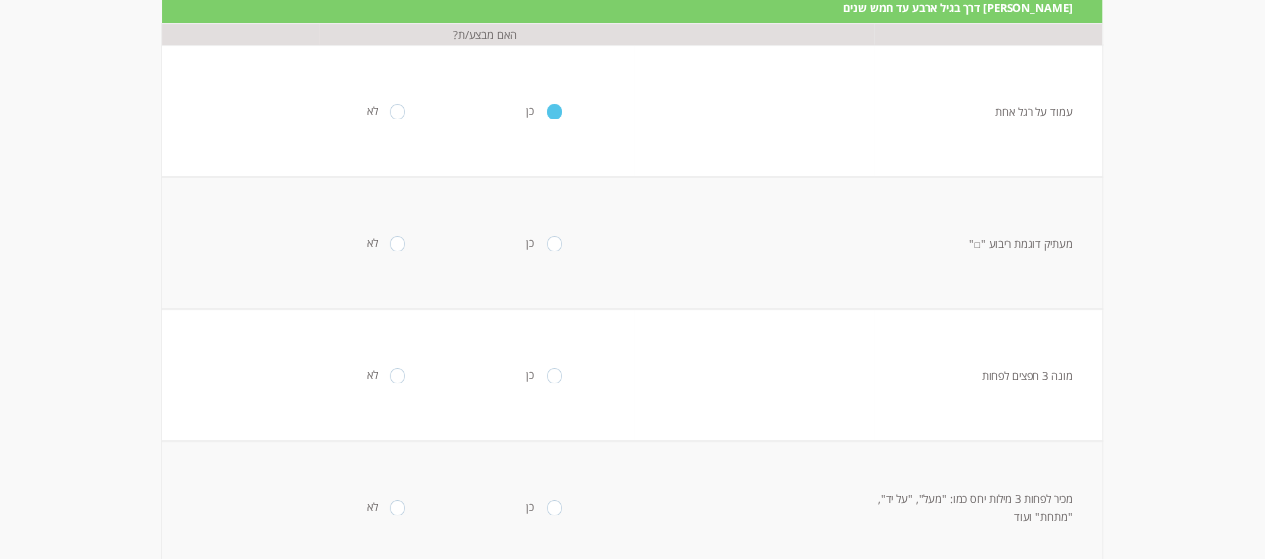 scroll, scrollTop: 251, scrollLeft: 0, axis: vertical 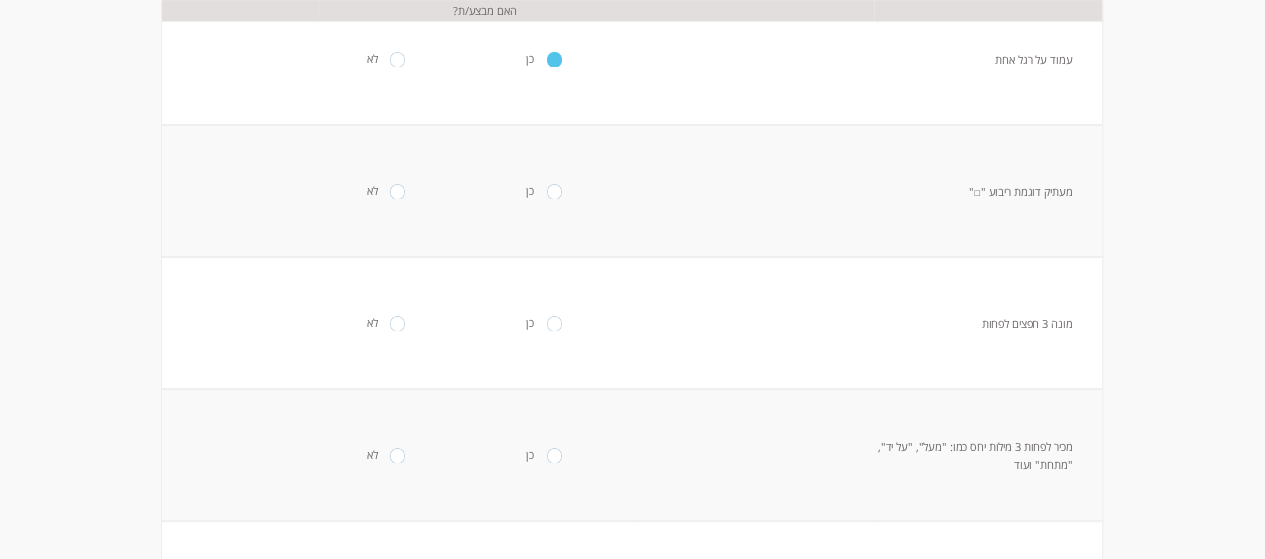 click at bounding box center (555, 191) 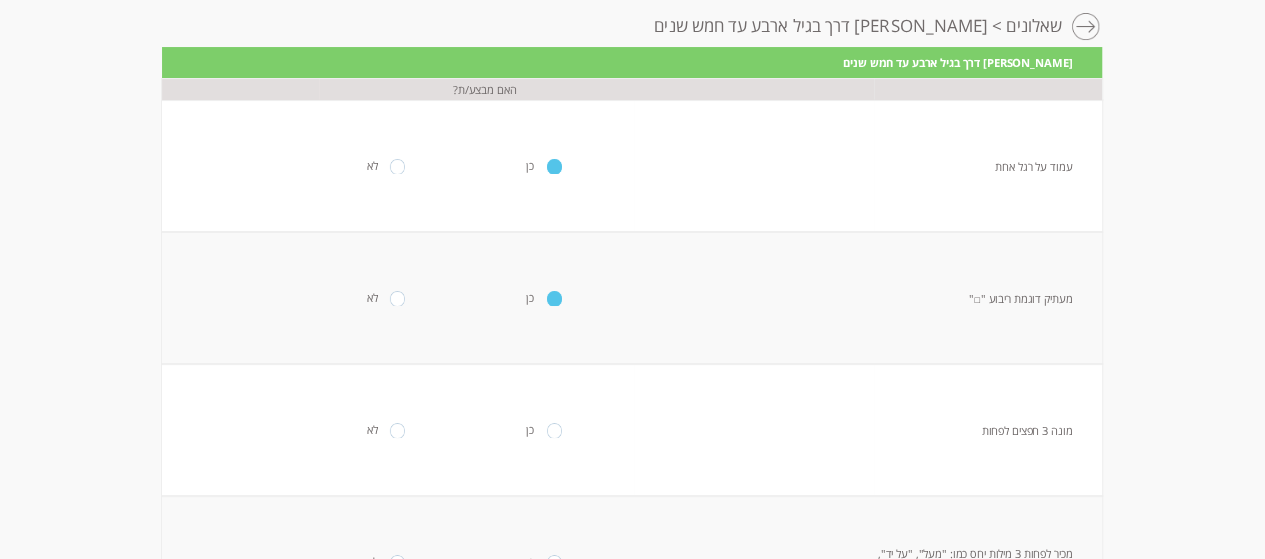scroll, scrollTop: 142, scrollLeft: 0, axis: vertical 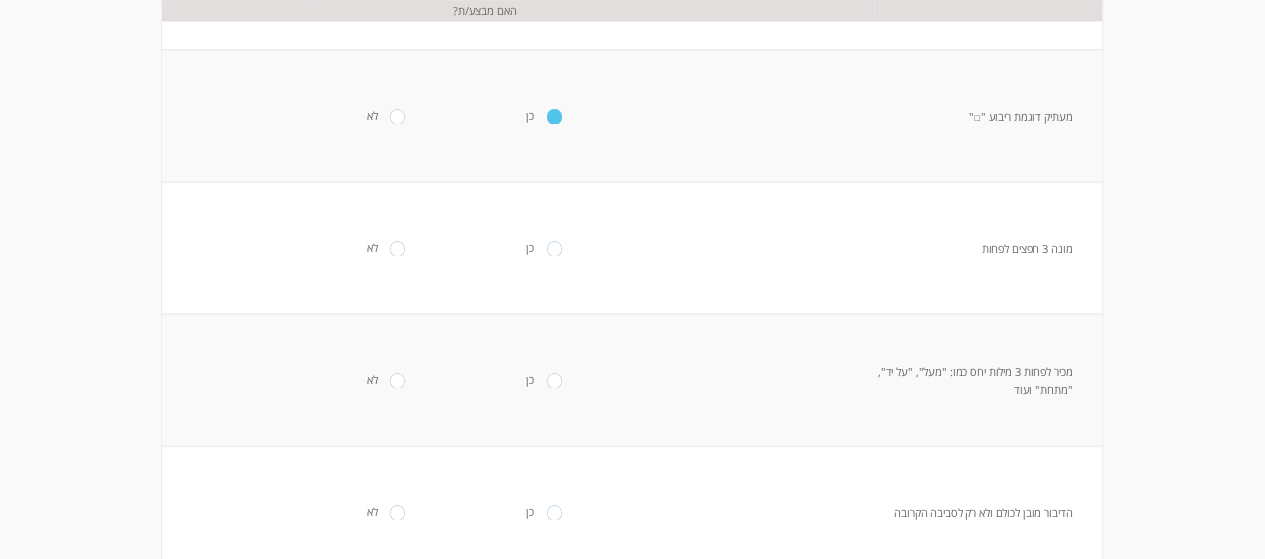 click on "כן" at bounding box center (554, 248) 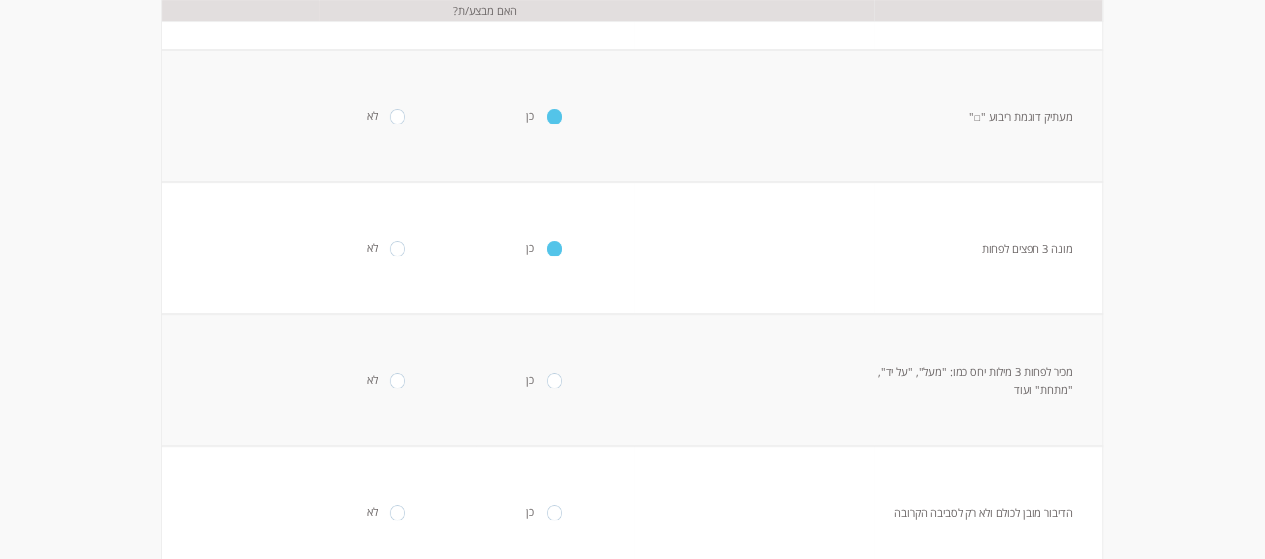 click at bounding box center (555, 380) 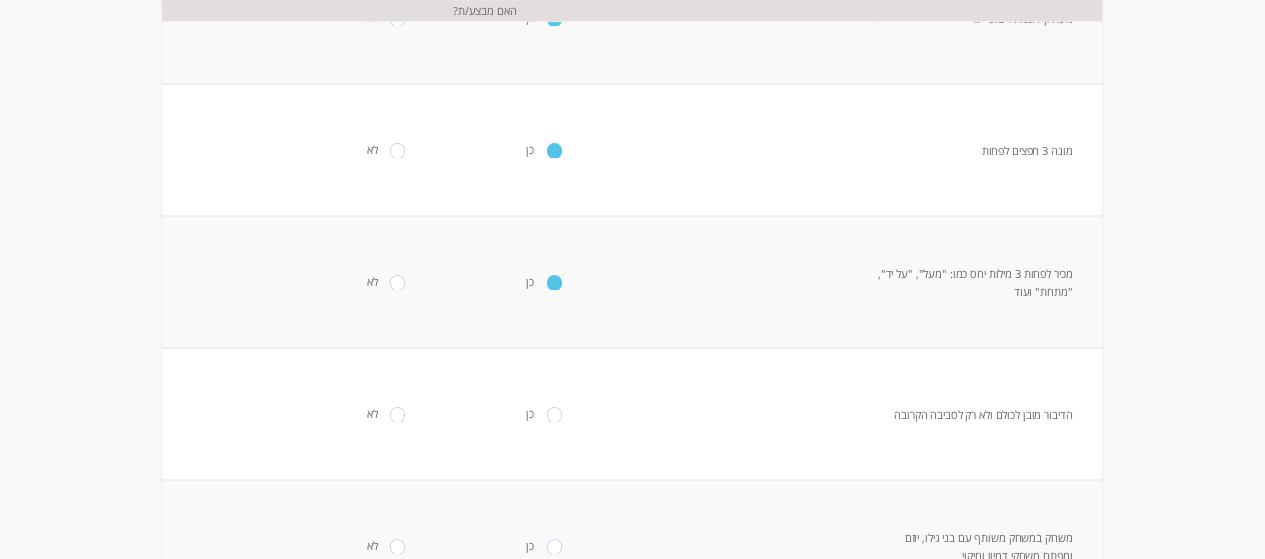 scroll, scrollTop: 489, scrollLeft: 0, axis: vertical 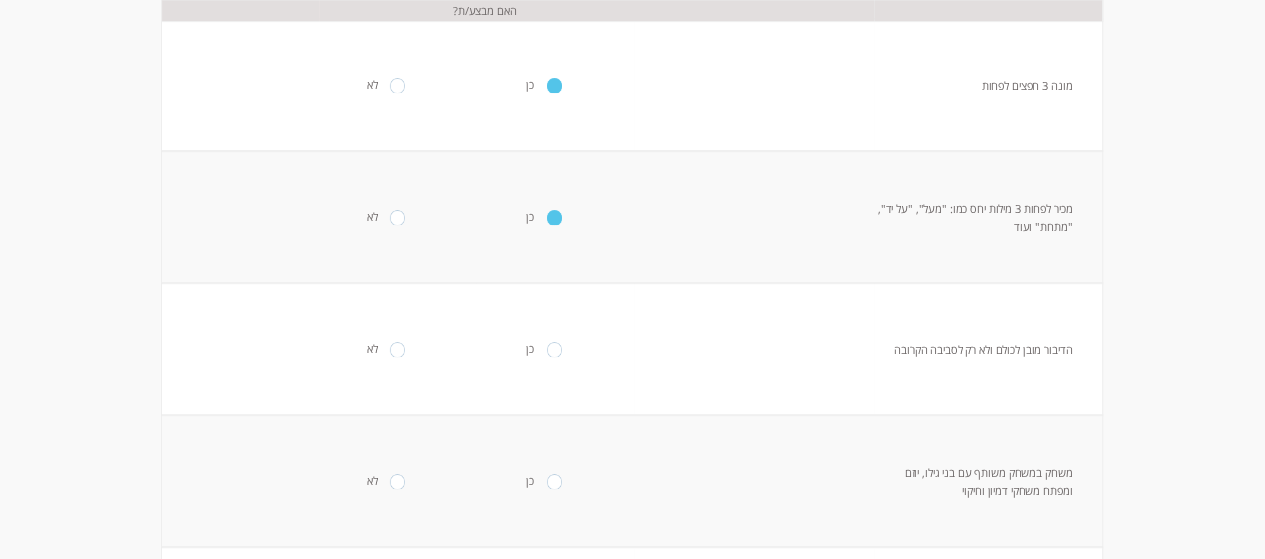 click at bounding box center (555, 349) 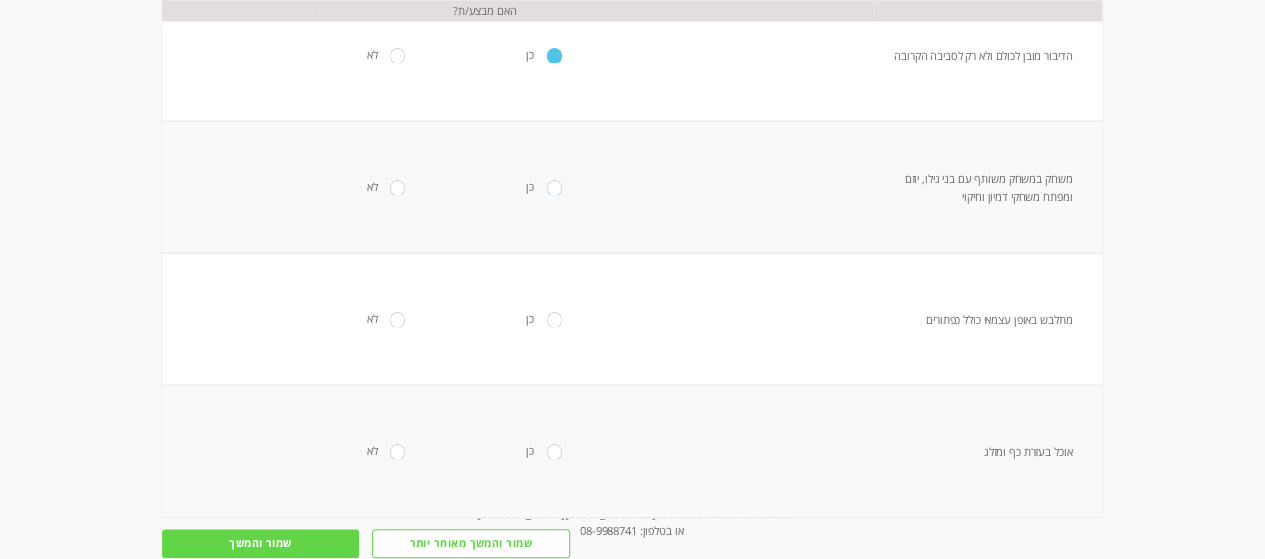 scroll, scrollTop: 770, scrollLeft: 0, axis: vertical 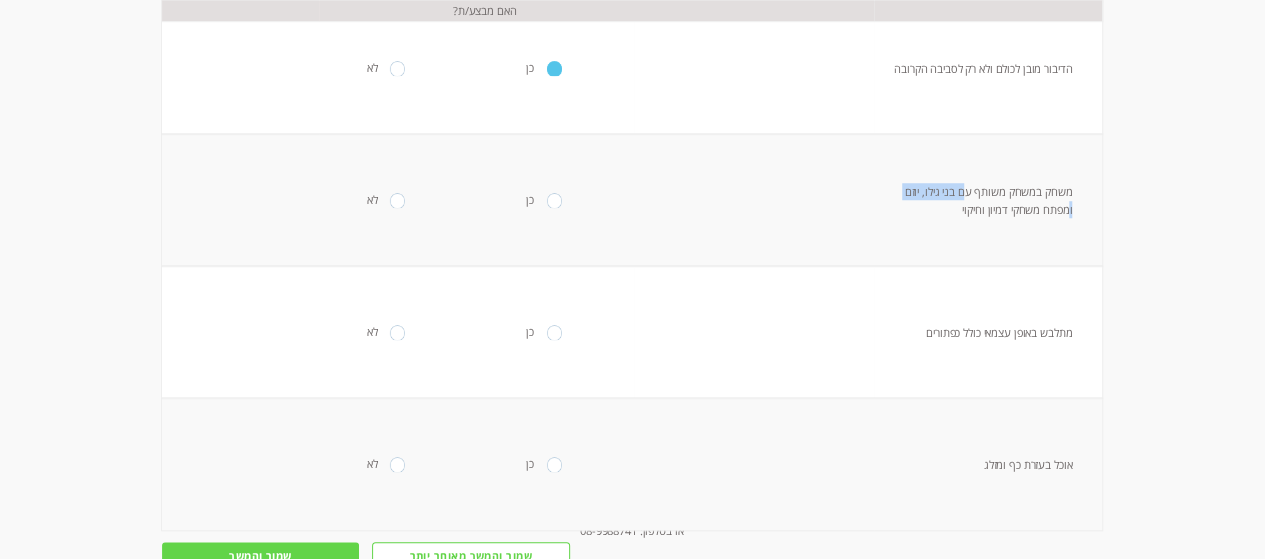 drag, startPoint x: 960, startPoint y: 187, endPoint x: 891, endPoint y: 195, distance: 69.46222 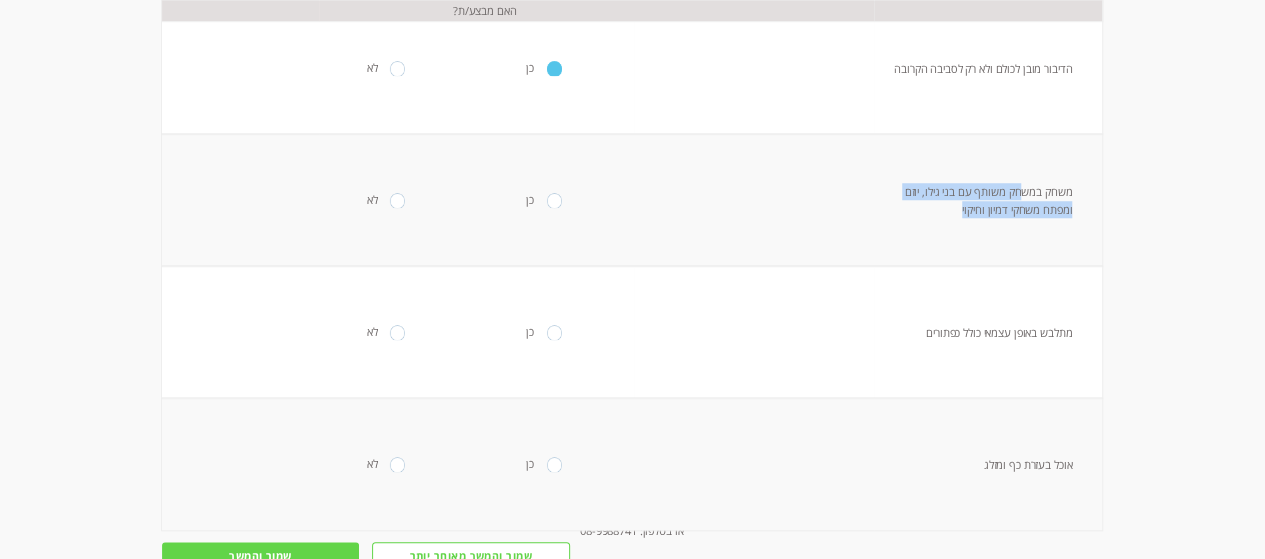 drag, startPoint x: 1017, startPoint y: 193, endPoint x: 968, endPoint y: 212, distance: 52.554733 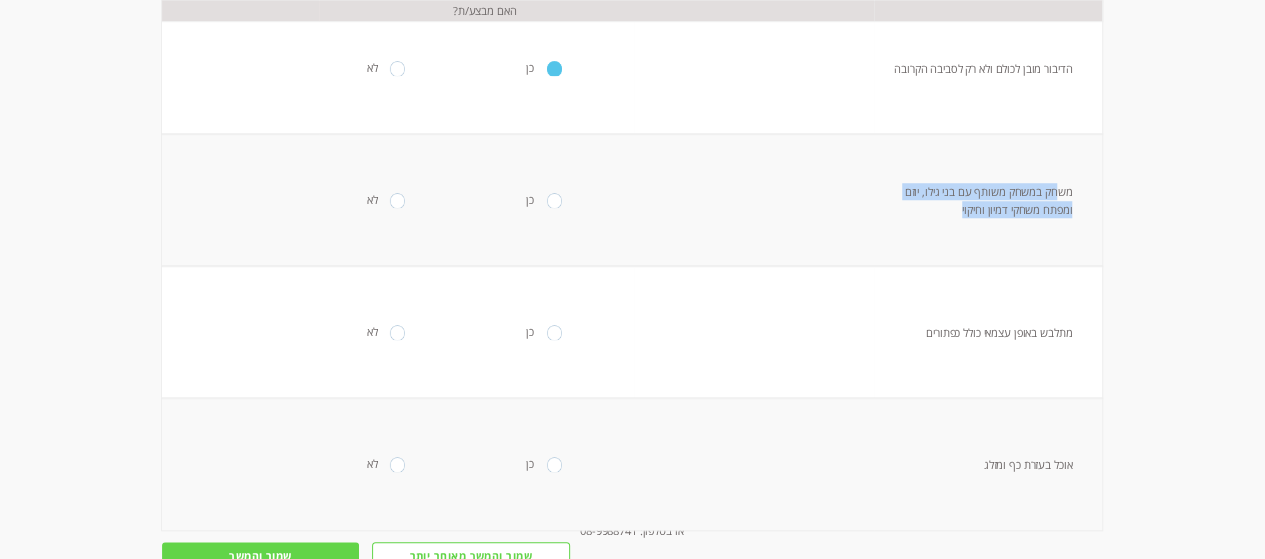 drag, startPoint x: 1053, startPoint y: 196, endPoint x: 915, endPoint y: 198, distance: 138.0145 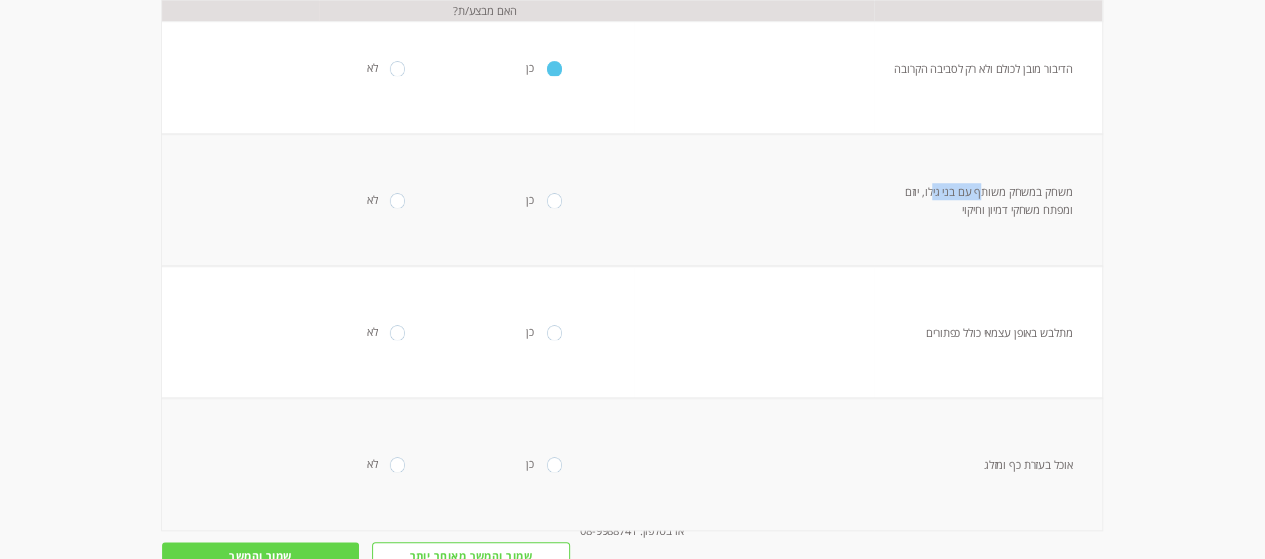drag, startPoint x: 976, startPoint y: 192, endPoint x: 926, endPoint y: 192, distance: 50 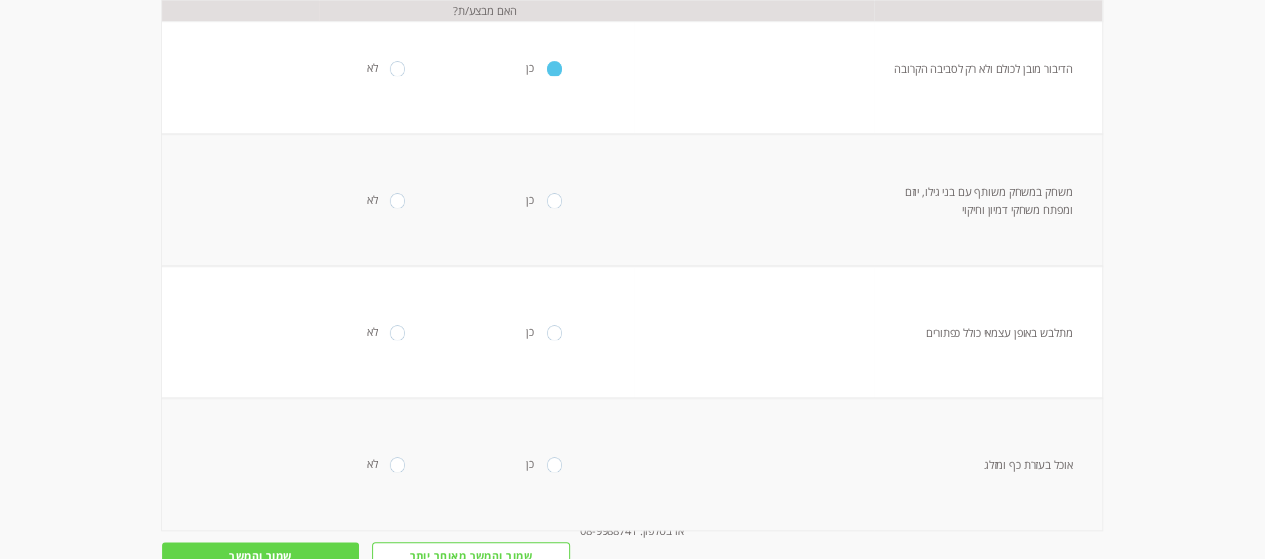 click on "משחק במשחק משותף עם בני גילו, יוזם ומפתח משחקי דמיון וחיקוי" at bounding box center (987, 200) 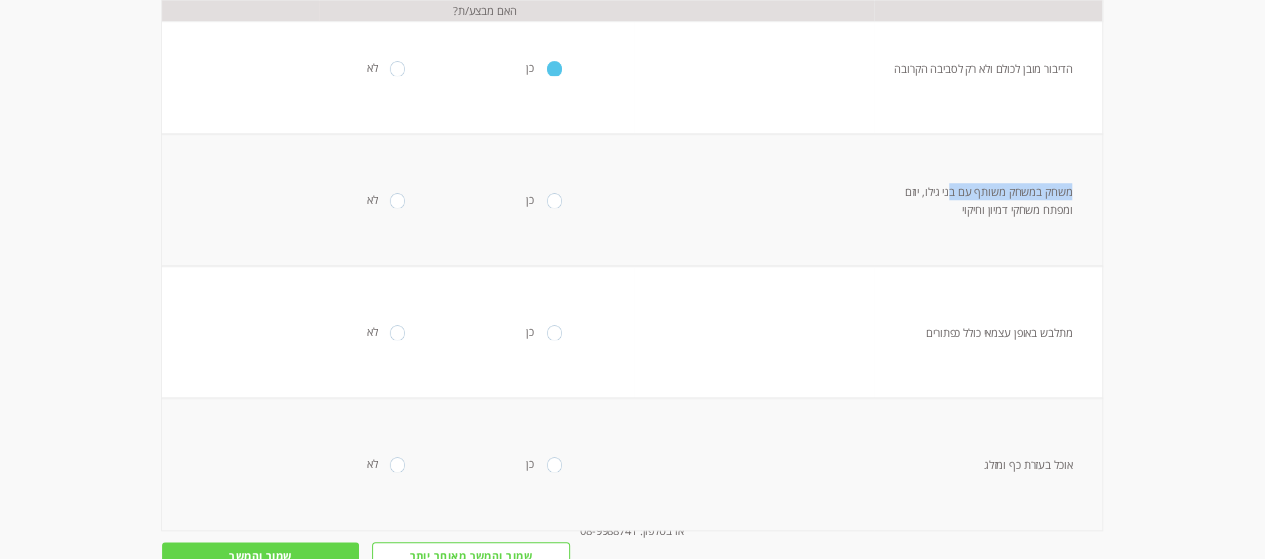 drag, startPoint x: 1066, startPoint y: 193, endPoint x: 948, endPoint y: 186, distance: 118.20744 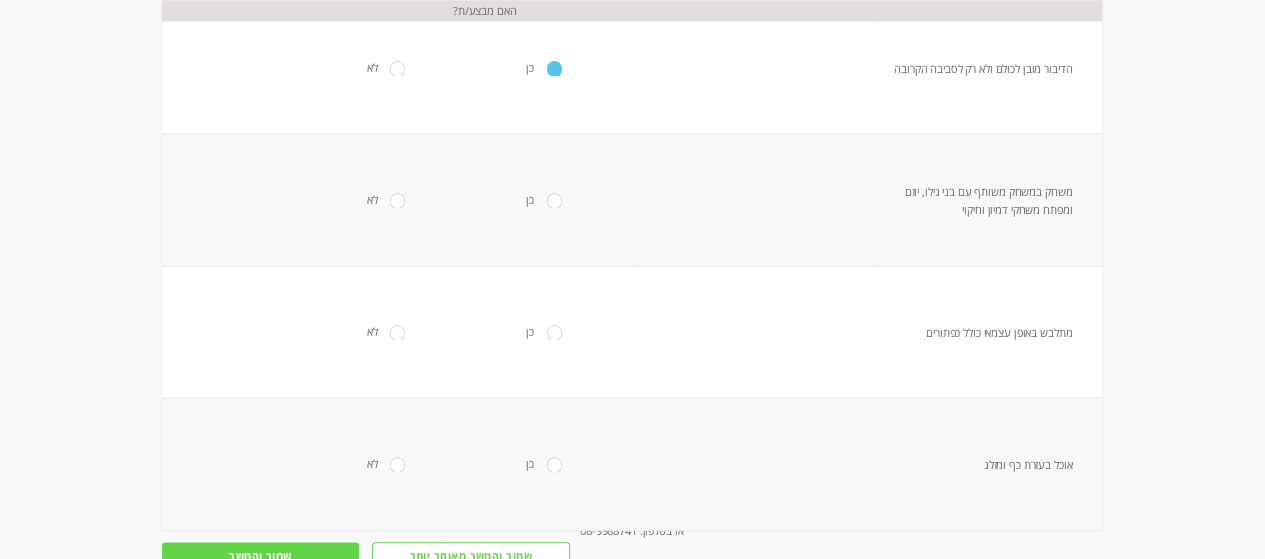 click on "משחק במשחק משותף עם בני גילו, יוזם ומפתח משחקי דמיון וחיקוי" at bounding box center [988, 200] 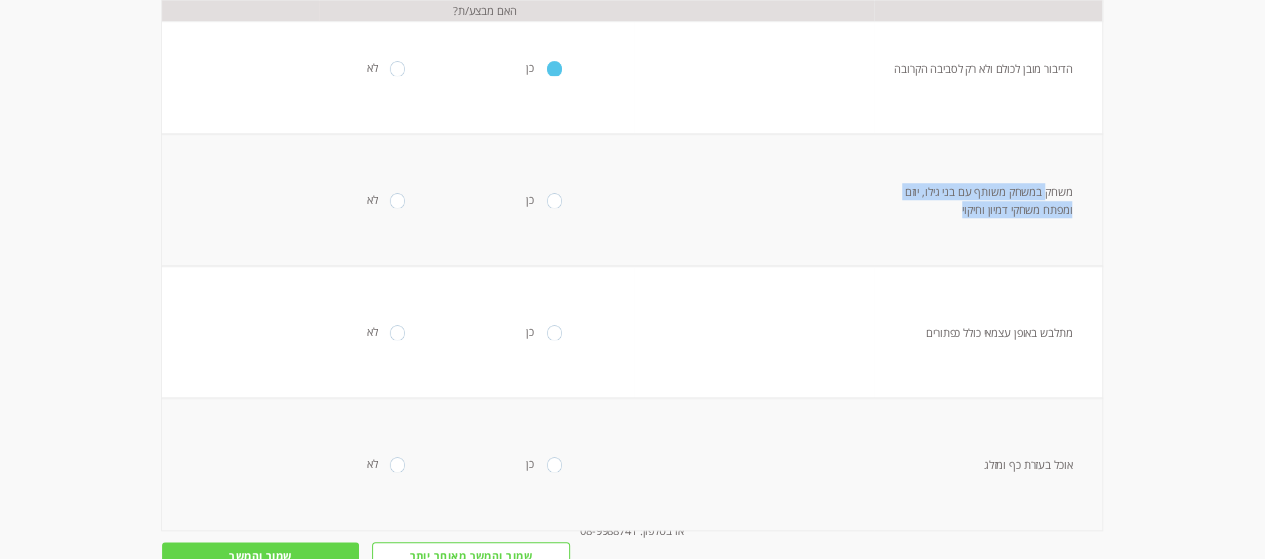 drag, startPoint x: 1011, startPoint y: 194, endPoint x: 932, endPoint y: 222, distance: 83.81527 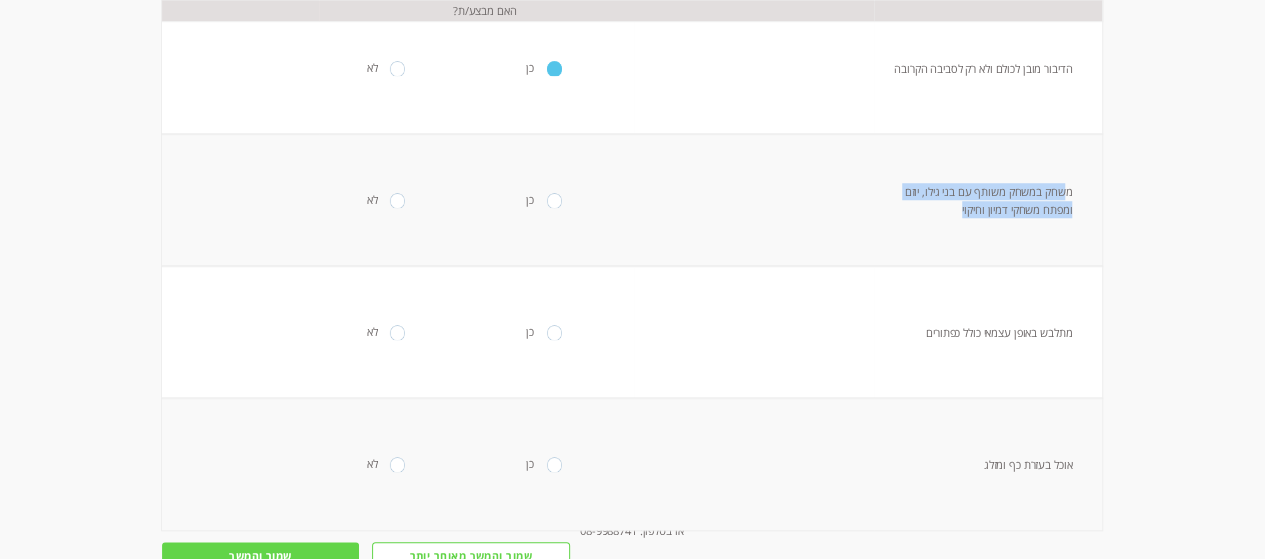 drag, startPoint x: 1060, startPoint y: 193, endPoint x: 931, endPoint y: 218, distance: 131.40015 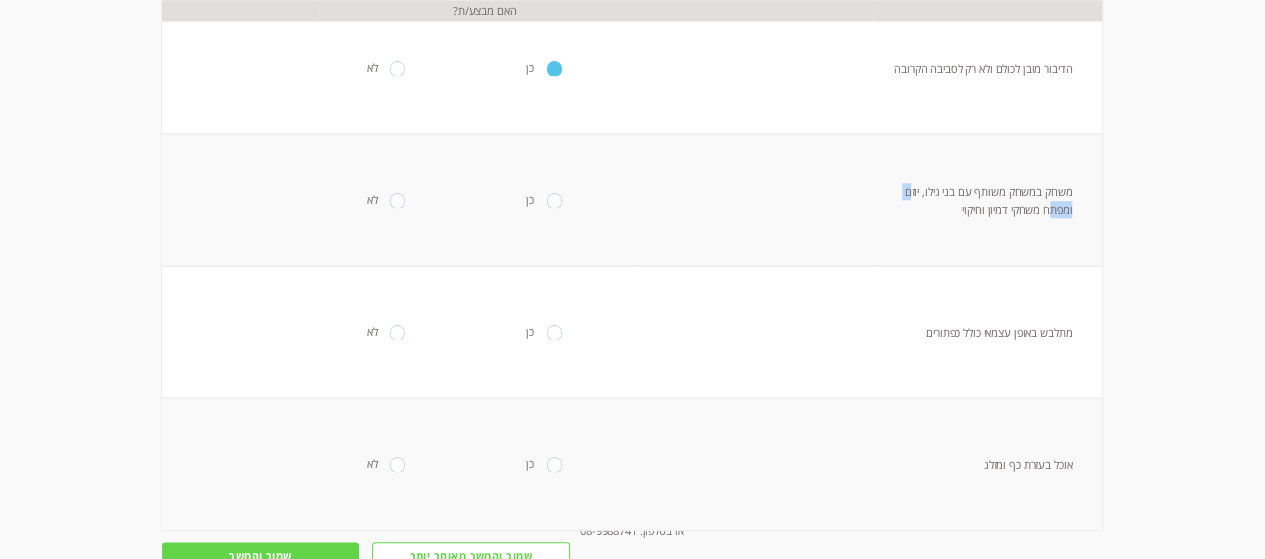 drag, startPoint x: 910, startPoint y: 192, endPoint x: 875, endPoint y: 197, distance: 35.35534 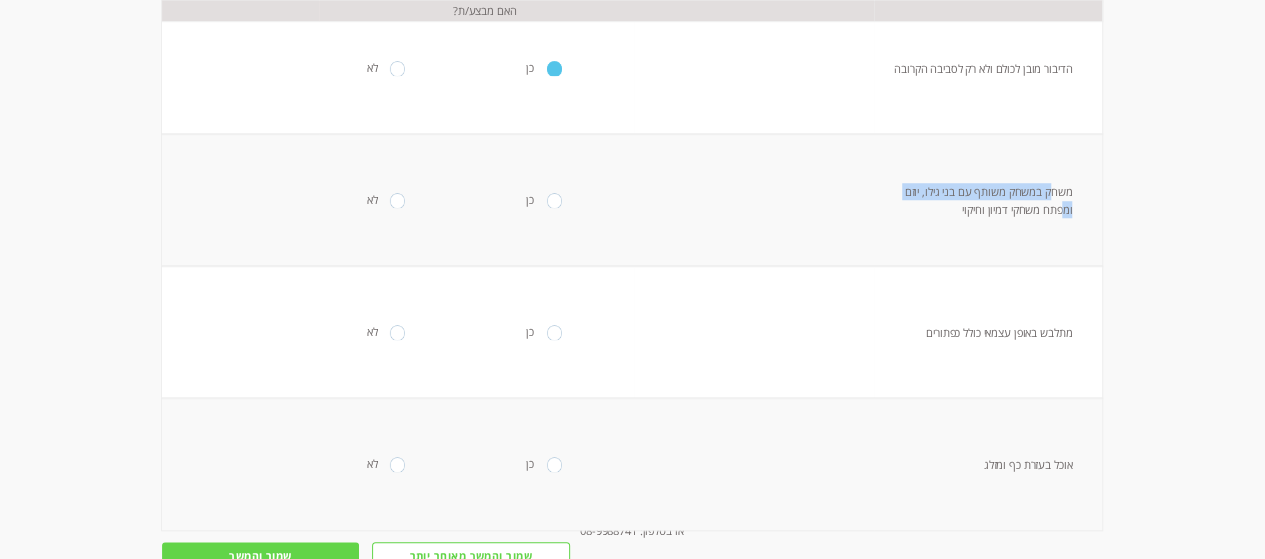 drag, startPoint x: 1045, startPoint y: 183, endPoint x: 886, endPoint y: 198, distance: 159.70598 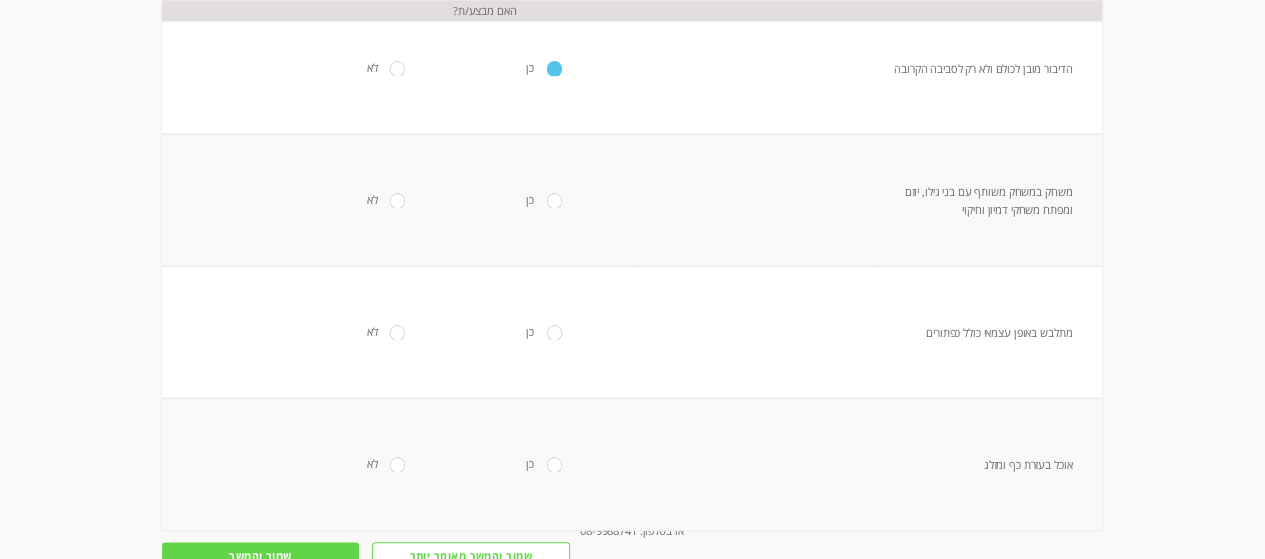 click on "משחק במשחק משותף עם בני גילו, יוזם ומפתח משחקי דמיון וחיקוי" at bounding box center [988, 200] 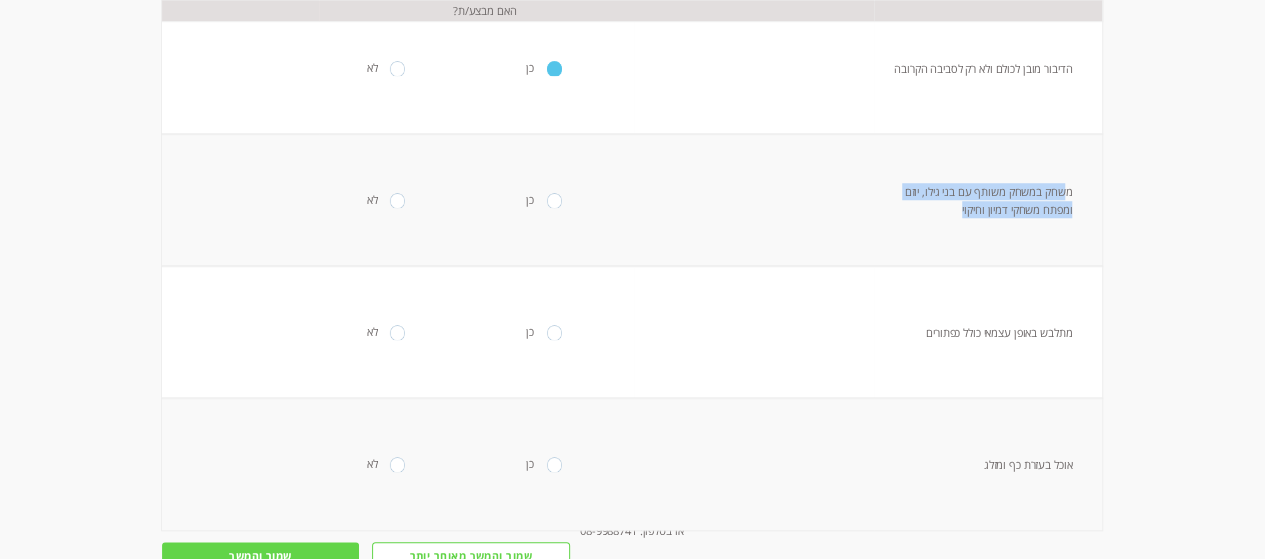 drag, startPoint x: 1007, startPoint y: 195, endPoint x: 892, endPoint y: 212, distance: 116.24973 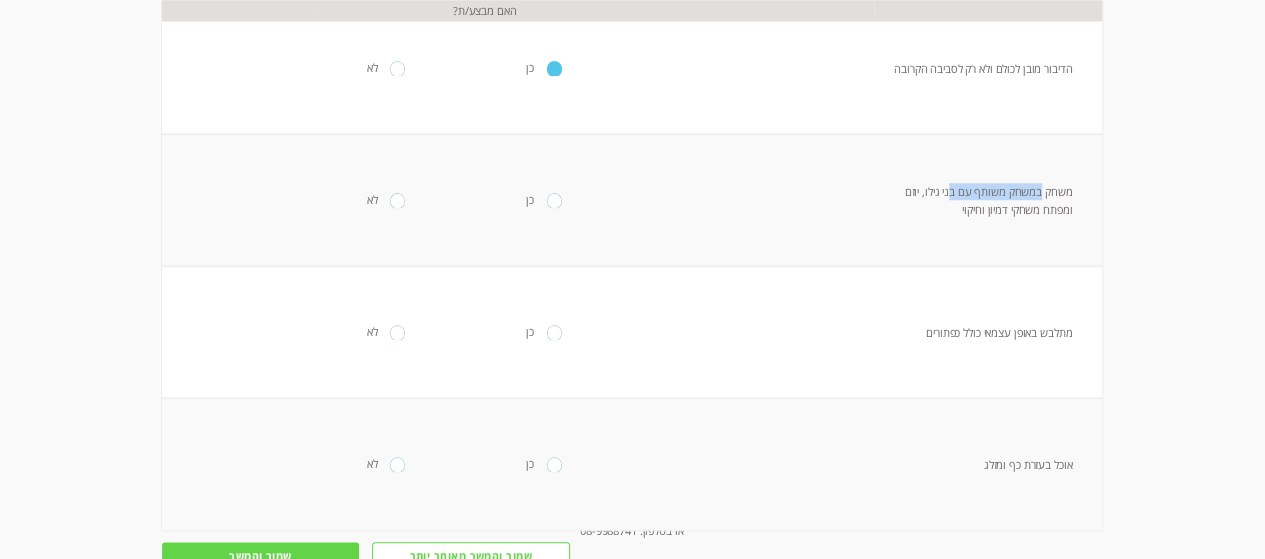 drag, startPoint x: 1020, startPoint y: 189, endPoint x: 944, endPoint y: 198, distance: 76.53104 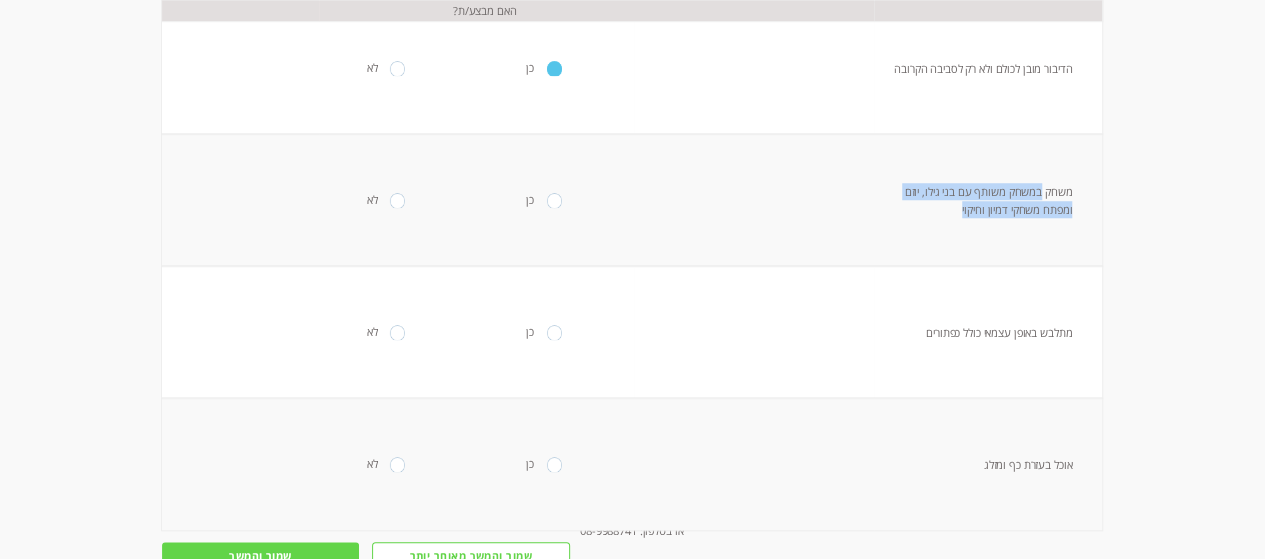 click on "משחק במשחק משותף עם בני גילו, יוזם ומפתח משחקי דמיון וחיקוי" at bounding box center (988, 200) 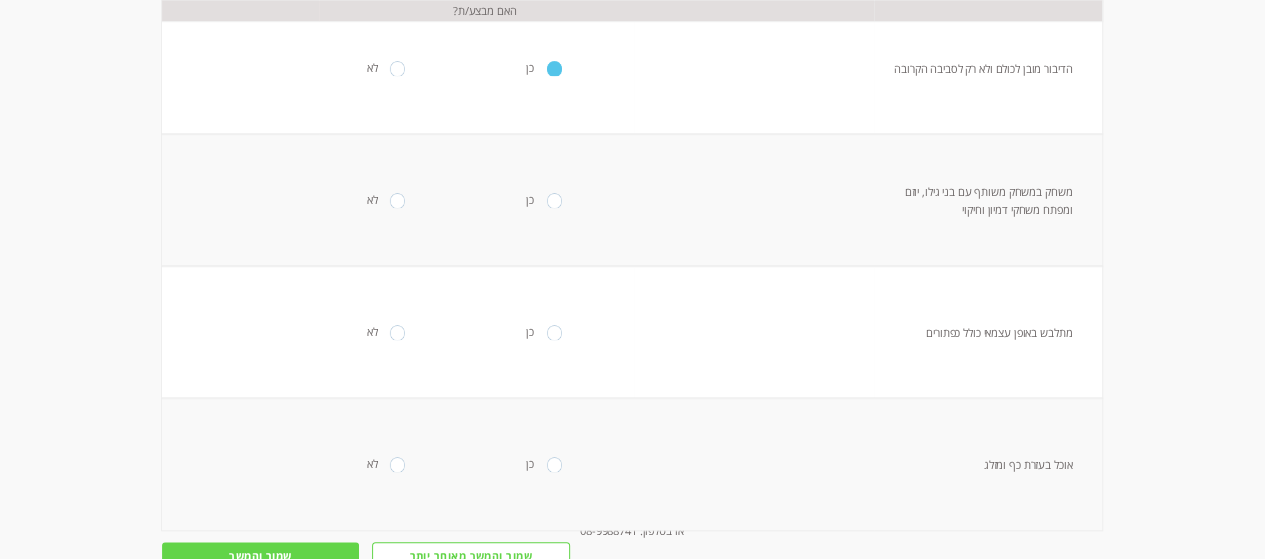 click at bounding box center (555, 200) 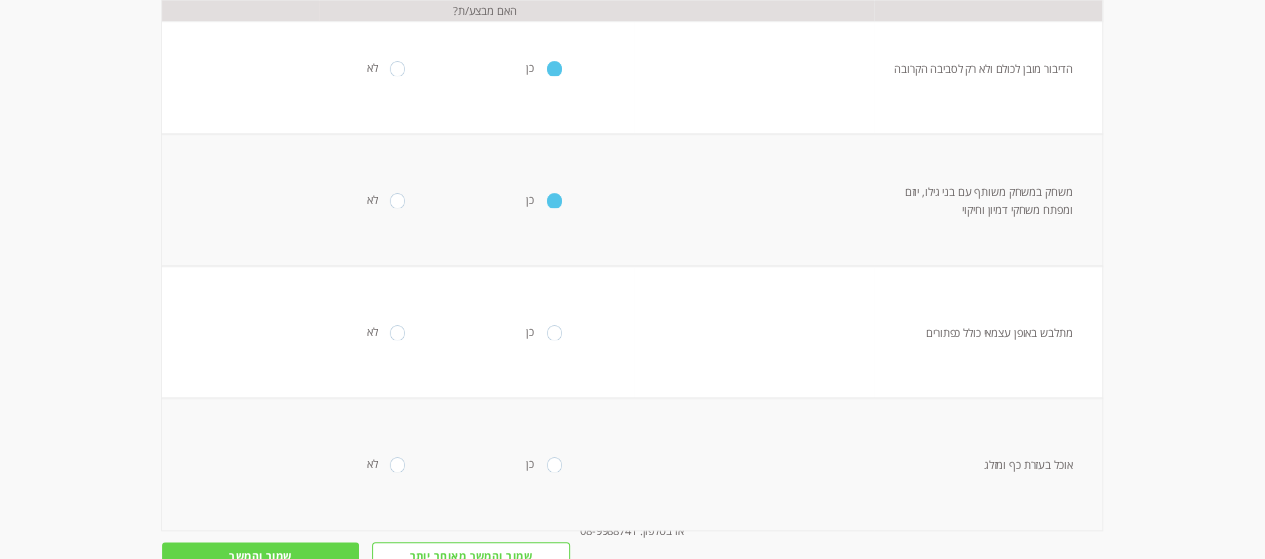 click on "כן" at bounding box center (554, 332) 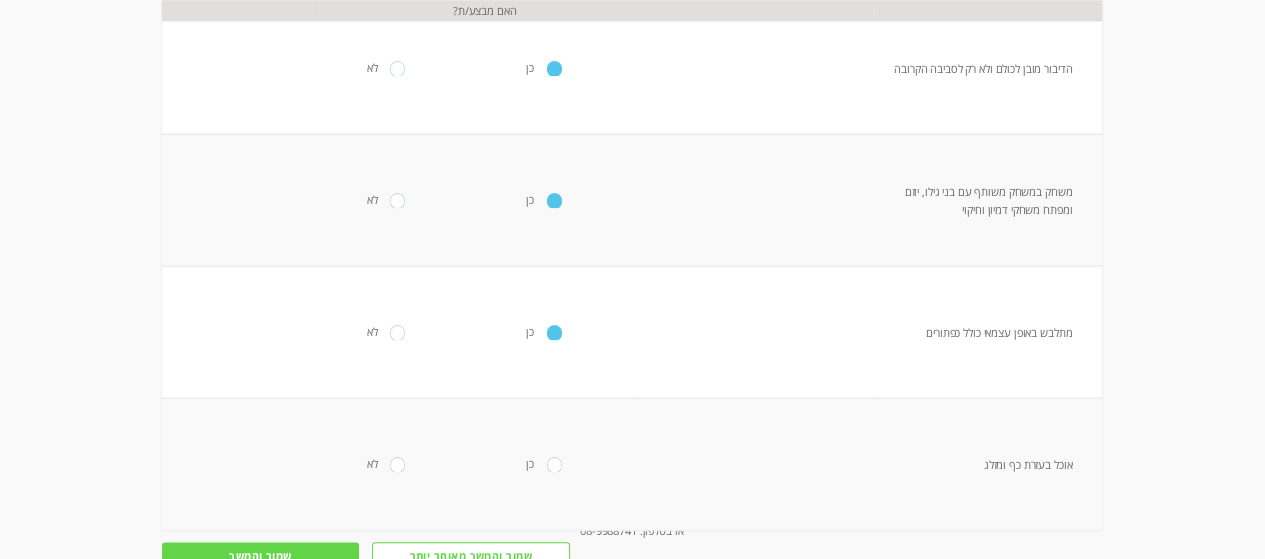click on "כן" at bounding box center [554, 464] 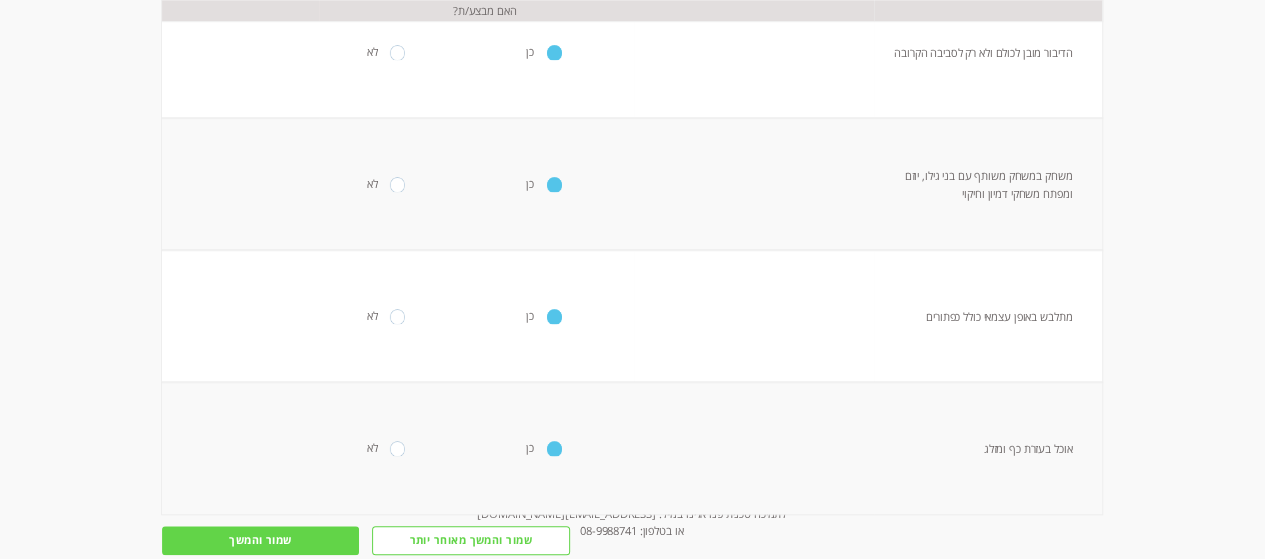 scroll, scrollTop: 790, scrollLeft: 0, axis: vertical 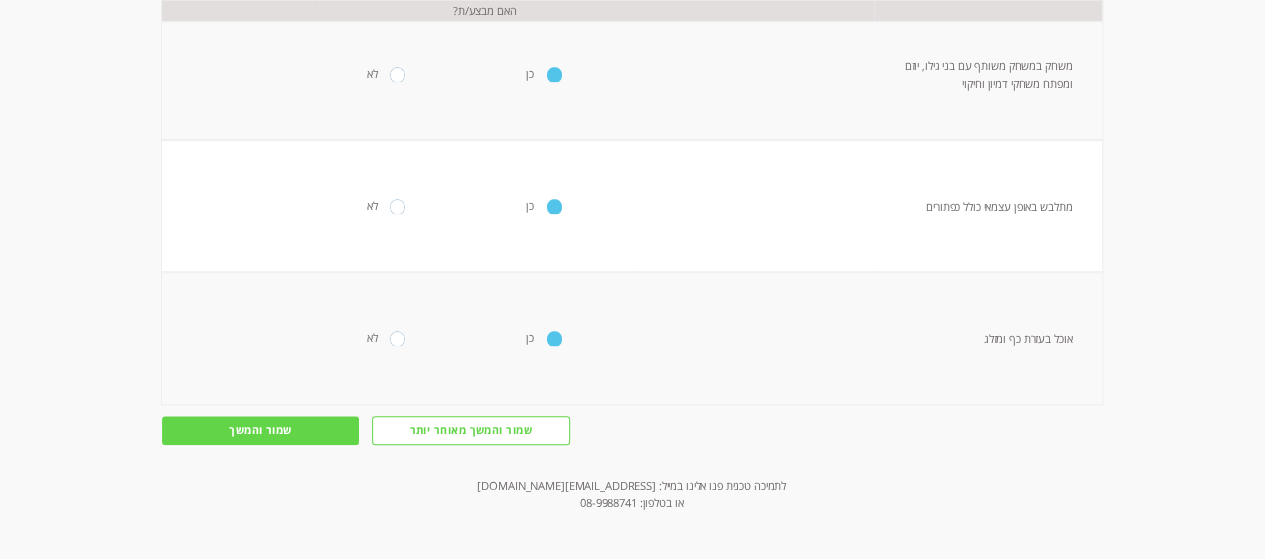 click on "שמור והמשך" at bounding box center (261, 431) 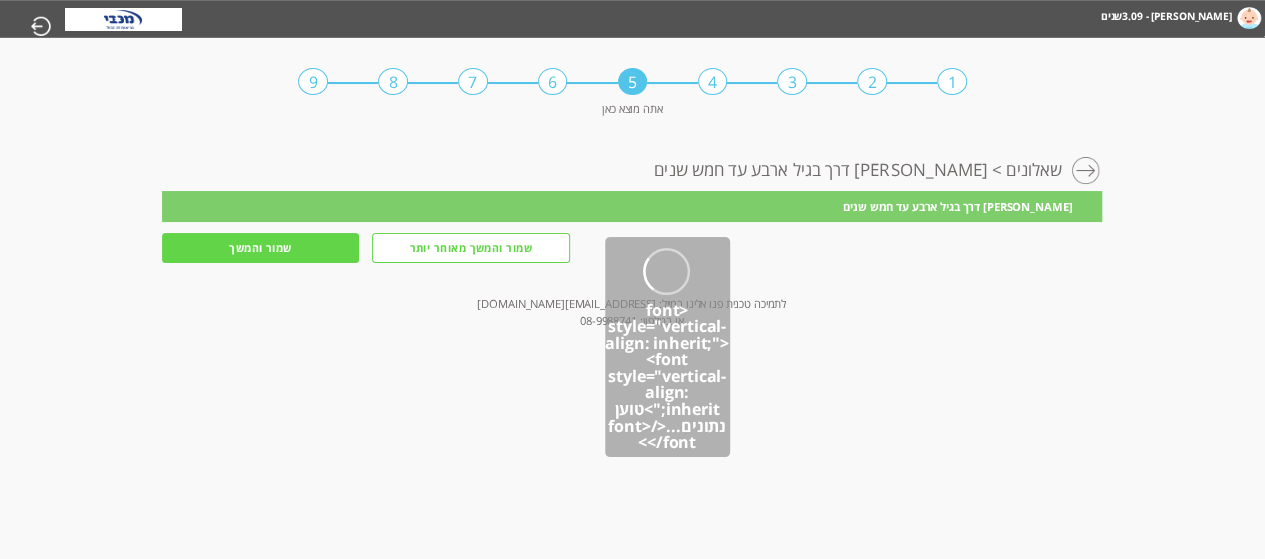 scroll, scrollTop: 0, scrollLeft: 0, axis: both 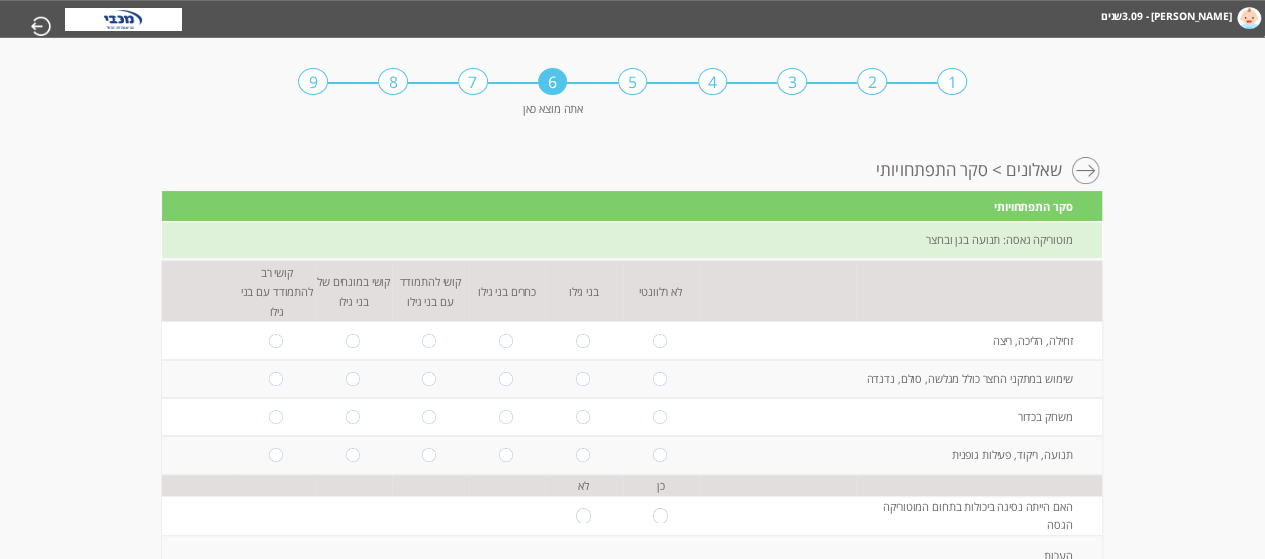 click at bounding box center (660, 340) 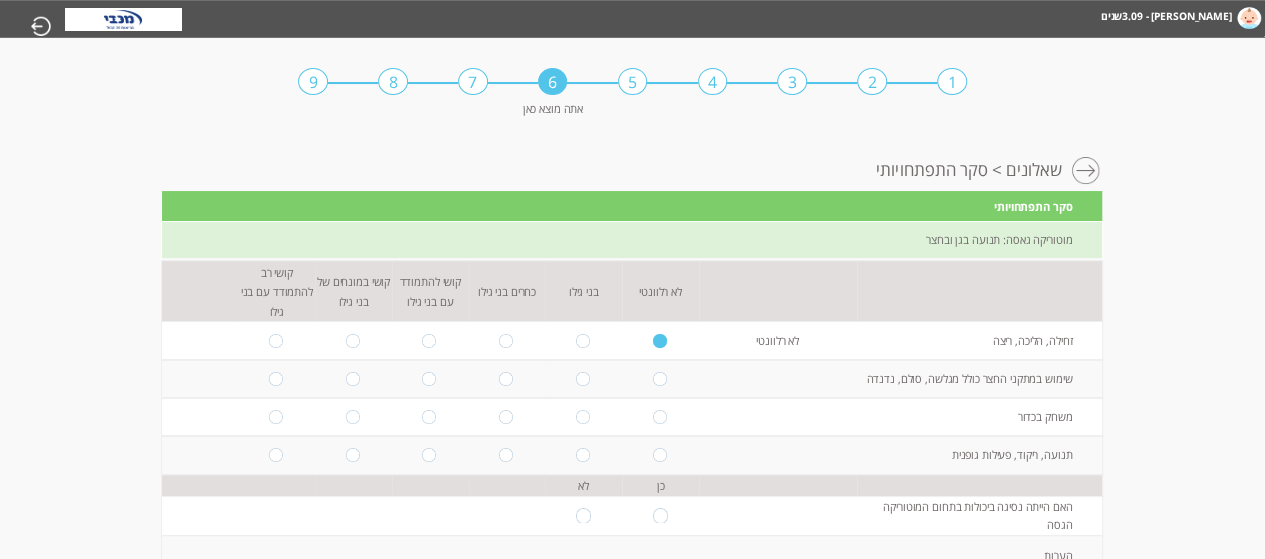 click at bounding box center (660, 340) 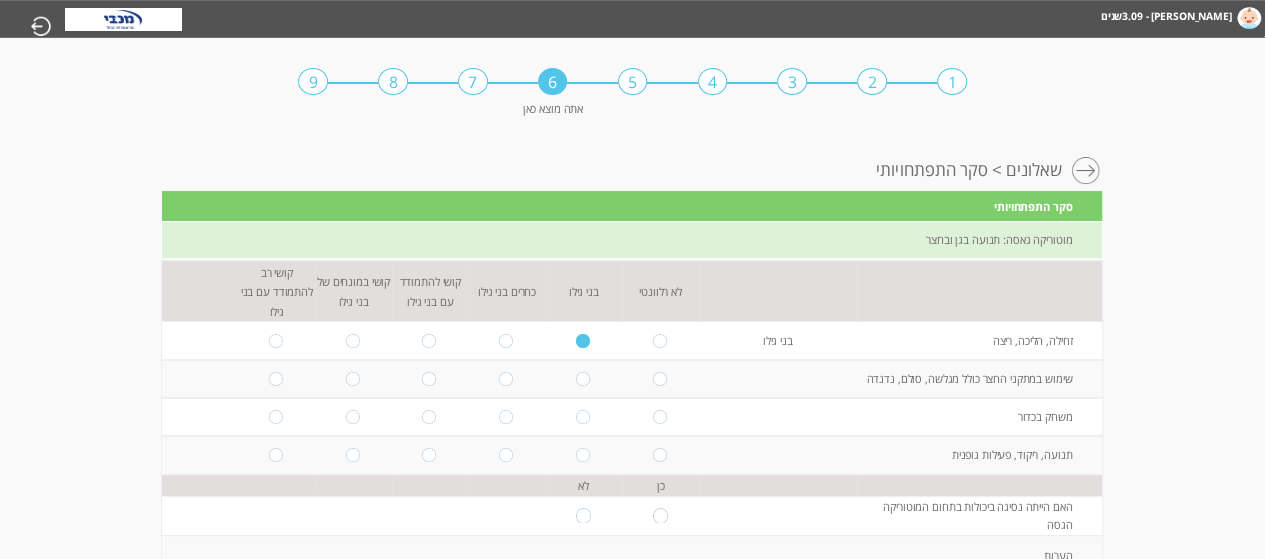 click at bounding box center [584, 379] 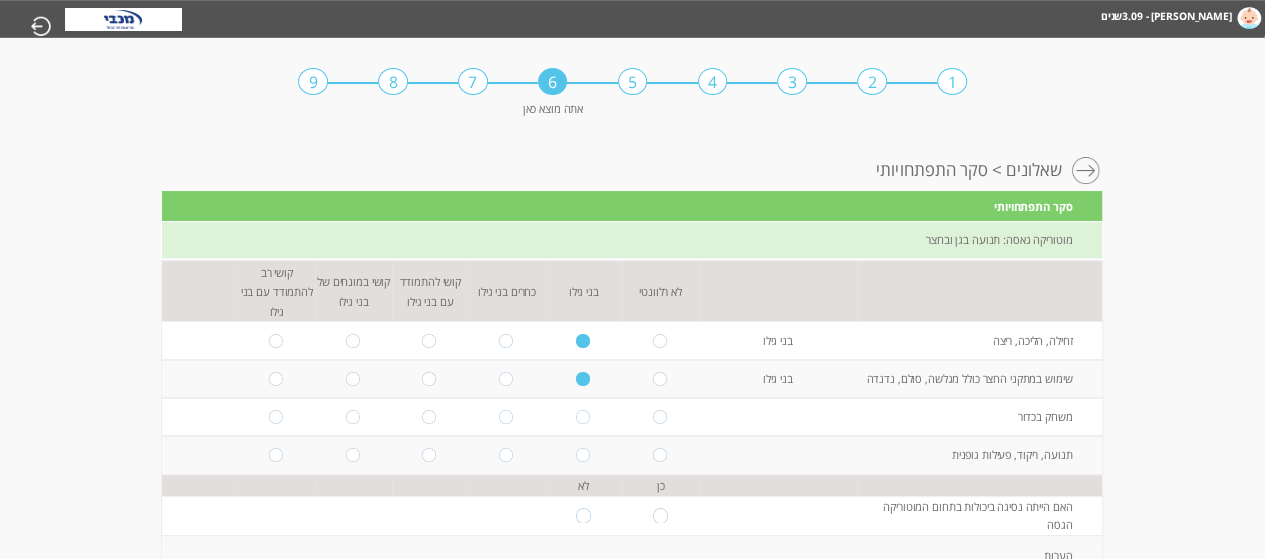 click at bounding box center (583, 417) 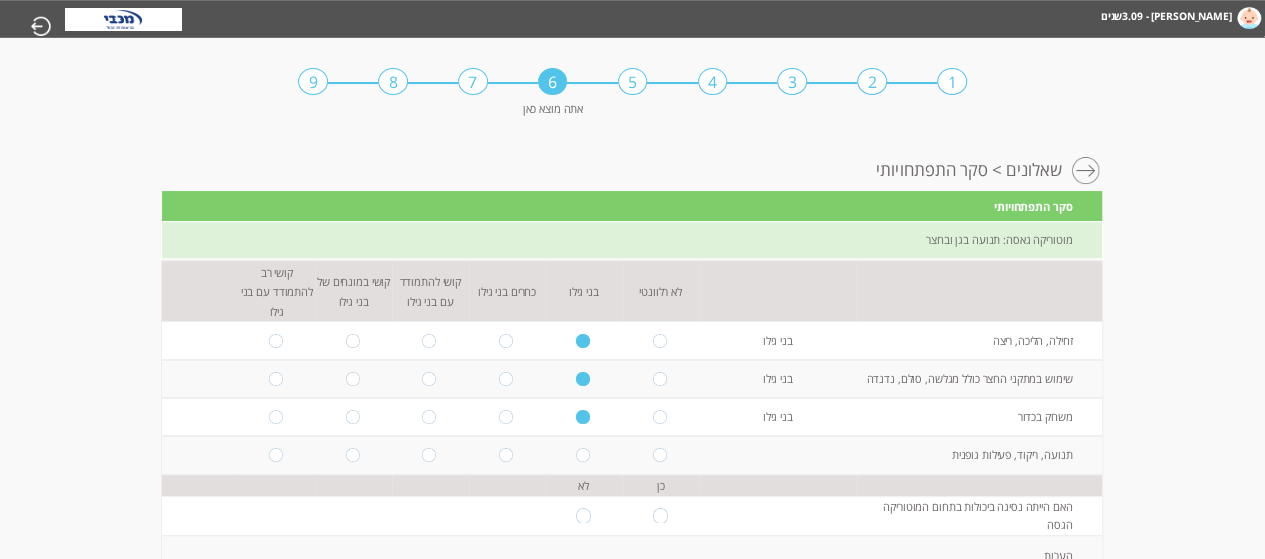 click at bounding box center [584, 455] 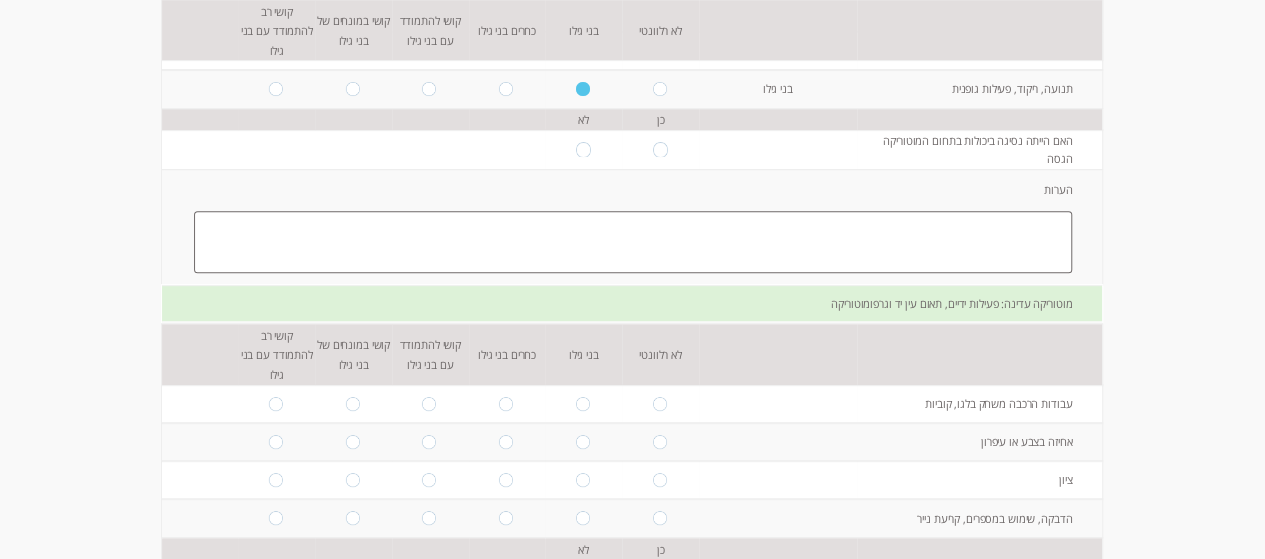 scroll, scrollTop: 362, scrollLeft: 0, axis: vertical 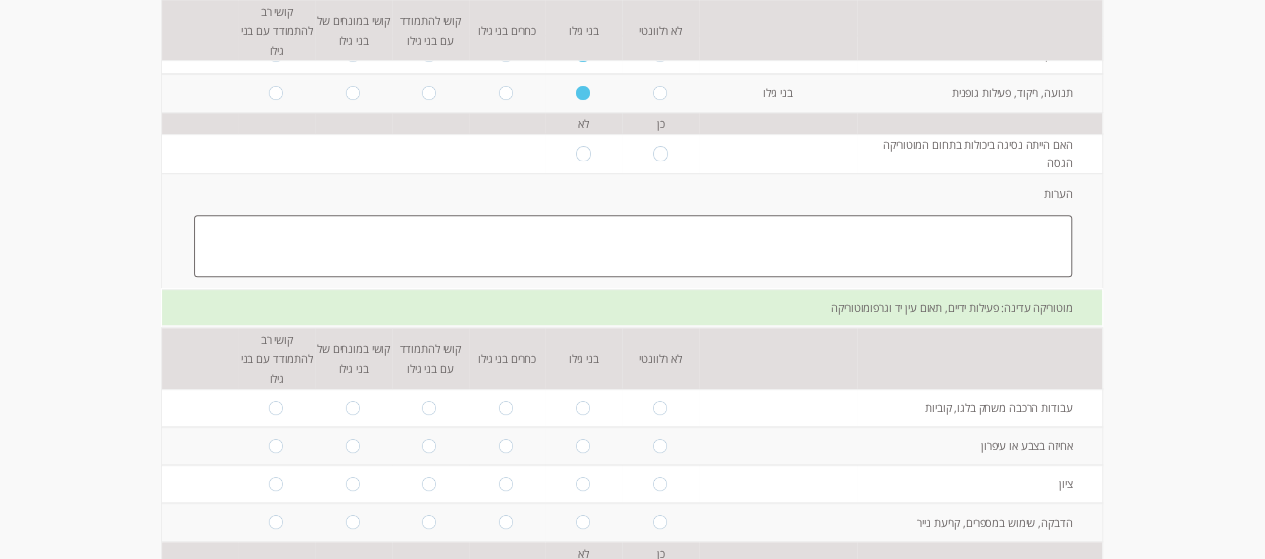 click at bounding box center [584, 153] 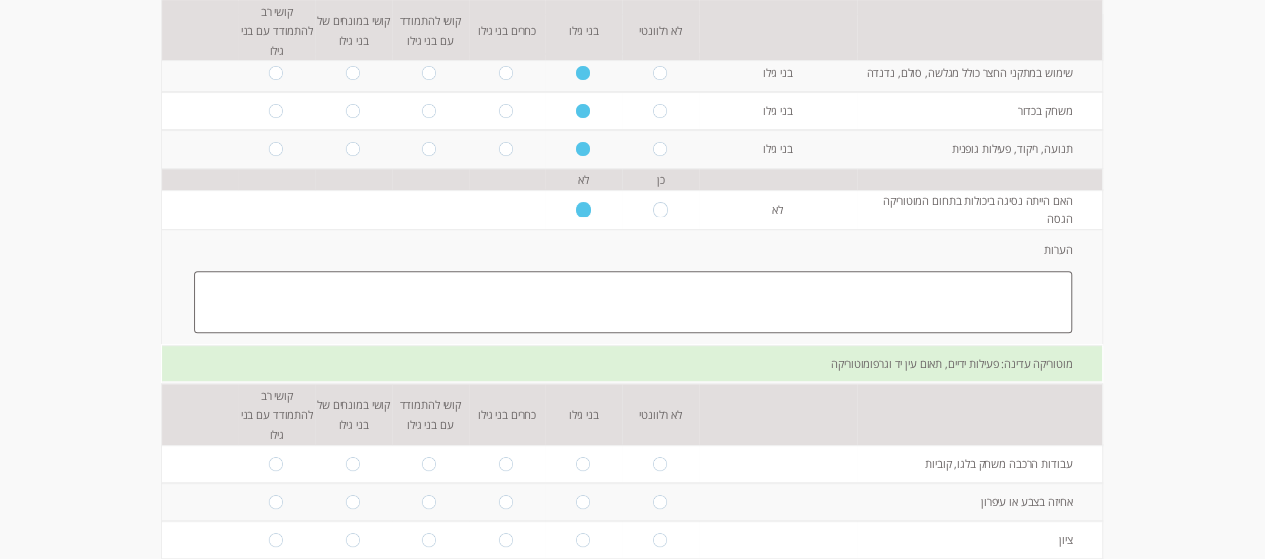 scroll, scrollTop: 294, scrollLeft: 0, axis: vertical 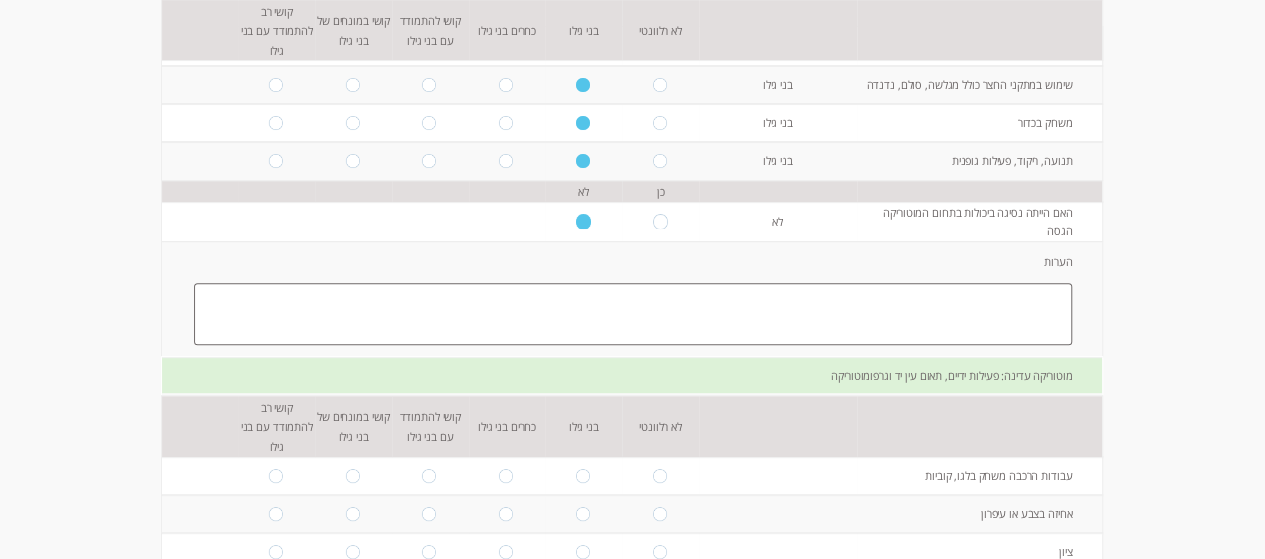 click at bounding box center [633, 314] 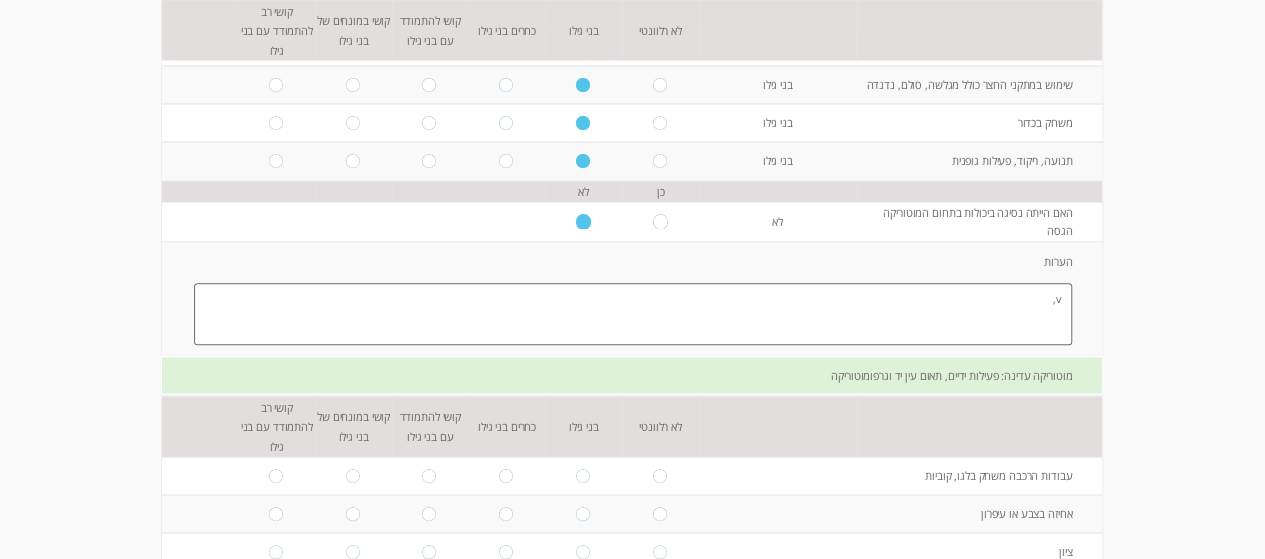 type on "v" 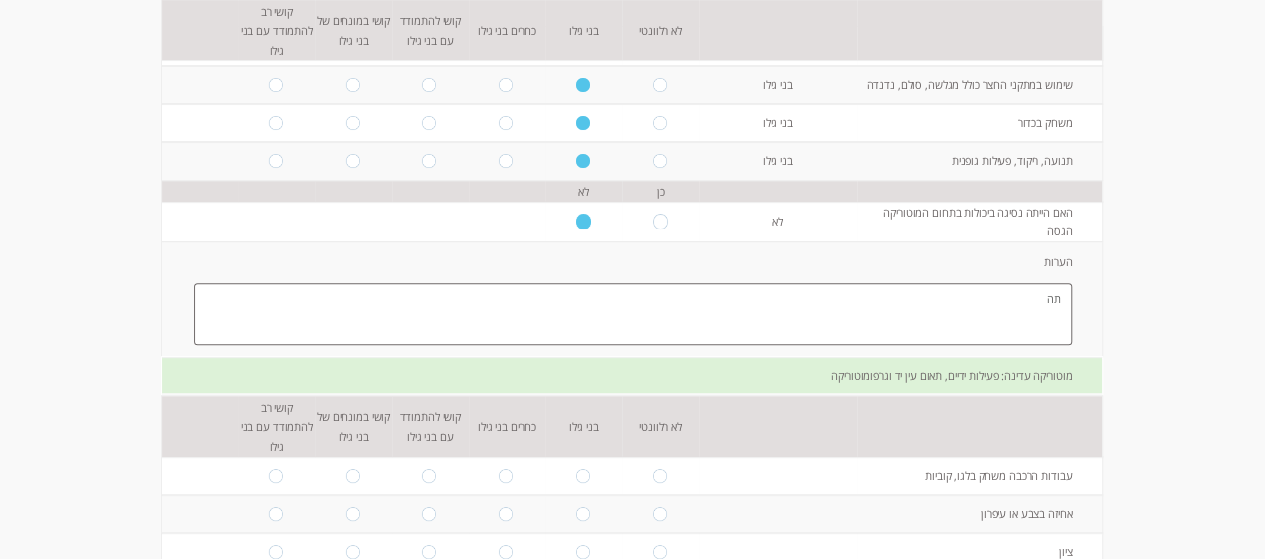 type on "ת" 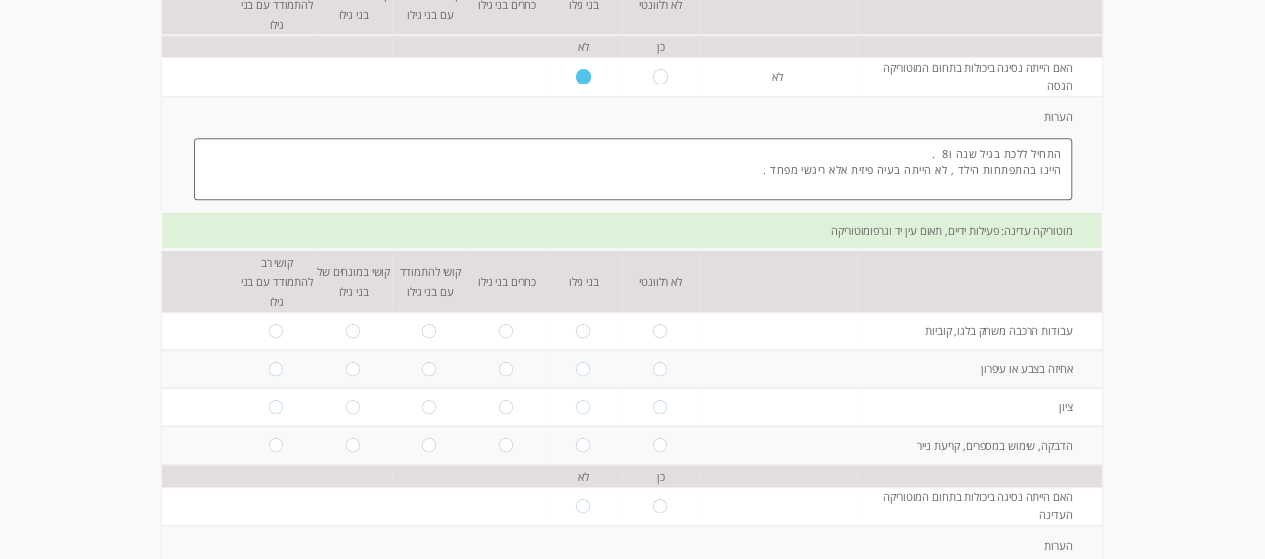 scroll, scrollTop: 472, scrollLeft: 0, axis: vertical 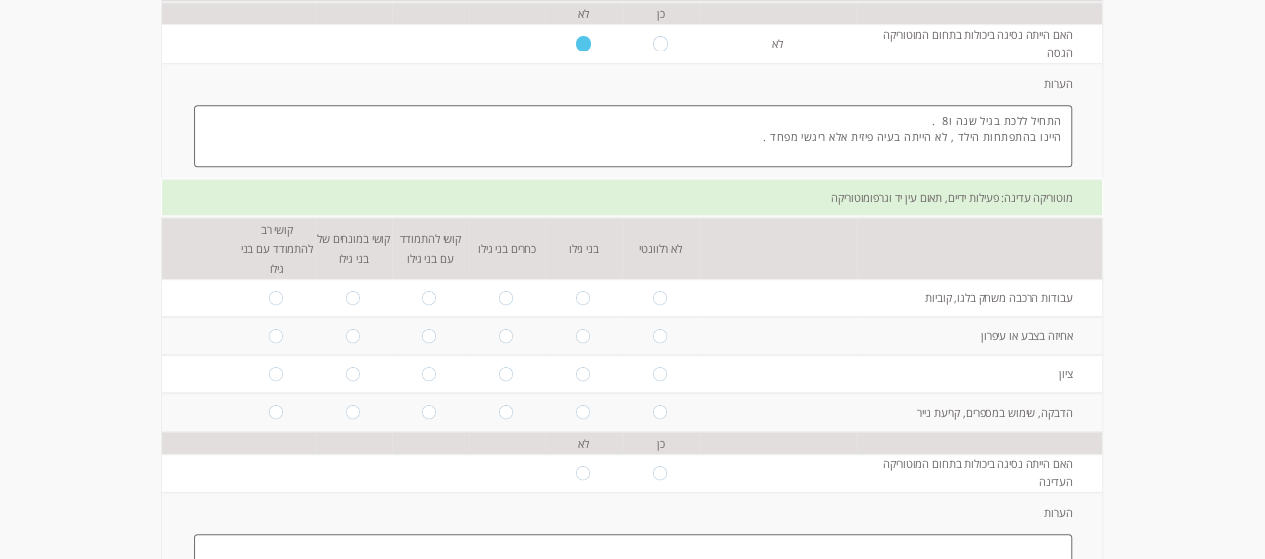 type on "התחיל ללכת בגיל שנה ו8  .
היינו בהתפתחות הילד , לא הייתה בעיה פיזית אלא ריגשי מפחד ." 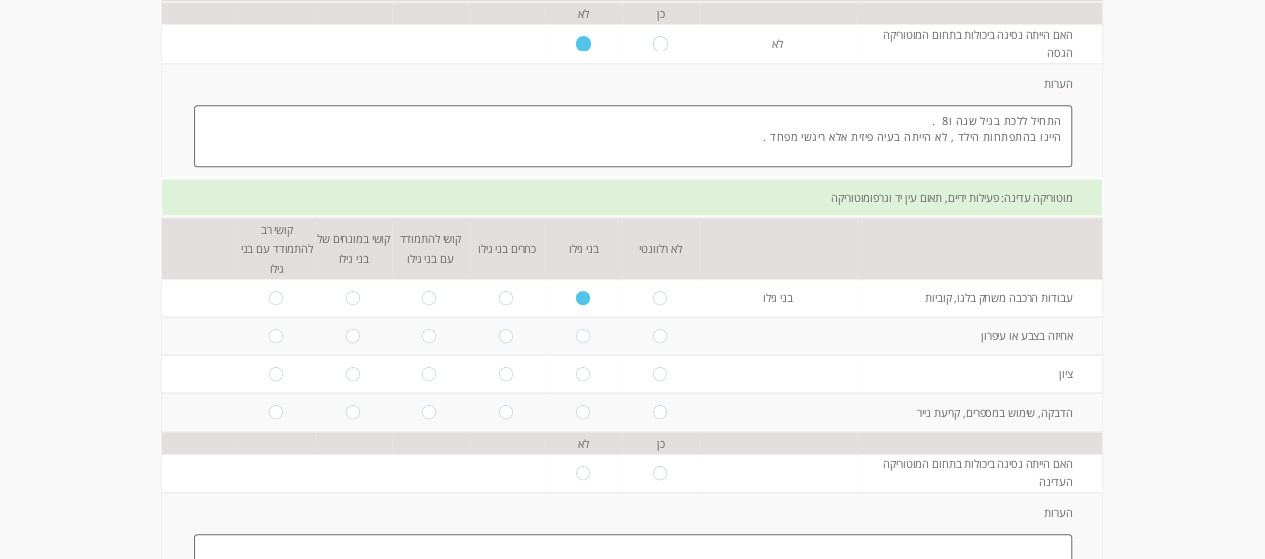 click at bounding box center [584, 336] 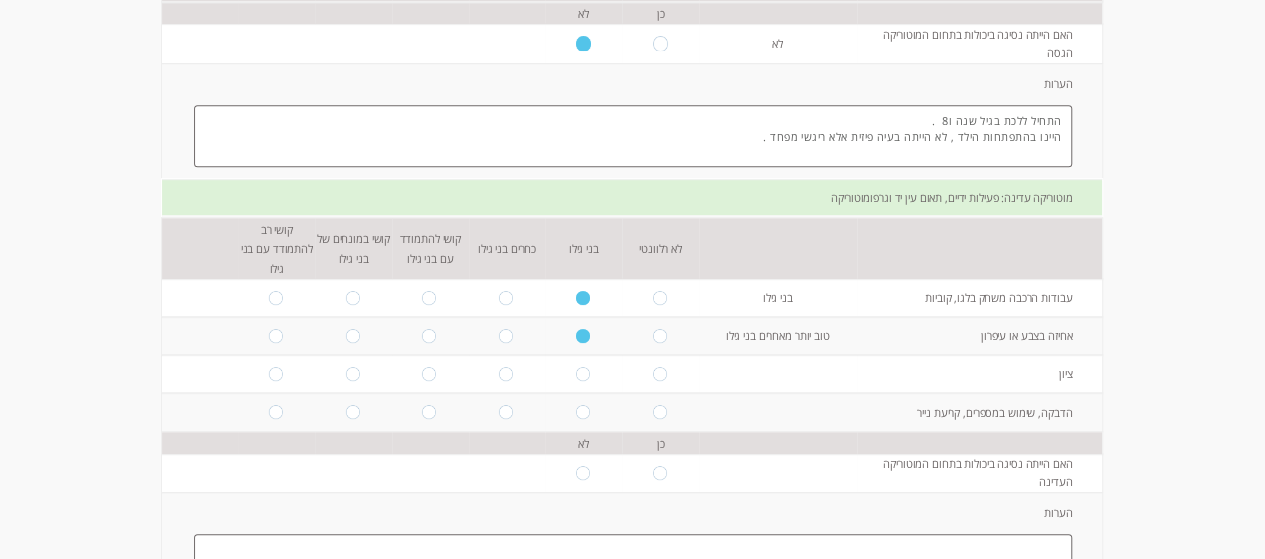 click at bounding box center [584, 374] 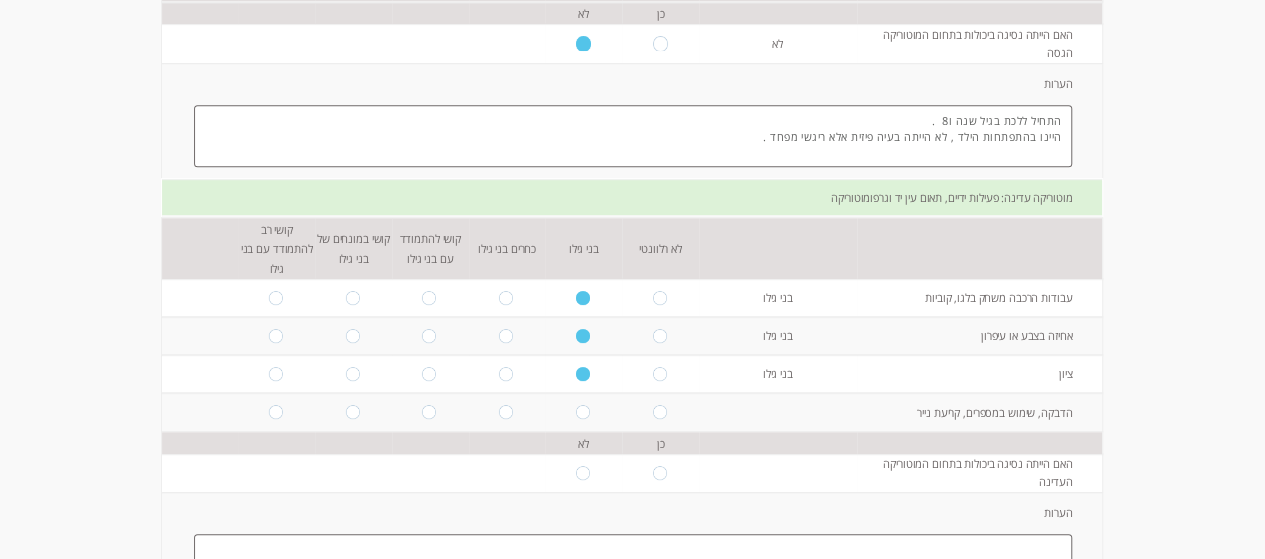 click at bounding box center [584, 412] 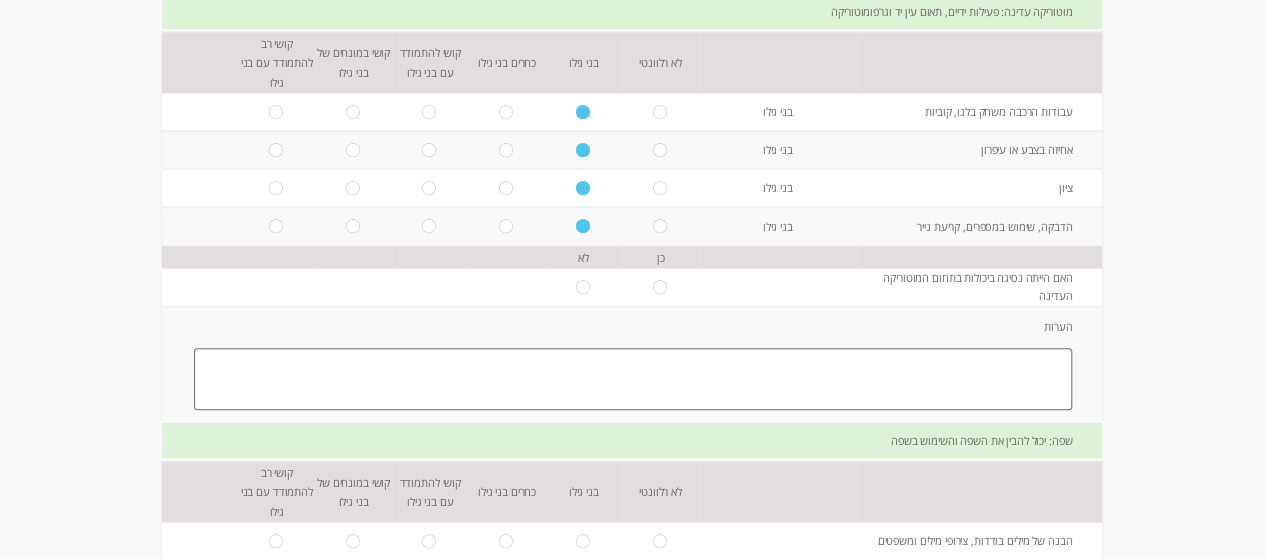 scroll, scrollTop: 686, scrollLeft: 0, axis: vertical 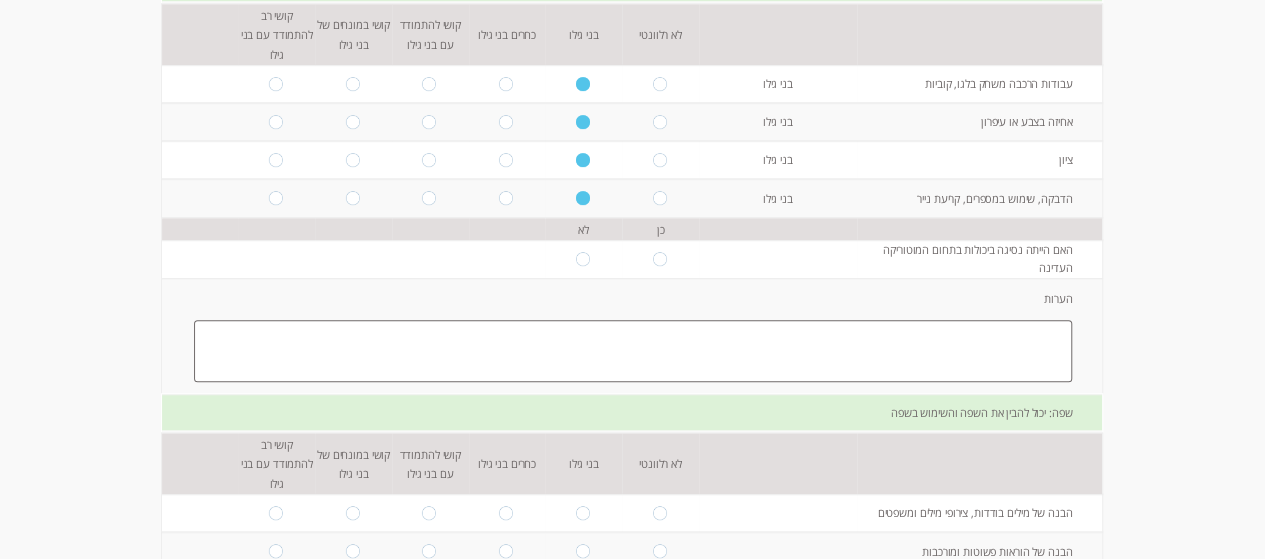 click at bounding box center (584, 259) 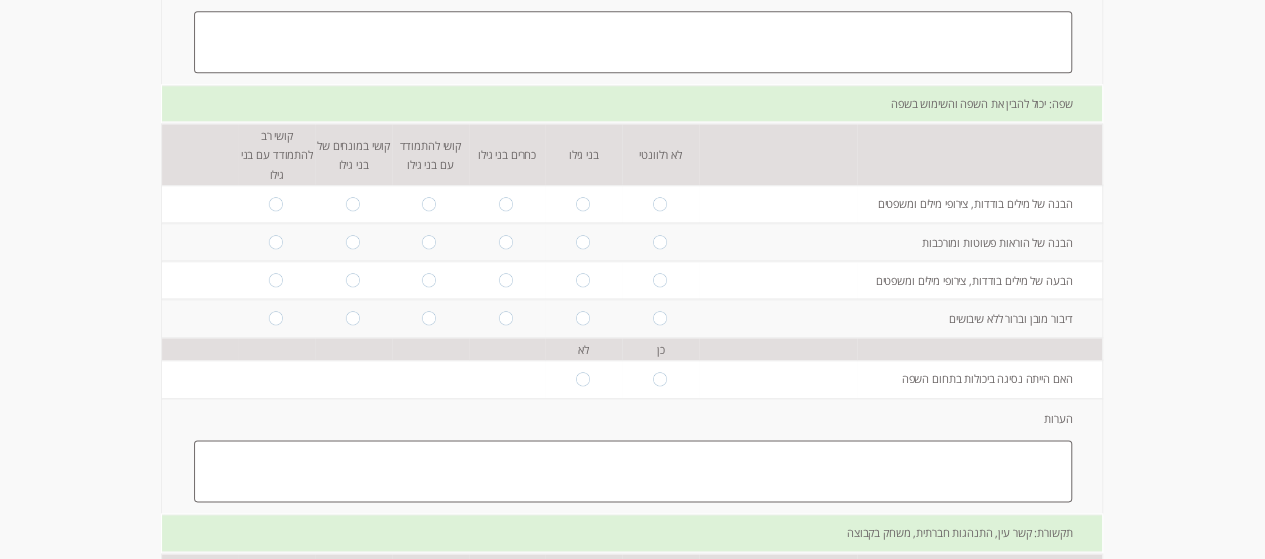 scroll, scrollTop: 962, scrollLeft: 0, axis: vertical 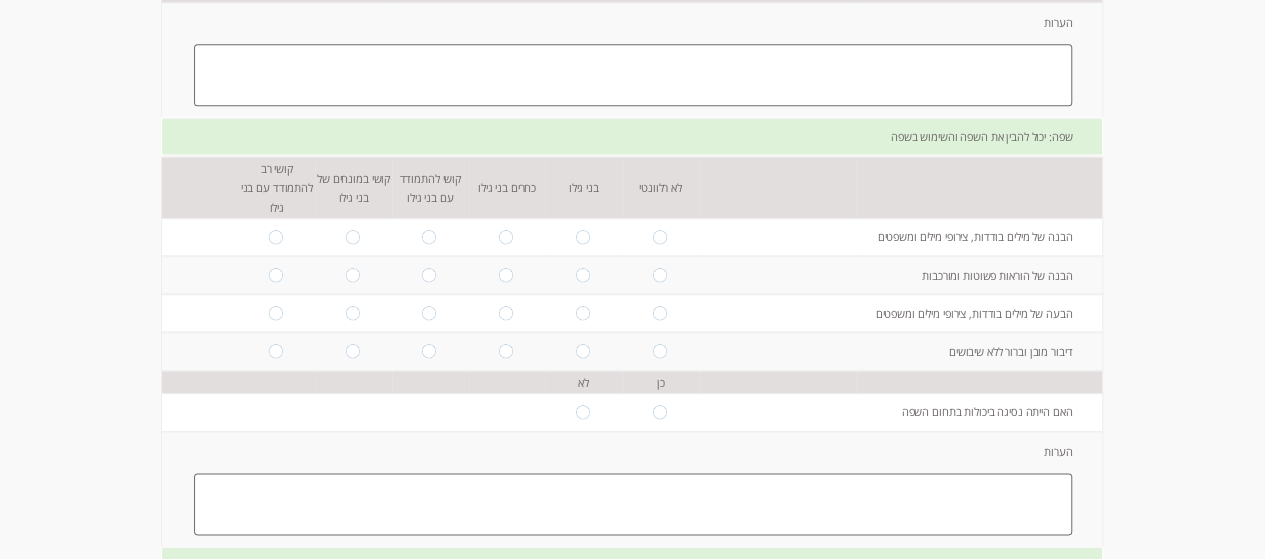 click at bounding box center (584, 237) 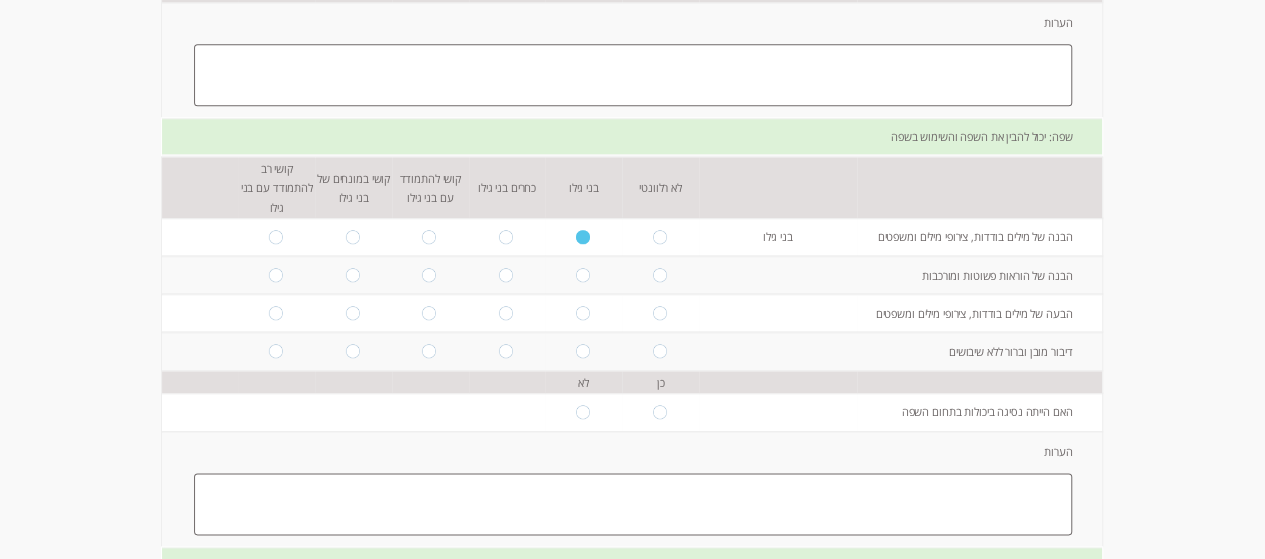 click at bounding box center [584, 275] 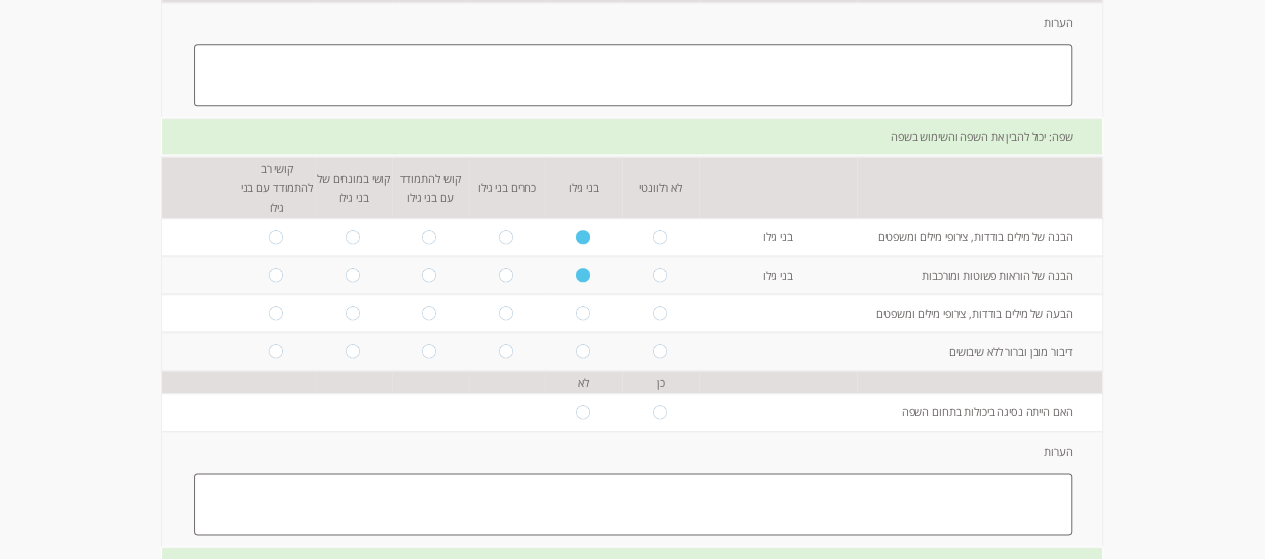 click at bounding box center (584, 313) 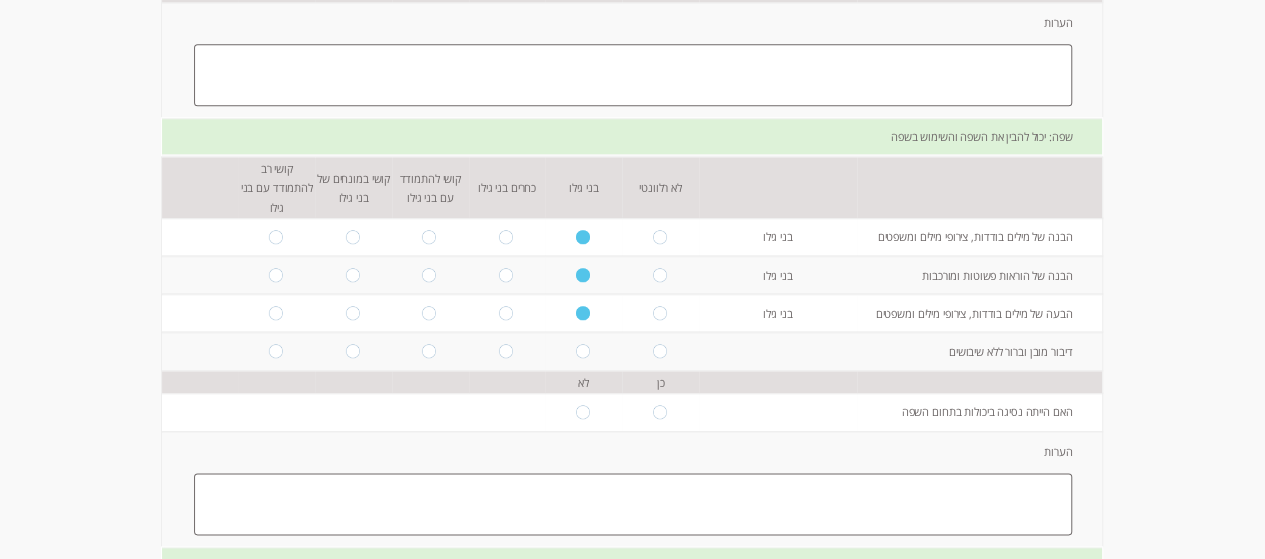 click at bounding box center (584, 351) 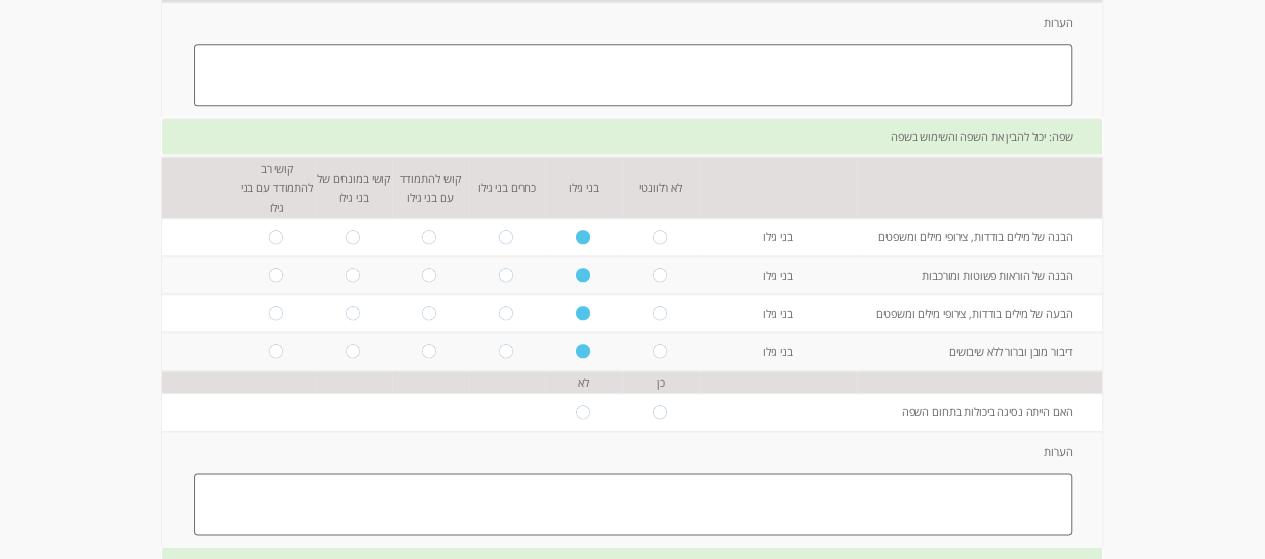 click at bounding box center [584, 412] 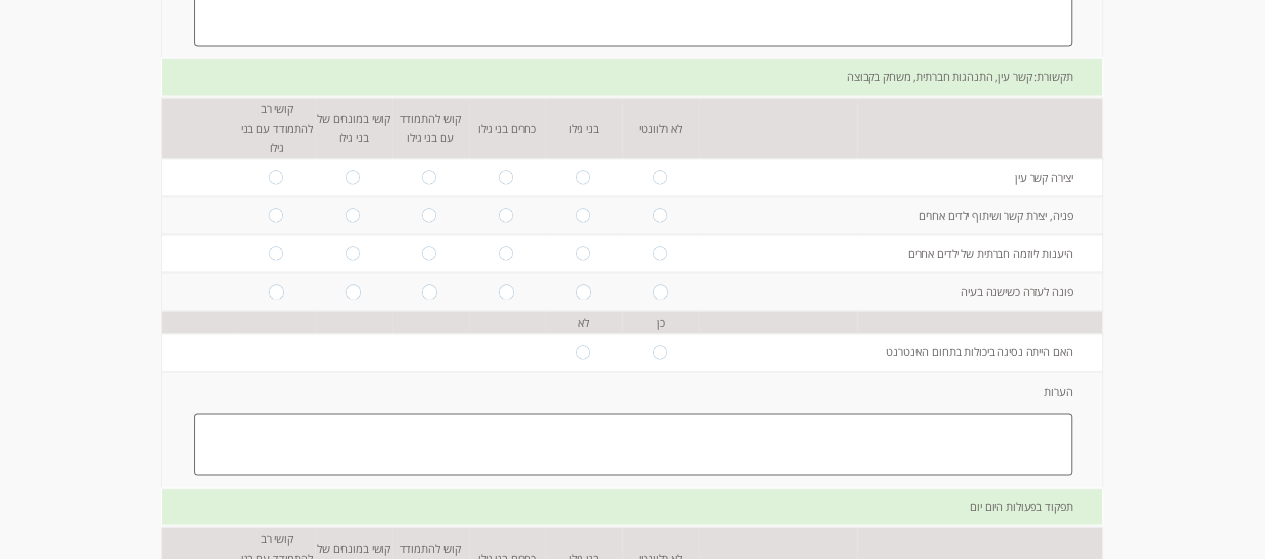 scroll, scrollTop: 1447, scrollLeft: 0, axis: vertical 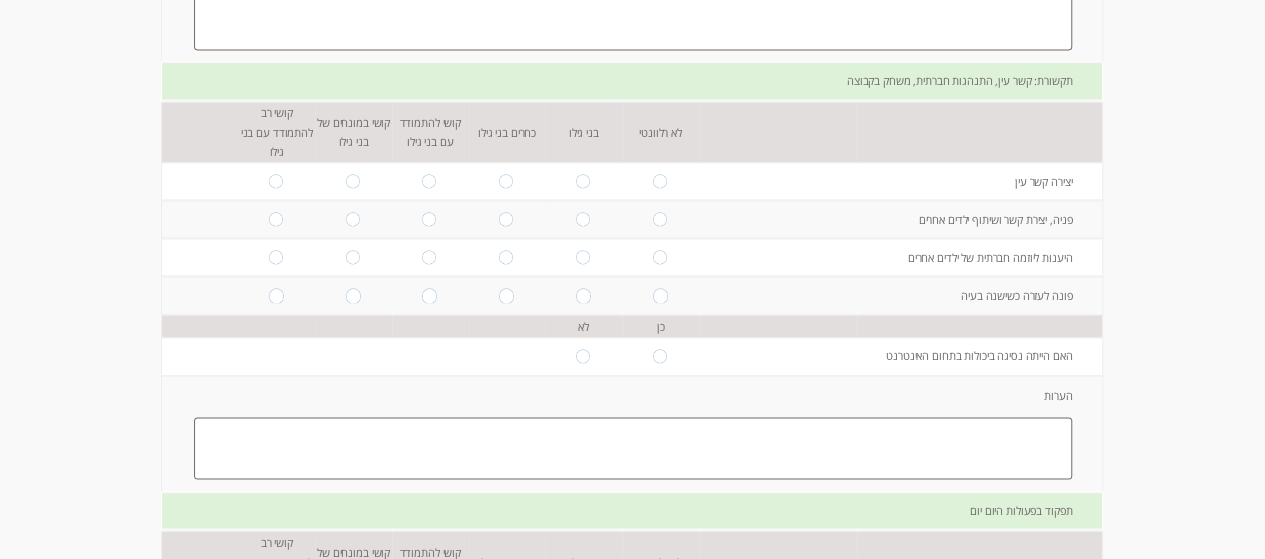 click at bounding box center [584, 181] 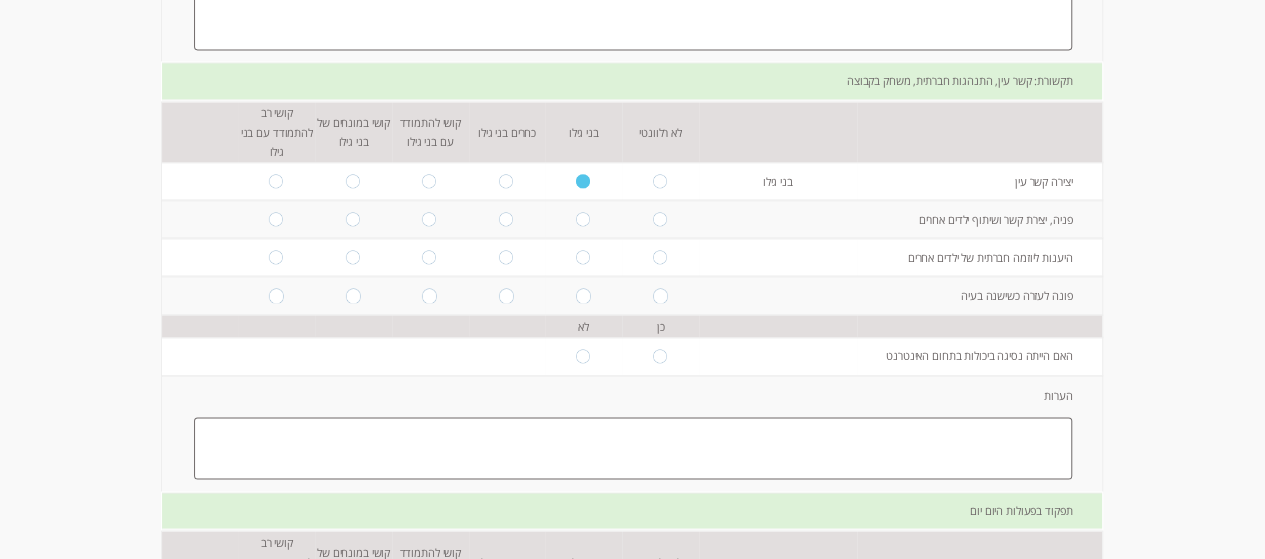 click at bounding box center (583, 181) 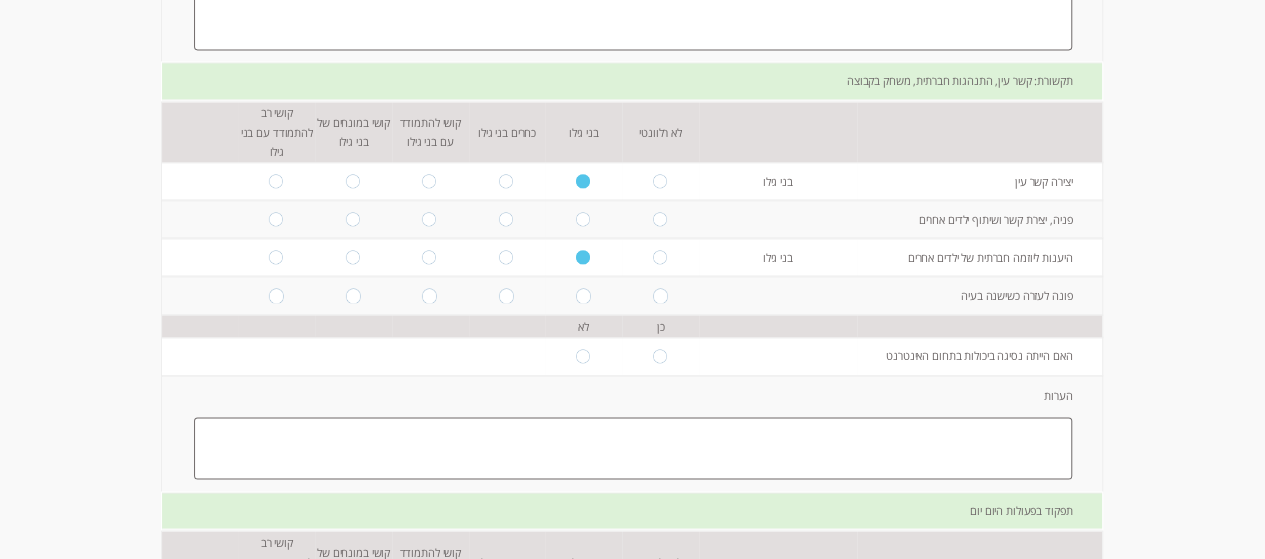 click at bounding box center [584, 219] 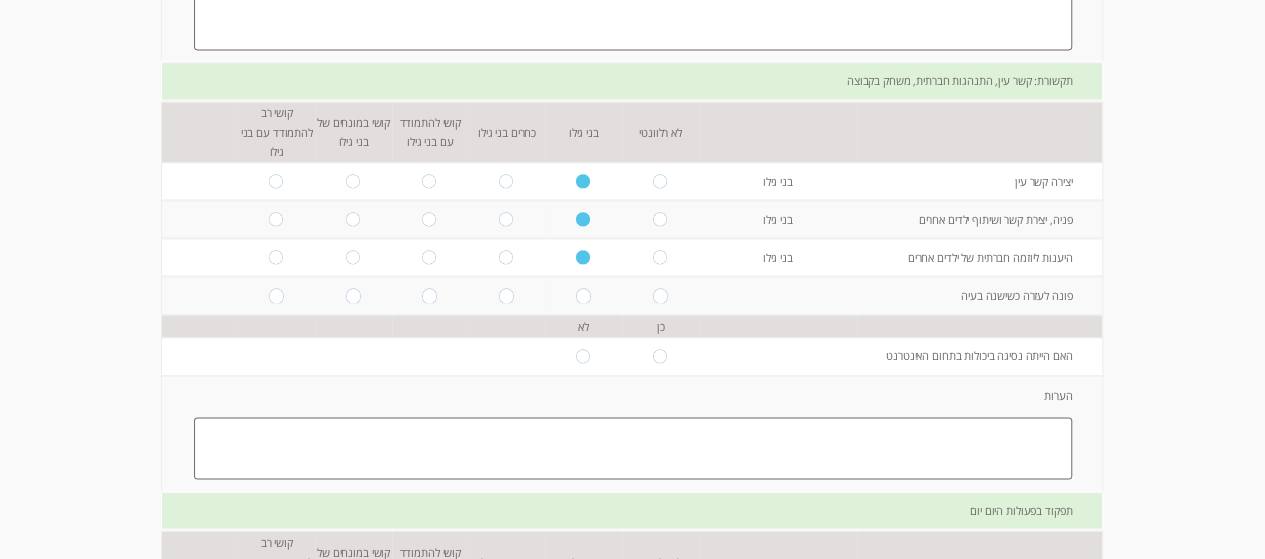 click at bounding box center (584, 295) 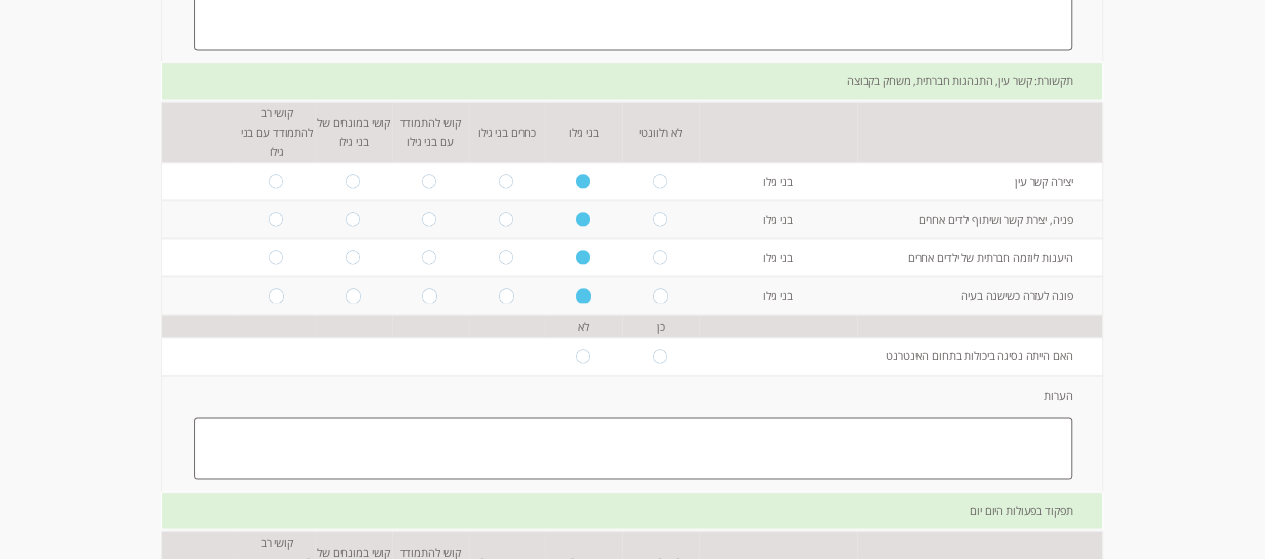 click at bounding box center [584, 356] 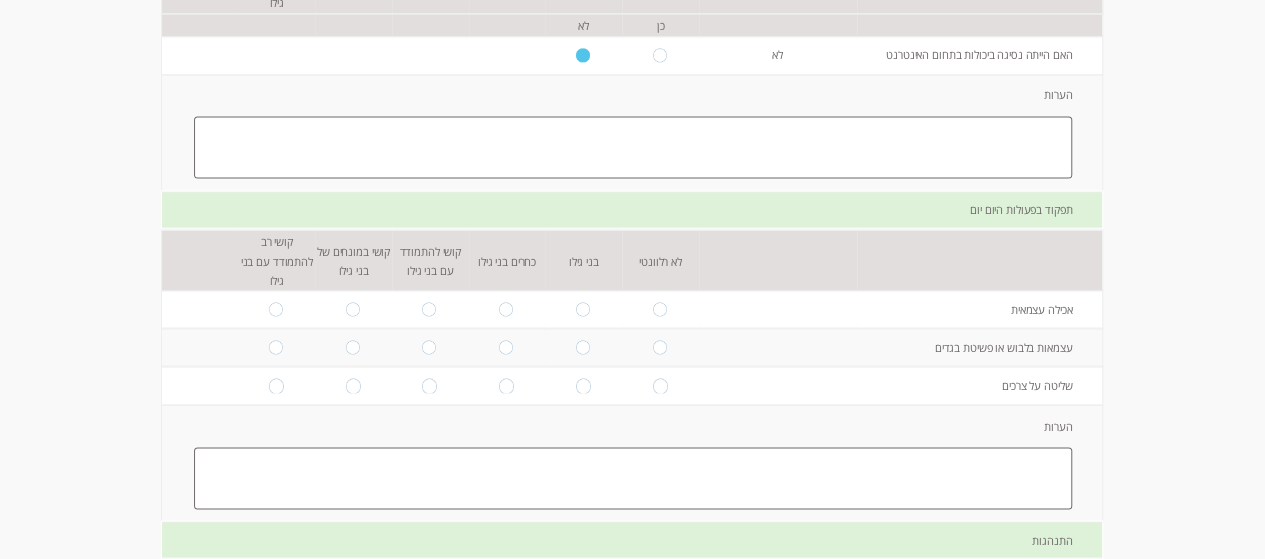 scroll, scrollTop: 1768, scrollLeft: 0, axis: vertical 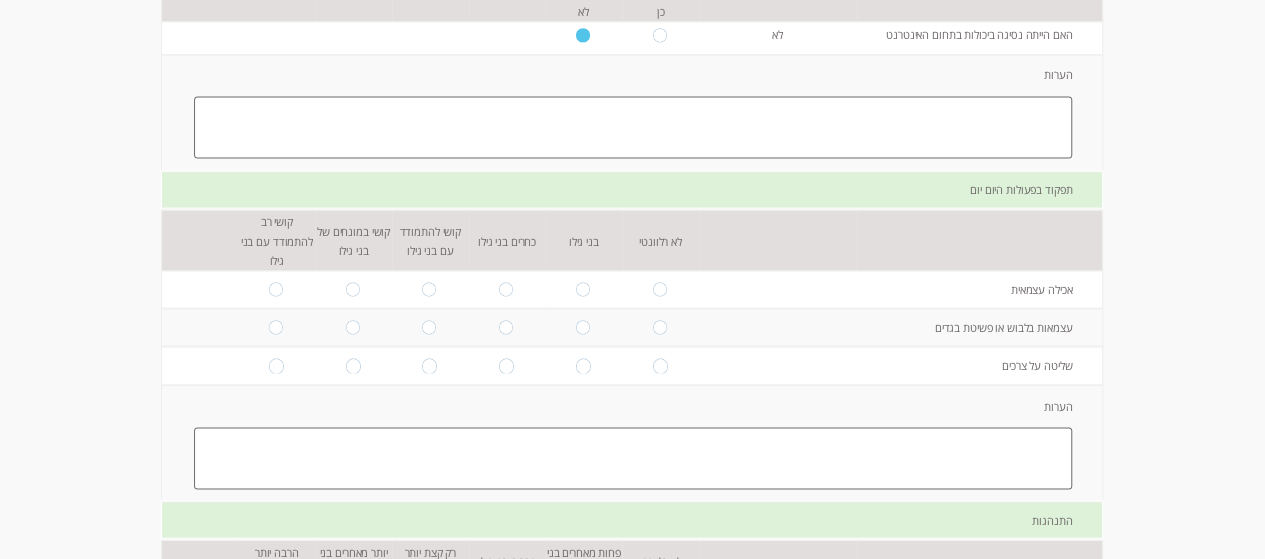 click at bounding box center [584, 289] 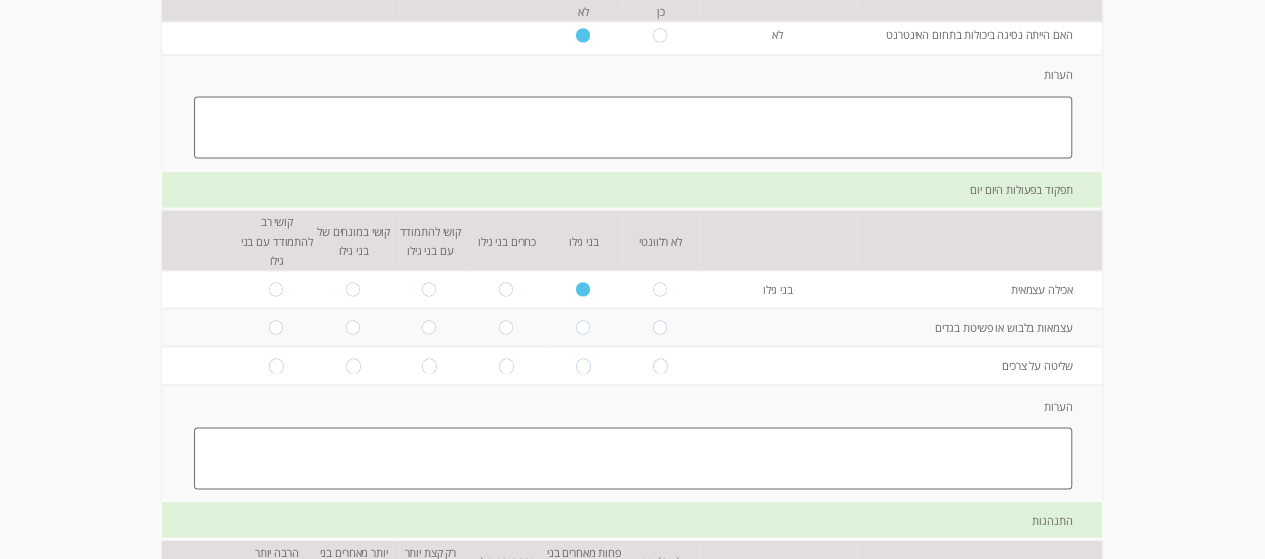 click at bounding box center [583, 327] 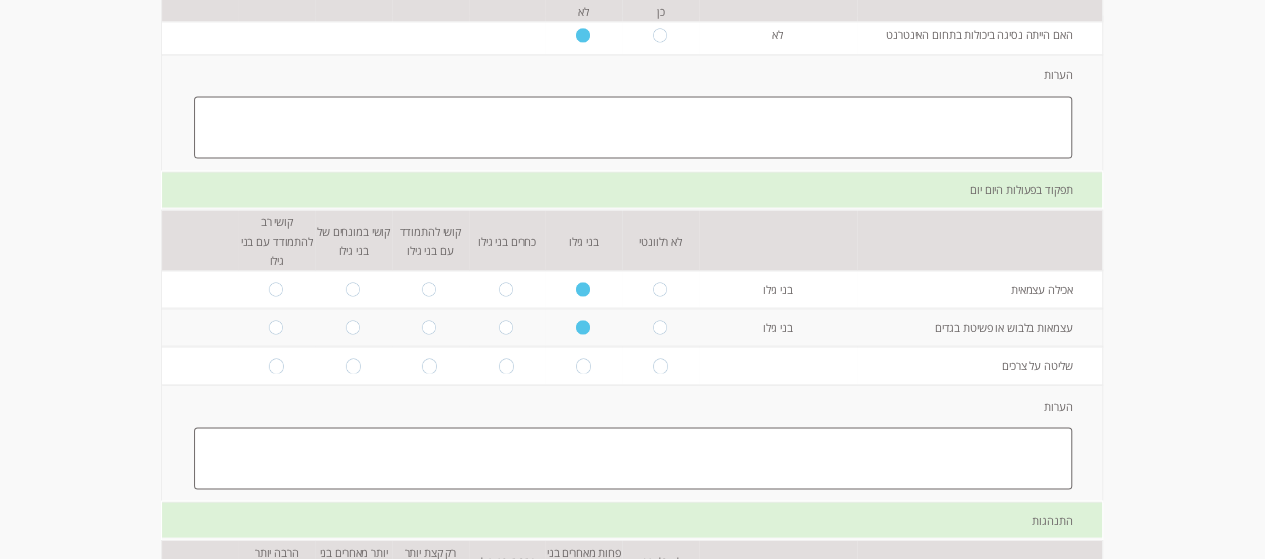 click on "הערות" at bounding box center [633, 443] 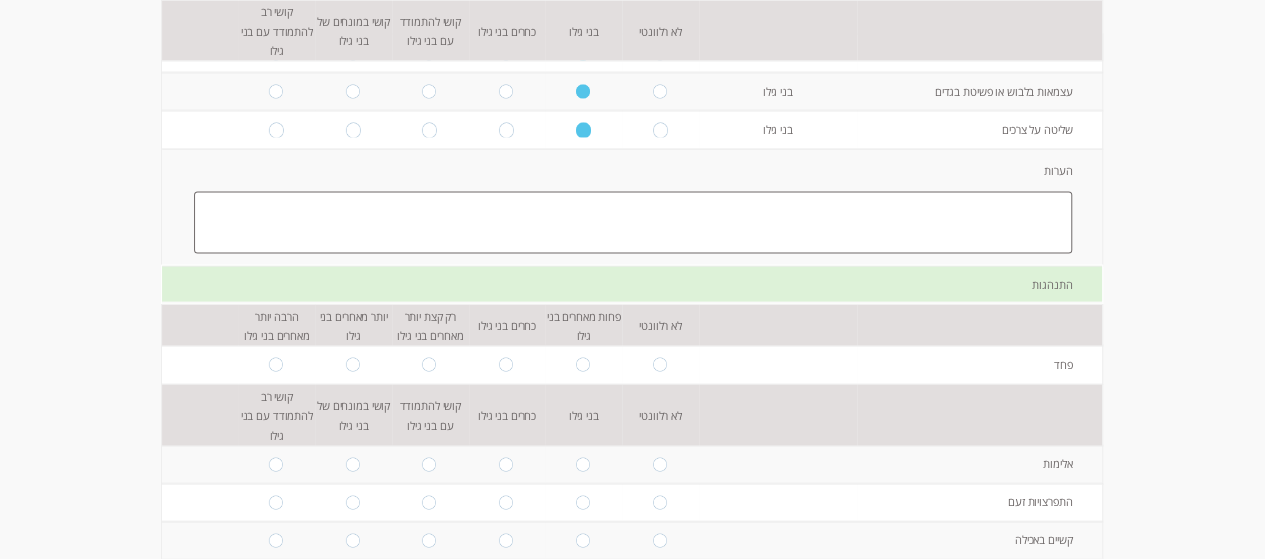 scroll, scrollTop: 2114, scrollLeft: 0, axis: vertical 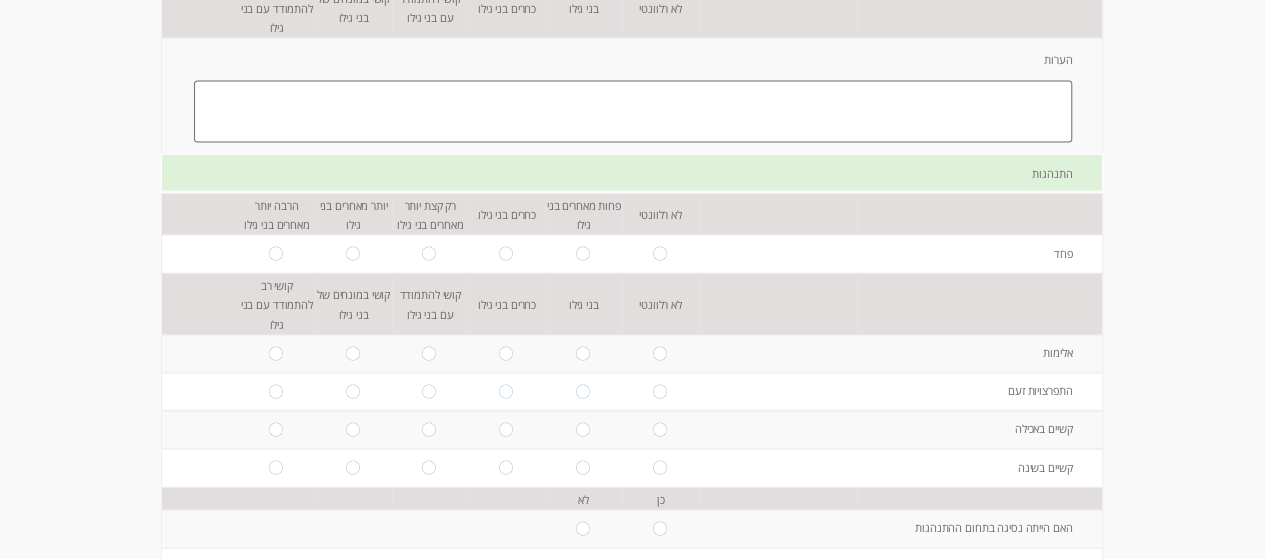 click at bounding box center [354, 254] 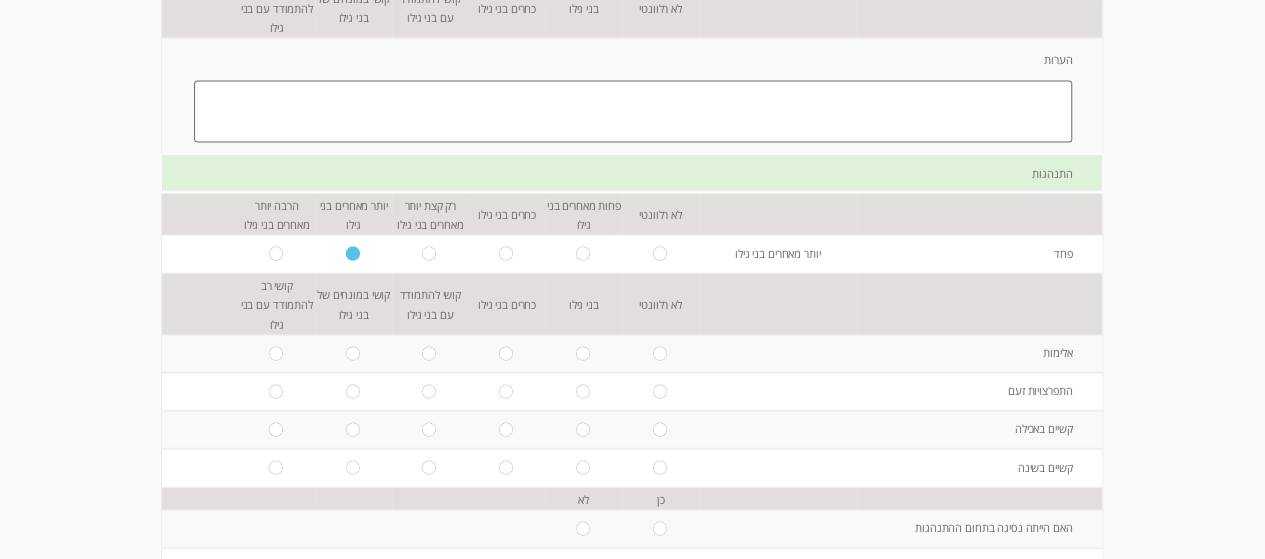 click at bounding box center (584, 354) 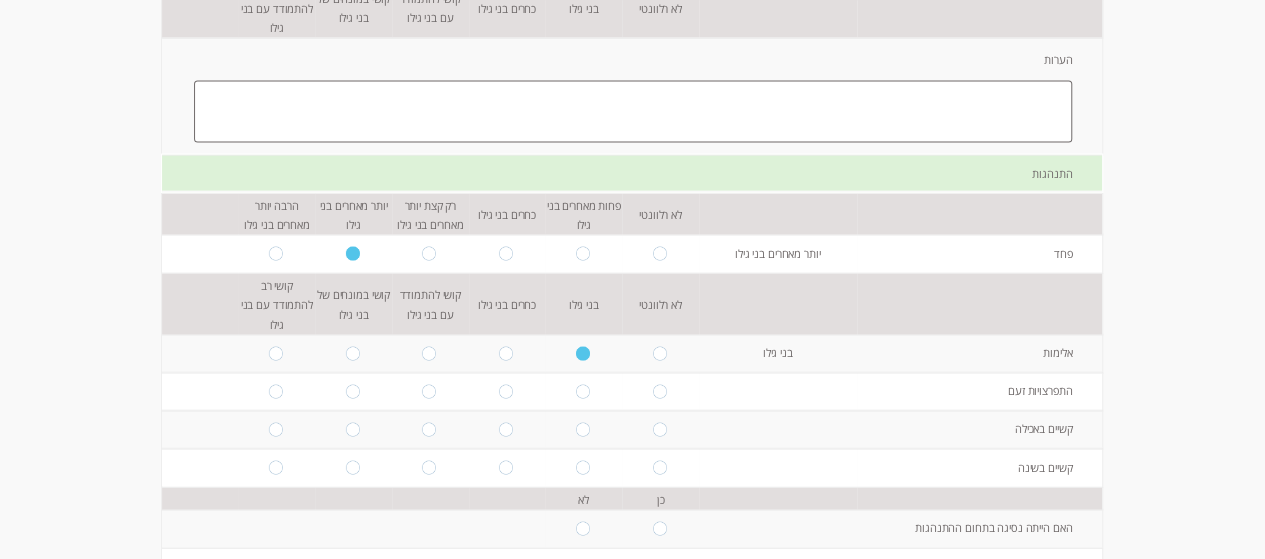 click at bounding box center [584, 392] 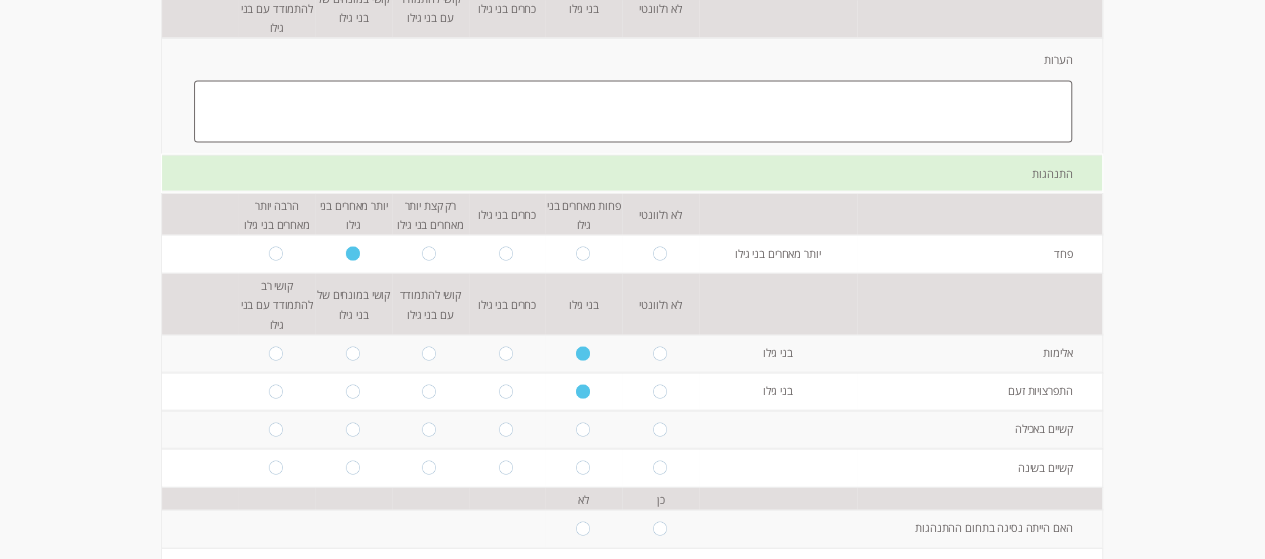 click at bounding box center (584, 430) 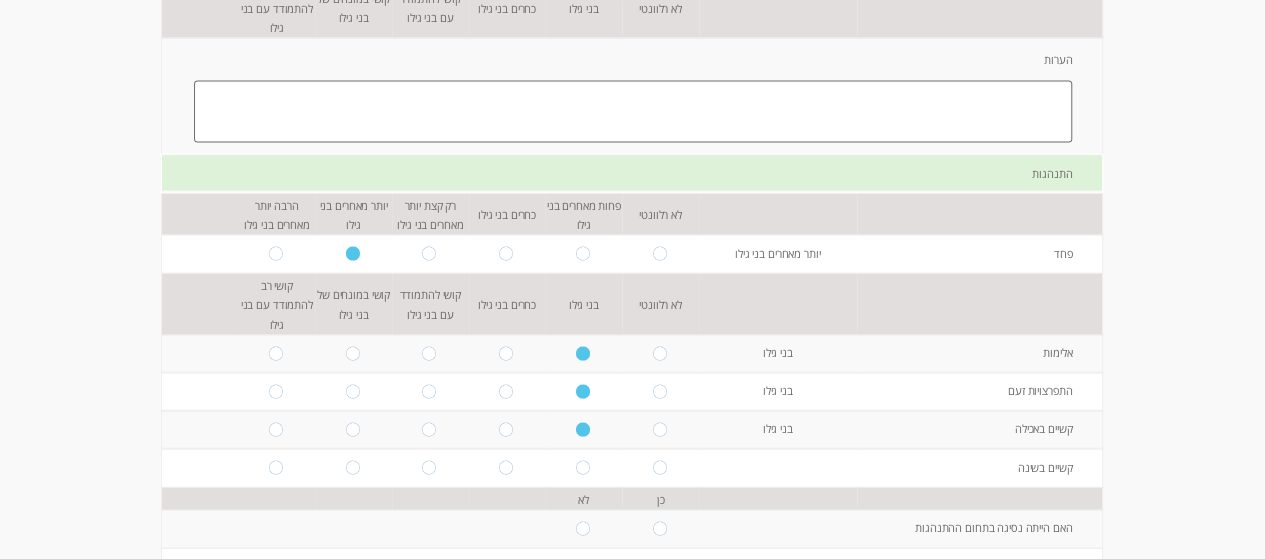click at bounding box center [584, 468] 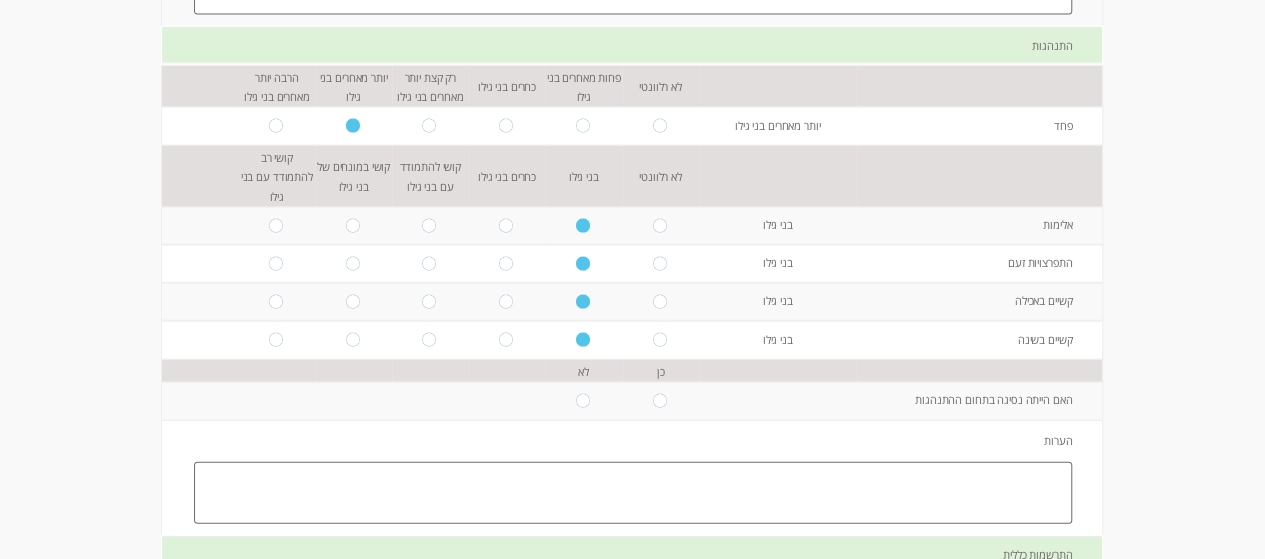 scroll, scrollTop: 2271, scrollLeft: 0, axis: vertical 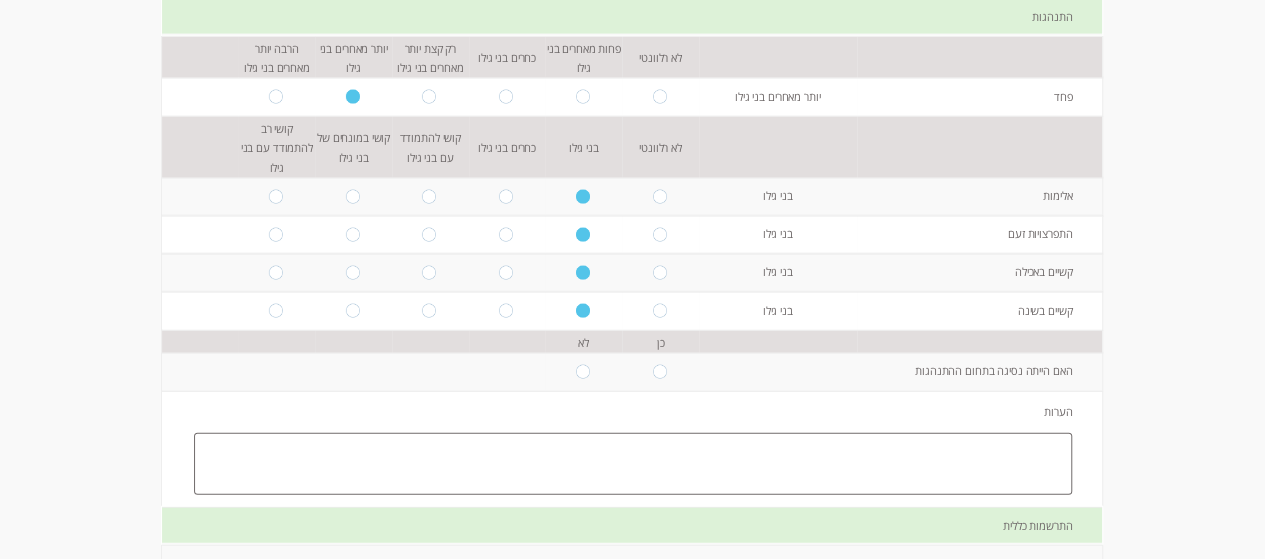 click at bounding box center (584, 372) 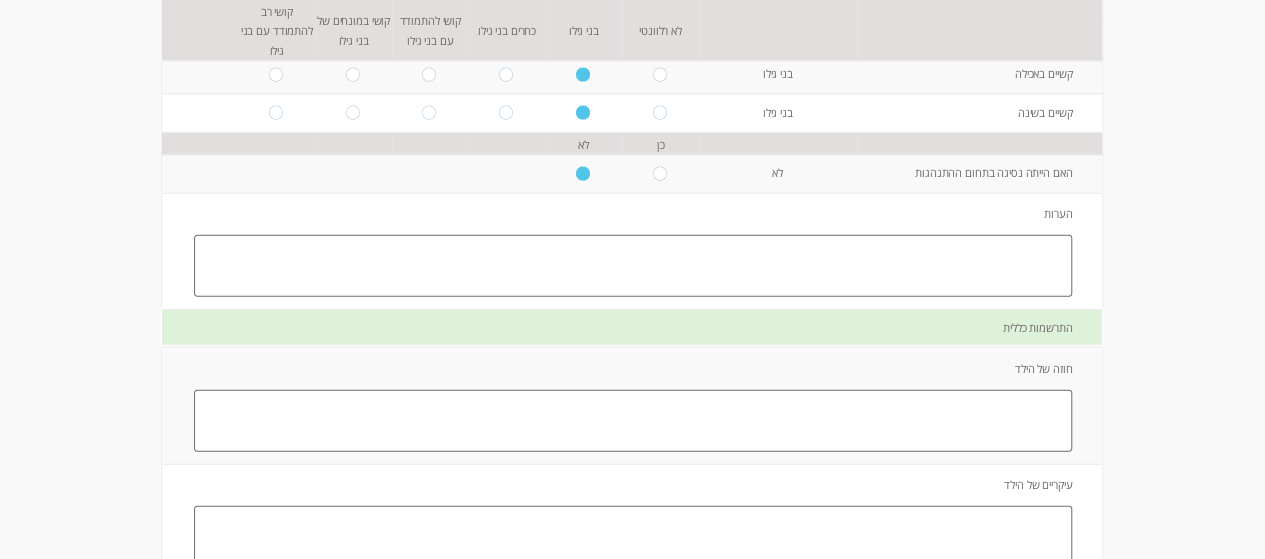 scroll, scrollTop: 2649, scrollLeft: 0, axis: vertical 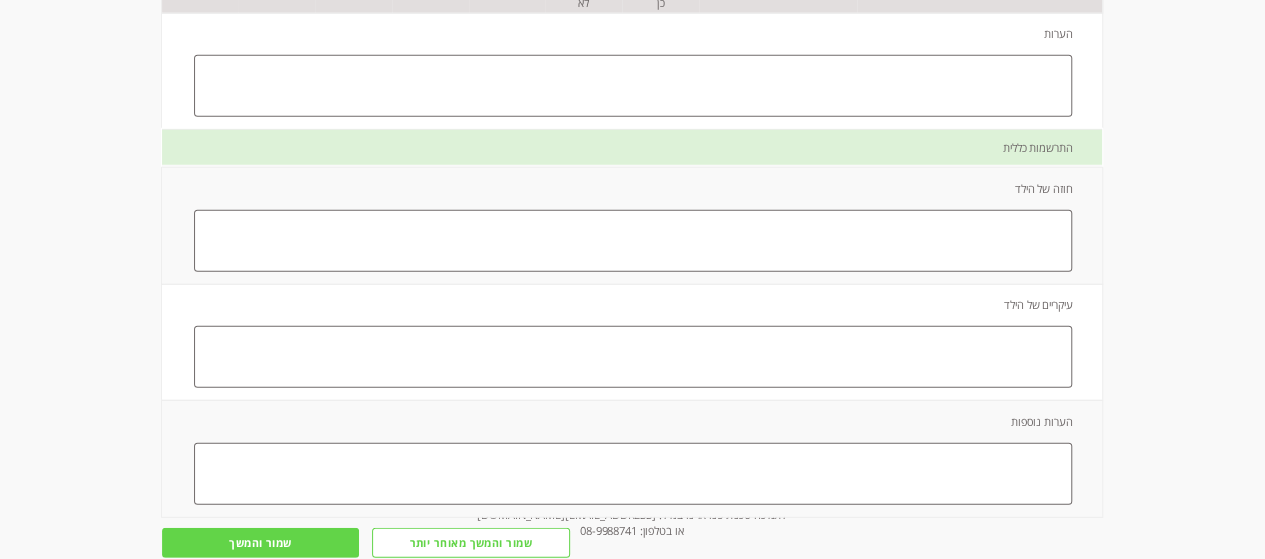 click on "שמור והמשך" at bounding box center (261, 543) 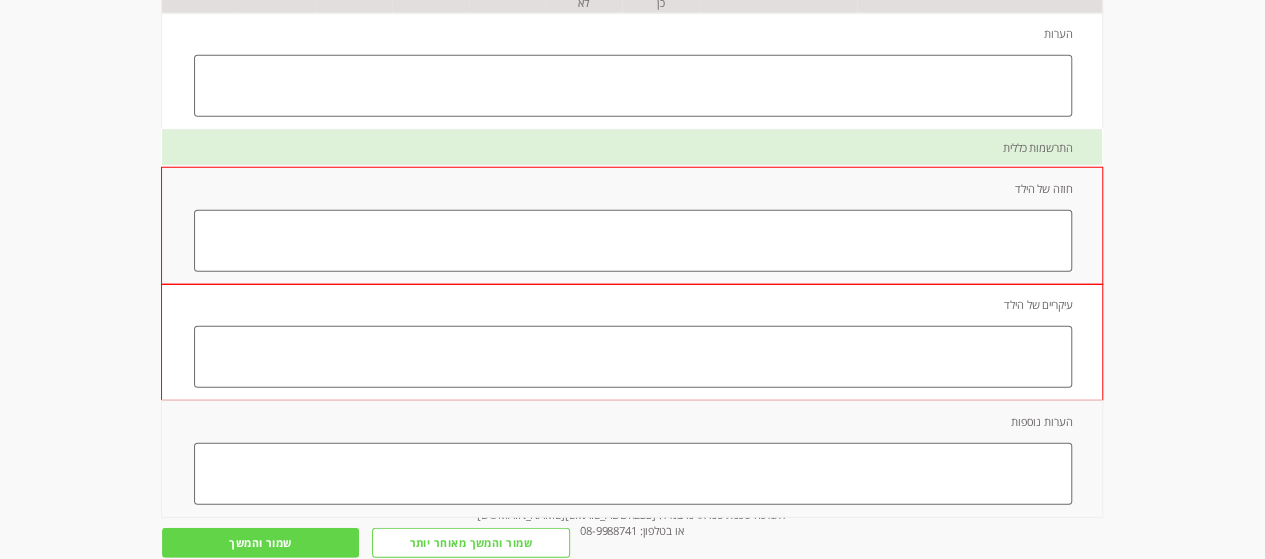 click at bounding box center (633, 241) 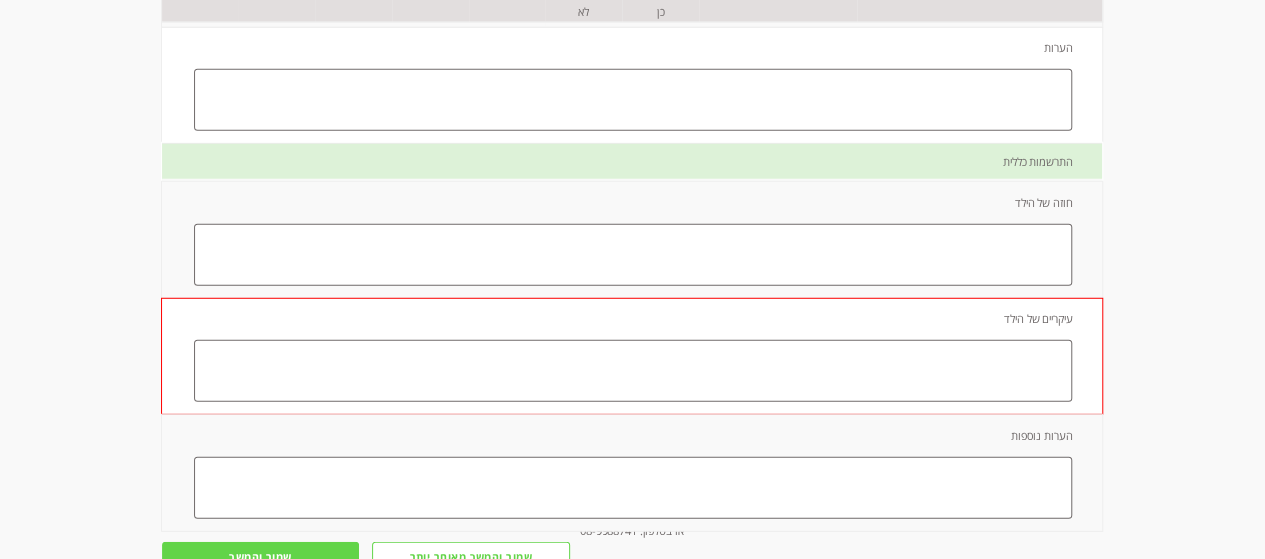 scroll, scrollTop: 2614, scrollLeft: 0, axis: vertical 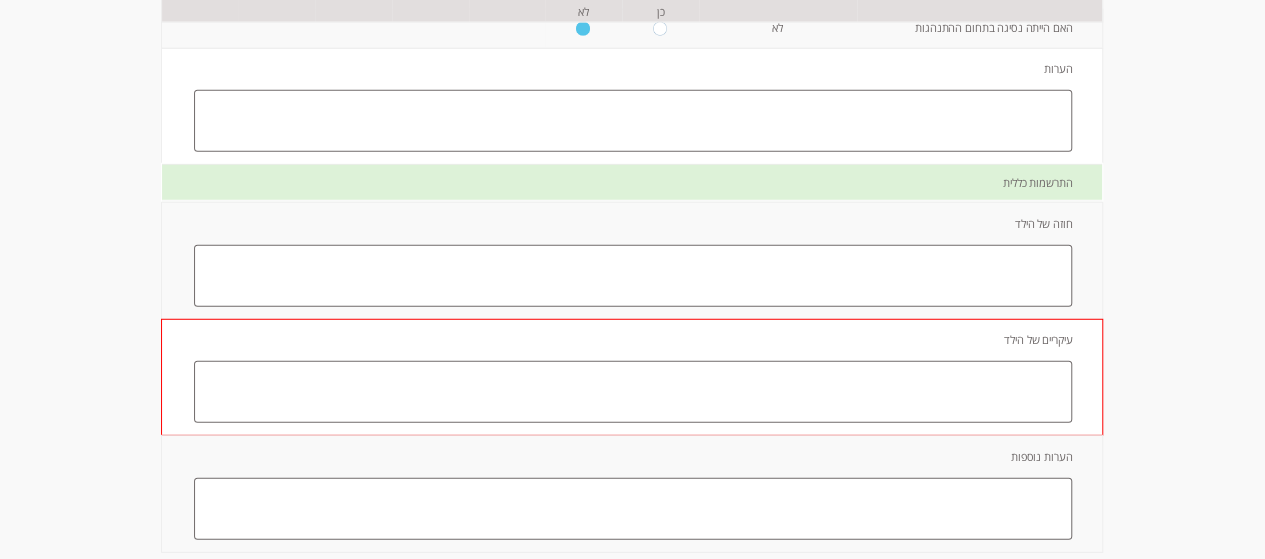click at bounding box center [633, 392] 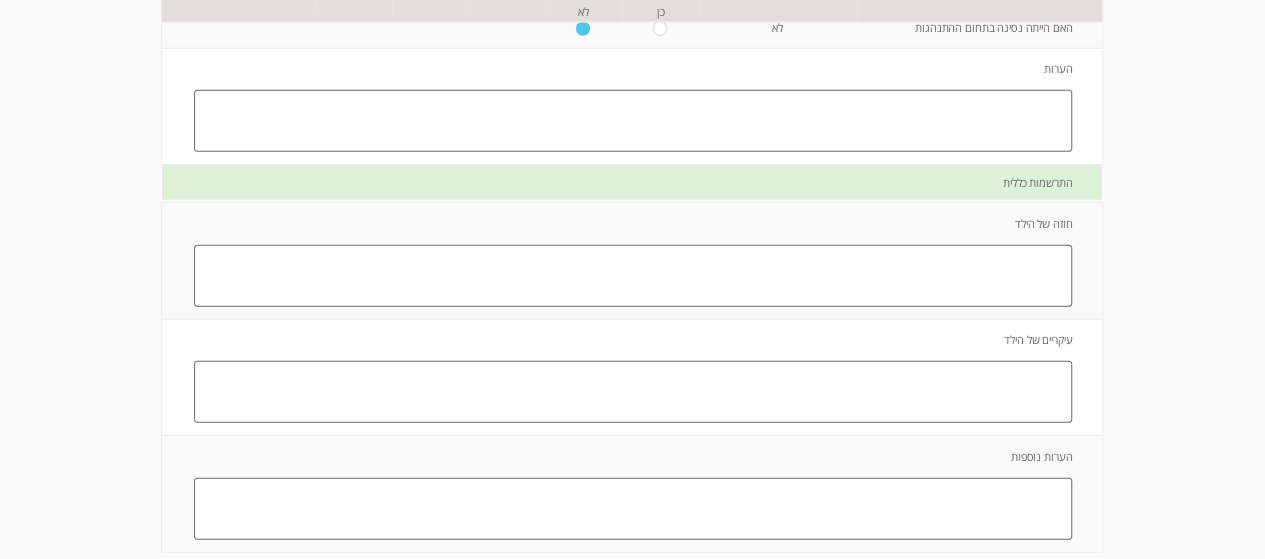 click at bounding box center (633, 276) 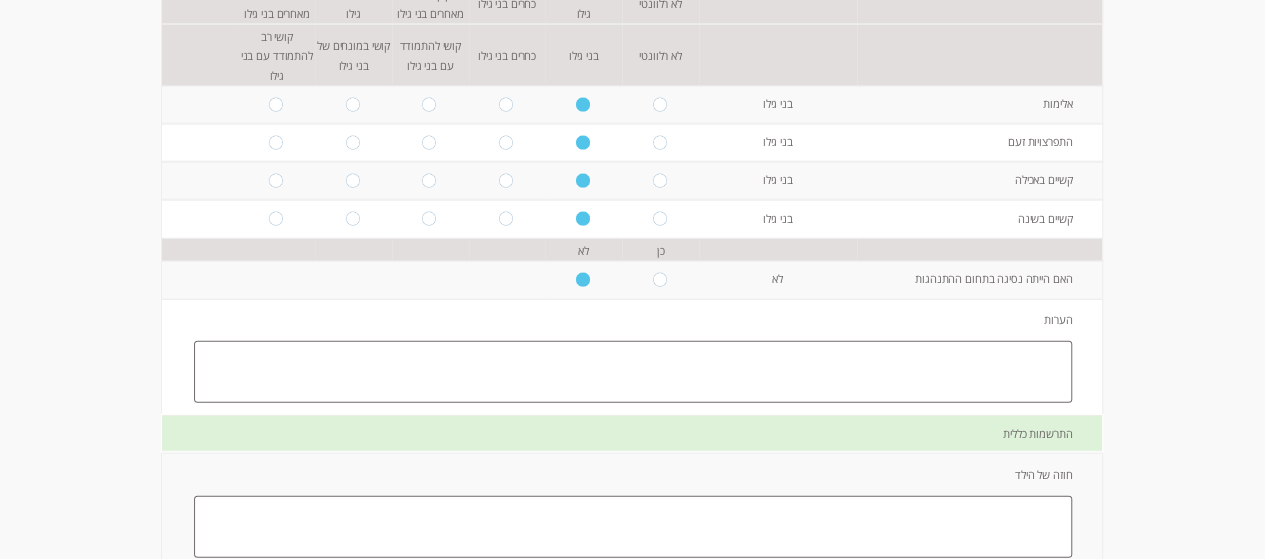 scroll, scrollTop: 2350, scrollLeft: 0, axis: vertical 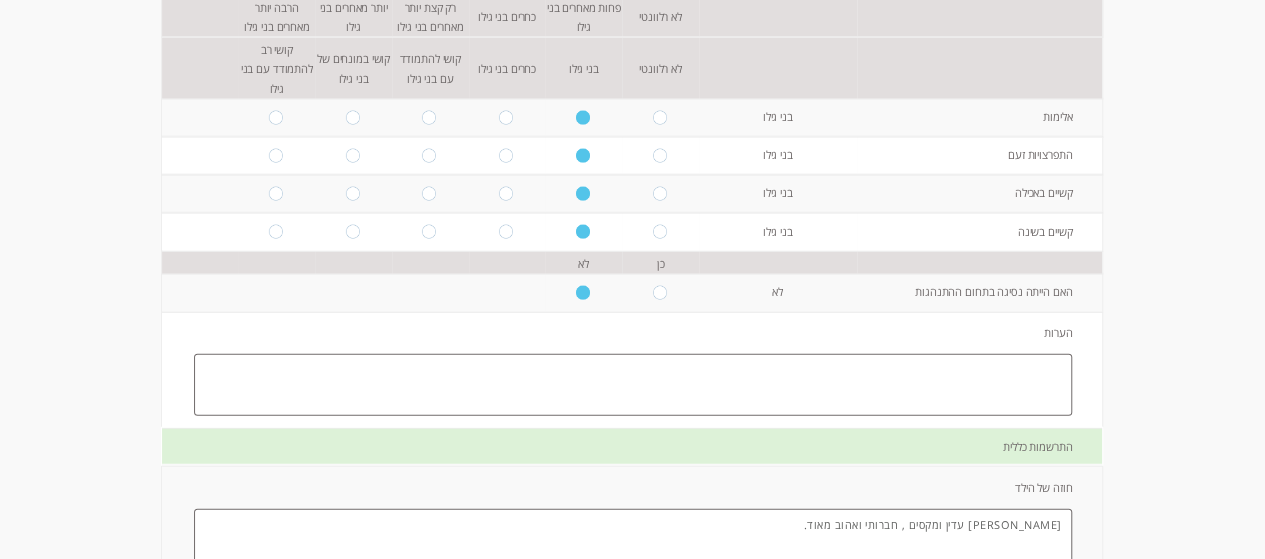click on "[PERSON_NAME] עדין ומקסים , חברותי ואהוב מאוד." at bounding box center (633, 540) 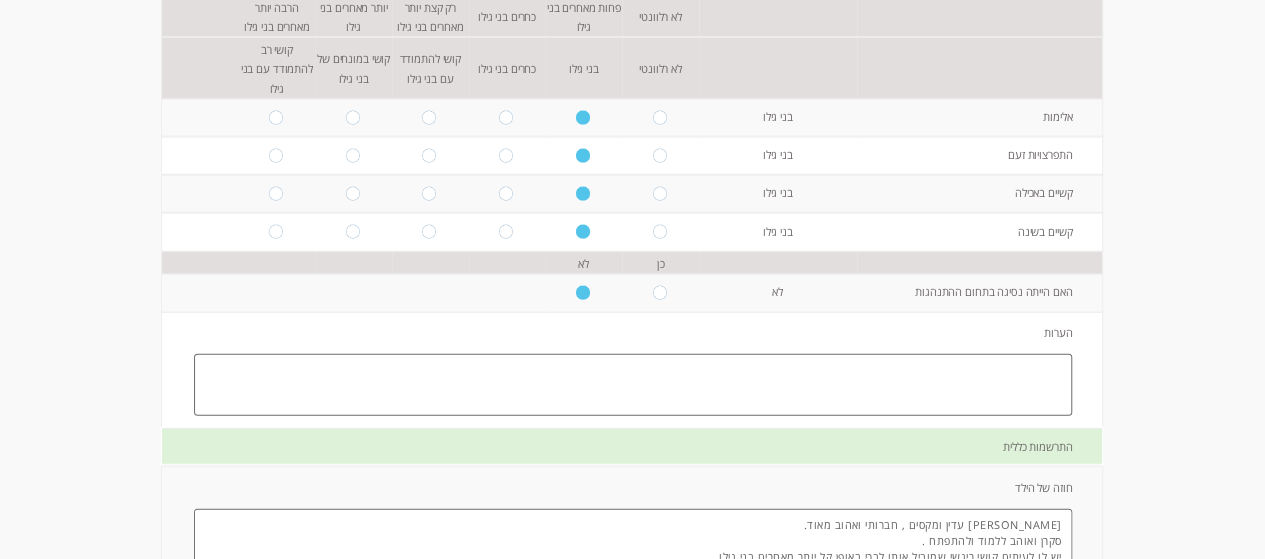 click on "[PERSON_NAME] עדין ומקסים , חברותי ואהוב מאוד.
סקרן ואוהב ללמוד ולהתפתח .
יש לו לעיתים קושי ריגשי שמוביל אותו לבכי באופן קל יותר מאחרים בני גילו" at bounding box center [633, 540] 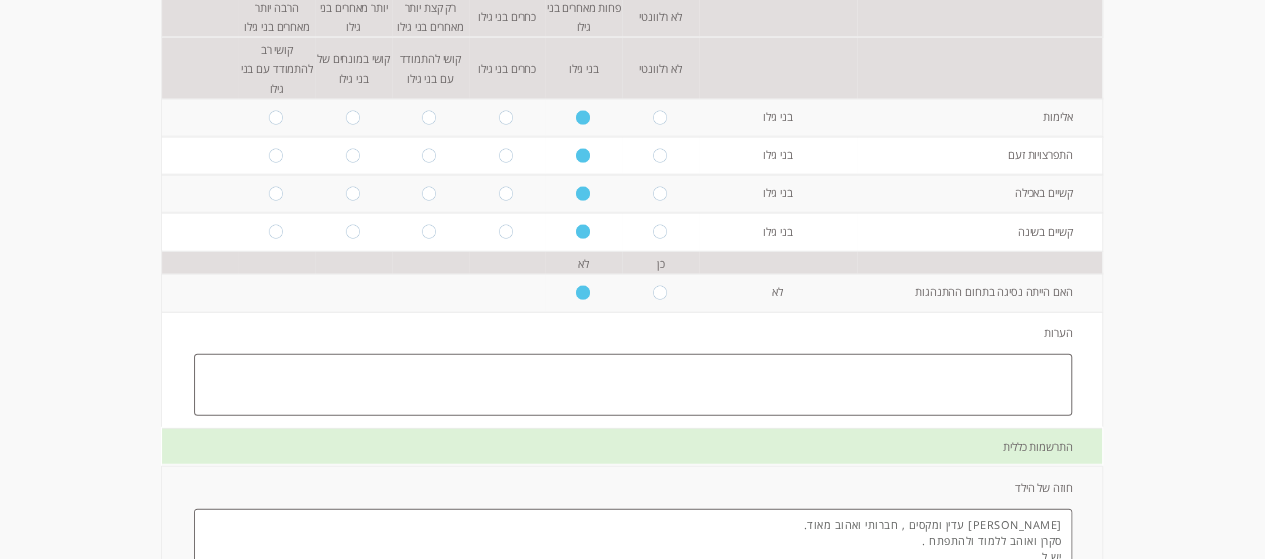 scroll, scrollTop: 11, scrollLeft: 0, axis: vertical 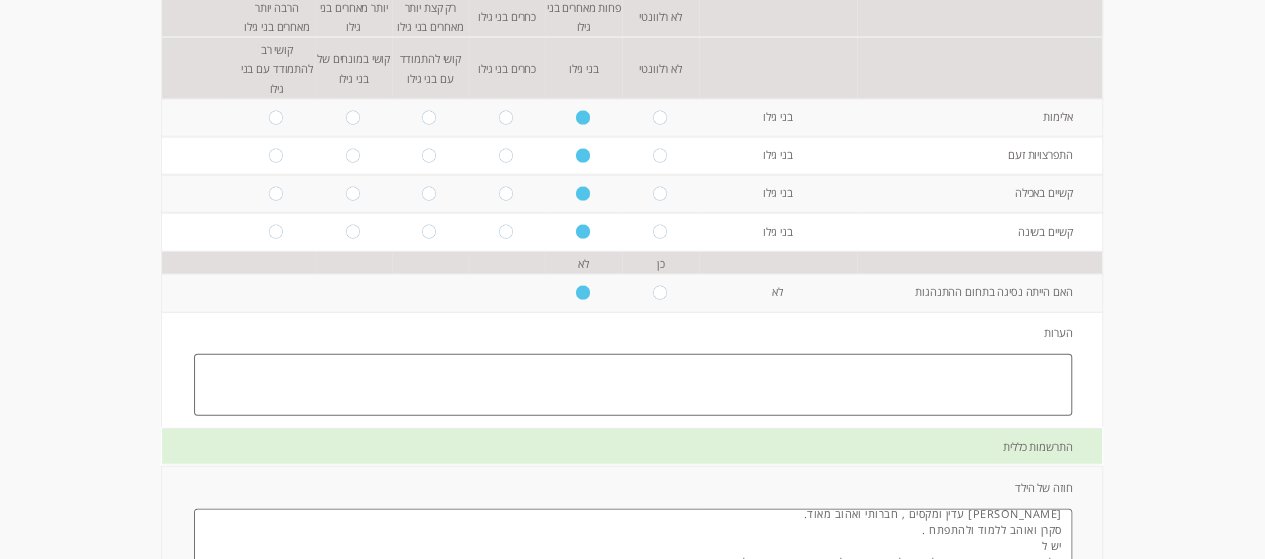 click on "[PERSON_NAME] עדין ומקסים , חברותי ואהוב מאוד.
סקרן ואוהב ללמוד ולהתפתח .
יש ל
ו לעיתים קושי ריגשי שמוביל אותו לבכי באופן קל יותר מאחרים בני גילו" at bounding box center (633, 540) 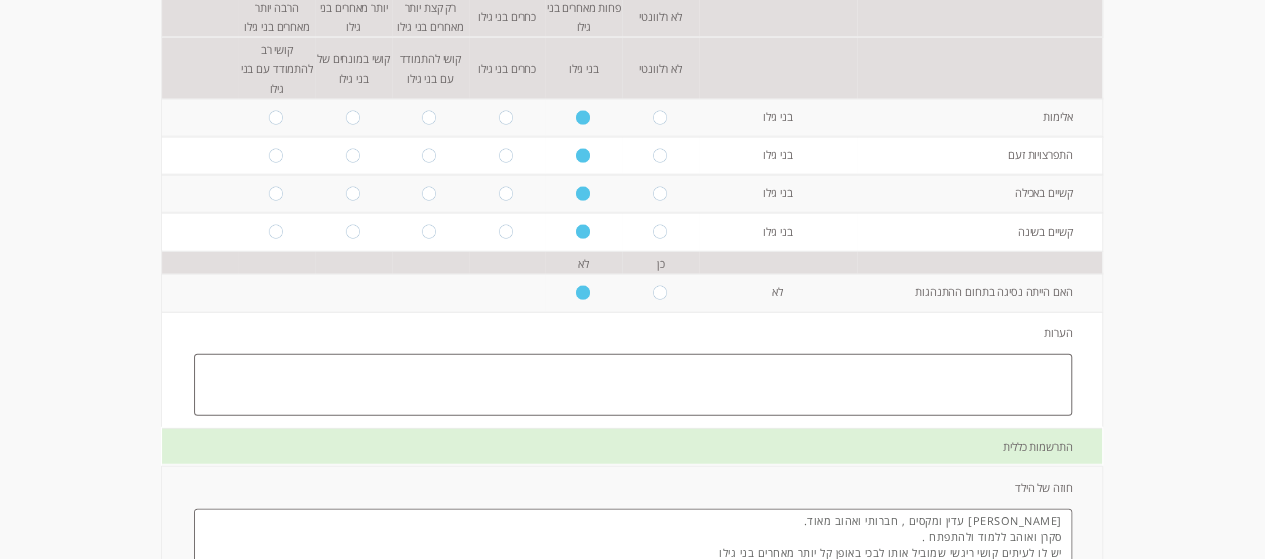 scroll, scrollTop: 4, scrollLeft: 0, axis: vertical 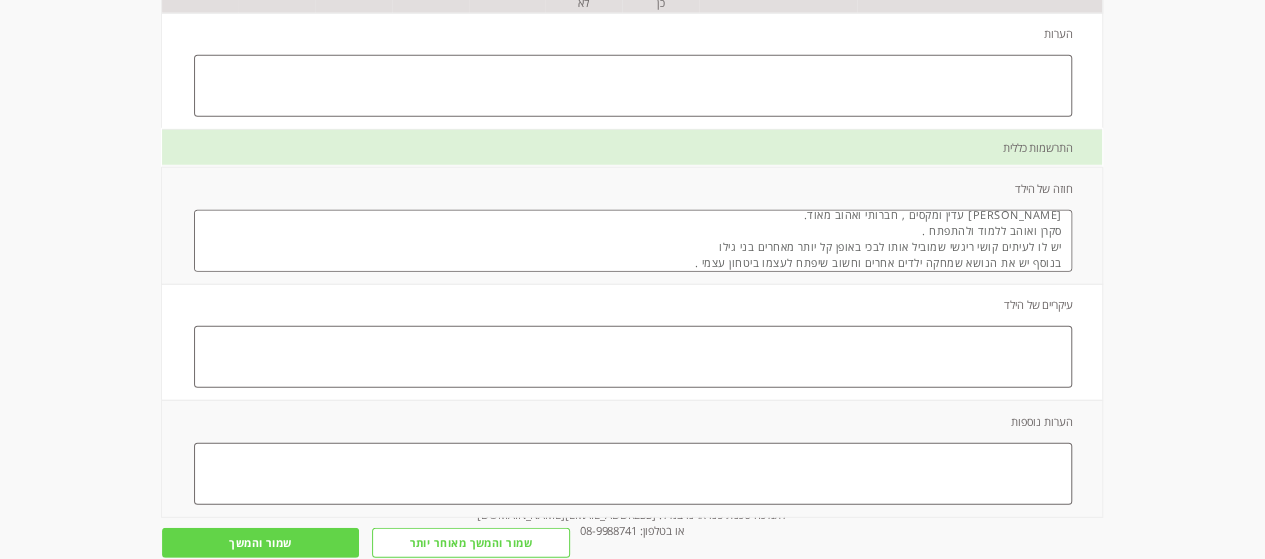 type on "[PERSON_NAME] עדין ומקסים , חברותי ואהוב מאוד.
סקרן ואוהב ללמוד ולהתפתח .
יש לו לעיתים קושי ריגשי שמוביל אותו לבכי באופן קל יותר מאחרים בני גילו
בנוסף יש את הנושא שמחקה ילדים אחרים וחשוב שיפתח לעצמו ביטחון עצמי ." 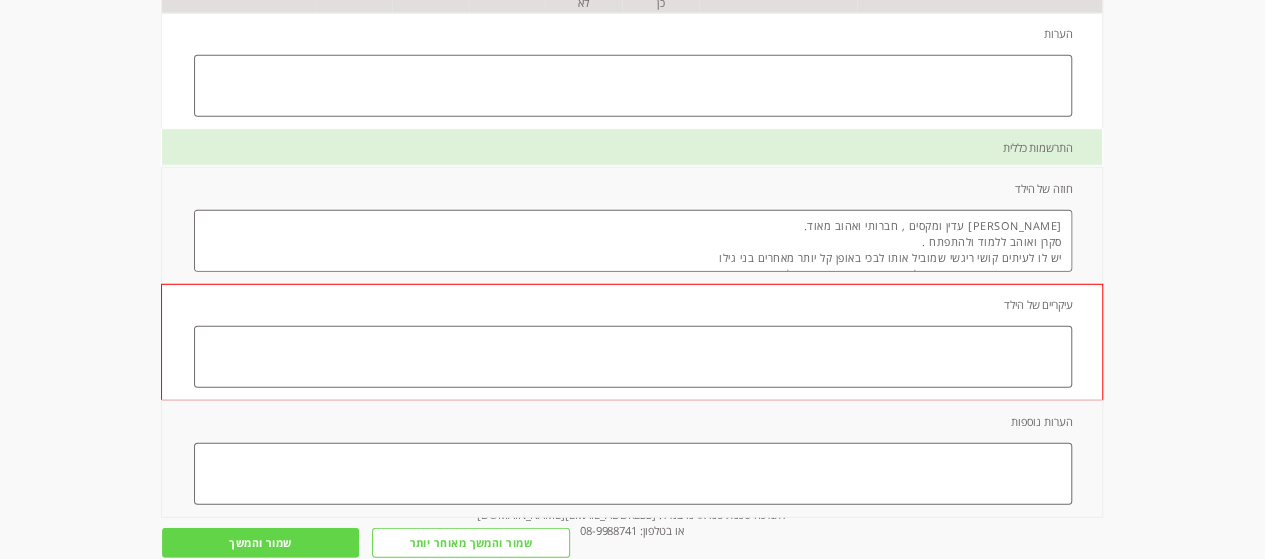 scroll, scrollTop: 20, scrollLeft: 0, axis: vertical 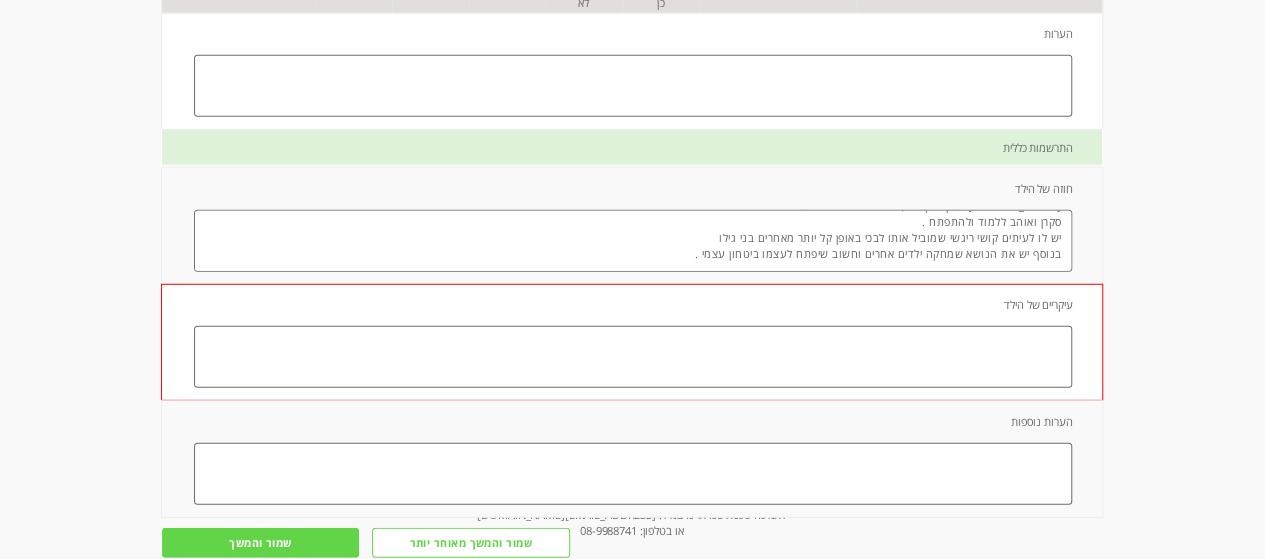 drag, startPoint x: 1059, startPoint y: 101, endPoint x: 608, endPoint y: 261, distance: 478.5405 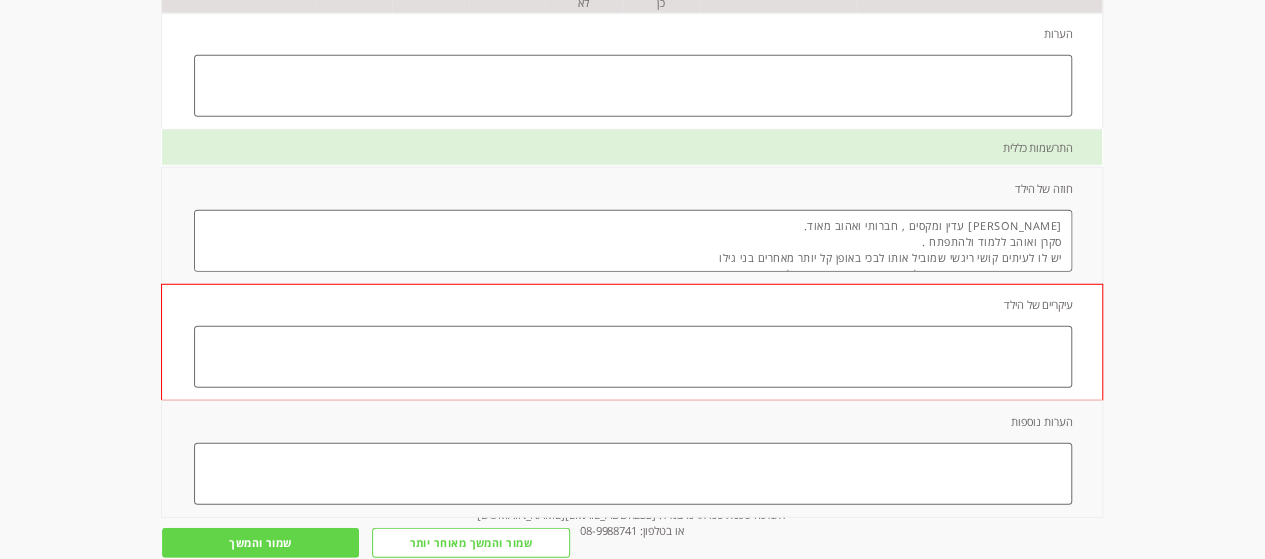 drag, startPoint x: 640, startPoint y: 142, endPoint x: 1158, endPoint y: 9, distance: 534.8018 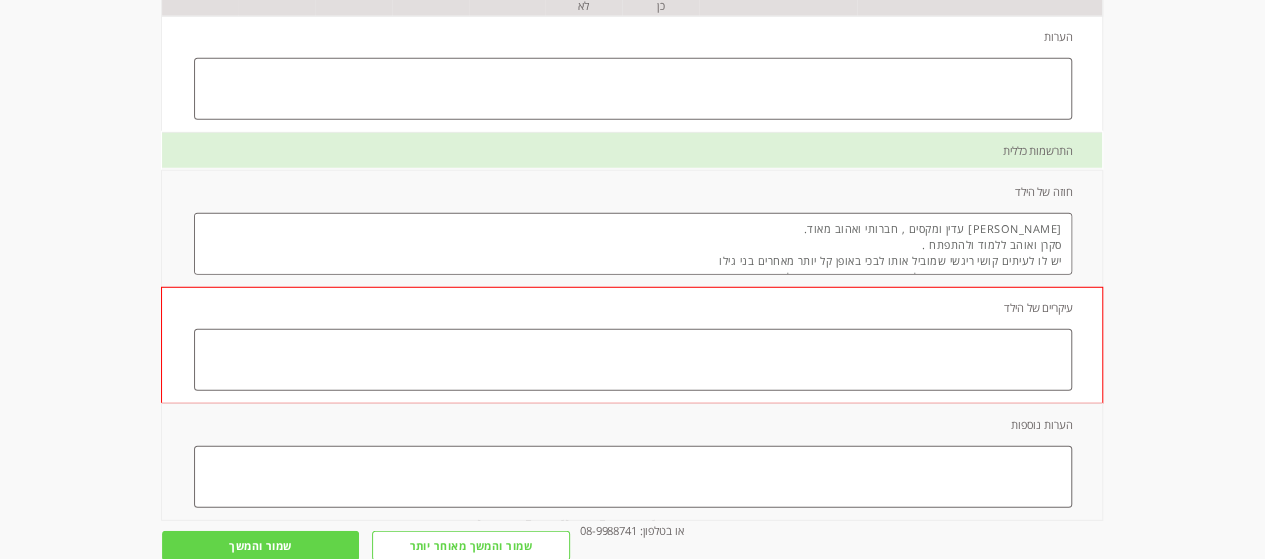 click at bounding box center (633, 360) 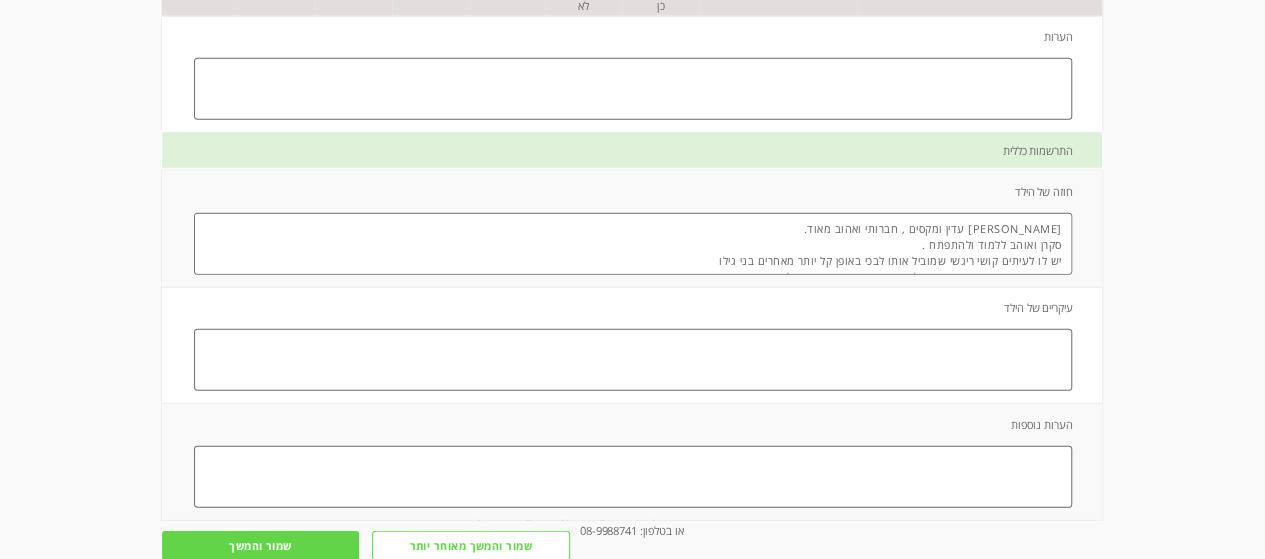 paste on "[PERSON_NAME] עדין ומקסים , חברותי ואהוב מאוד.
סקרן ואוהב ללמוד ולהתפתח .
יש לו לעיתים קושי ריגשי שמוביל אותו לבכי באופן קל יותר מאחרים בני גילו
בנוסף יש את הנושא שמחקה ילדים אחרים וחשוב שיפתח לעצמו ביטחון עצמי ." 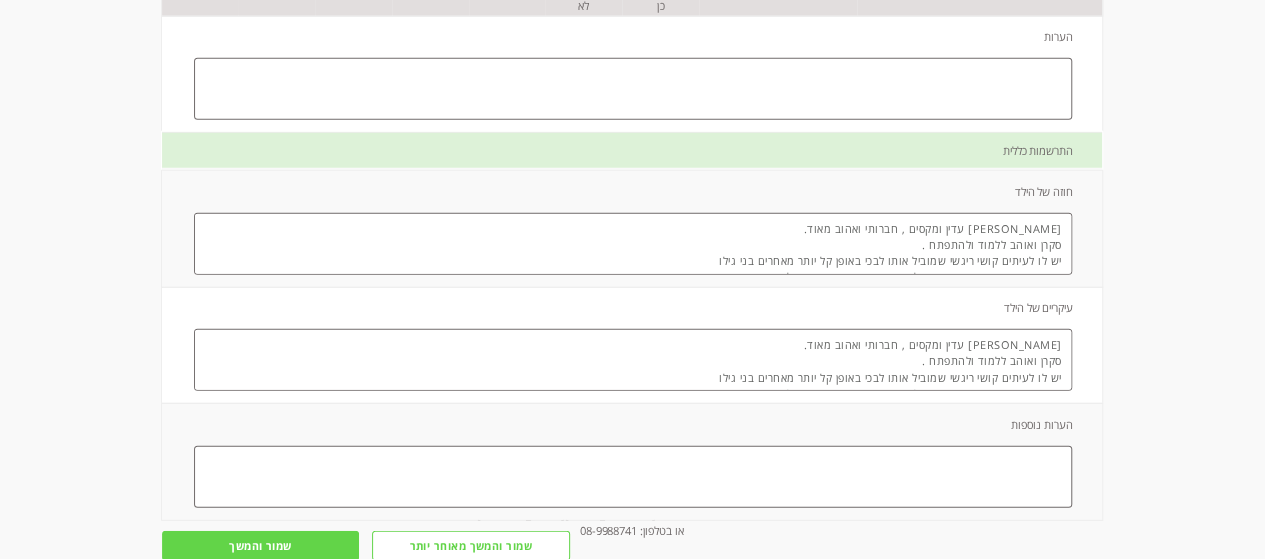 scroll, scrollTop: 11, scrollLeft: 0, axis: vertical 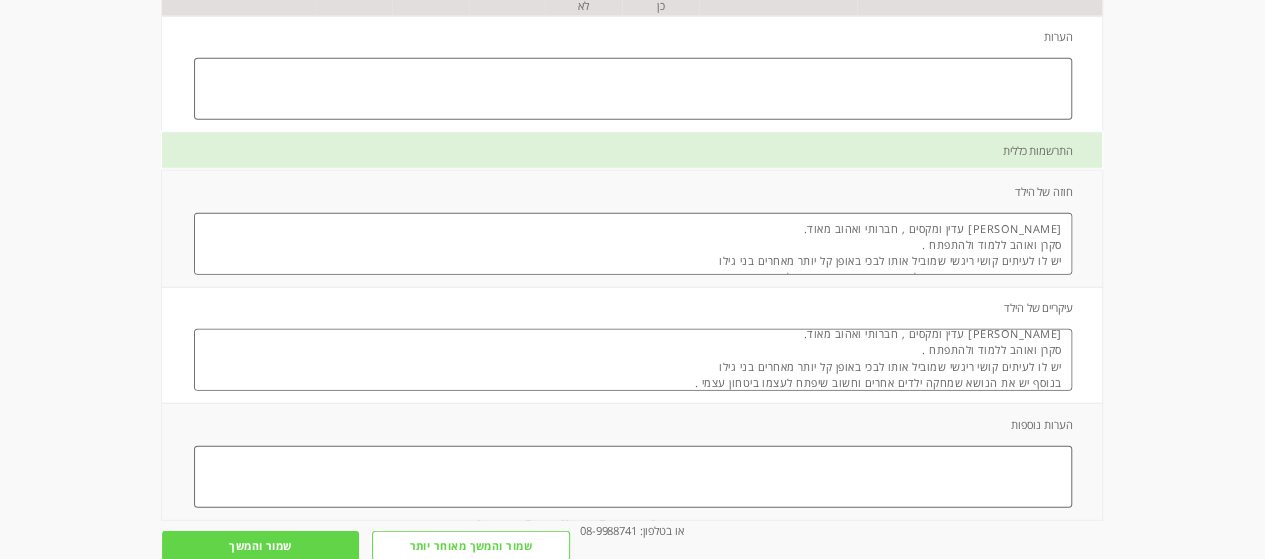 type on "[PERSON_NAME] עדין ומקסים , חברותי ואהוב מאוד.
סקרן ואוהב ללמוד ולהתפתח .
יש לו לעיתים קושי ריגשי שמוביל אותו לבכי באופן קל יותר מאחרים בני גילו
בנוסף יש את הנושא שמחקה ילדים אחרים וחשוב שיפתח לעצמו ביטחון עצמי ." 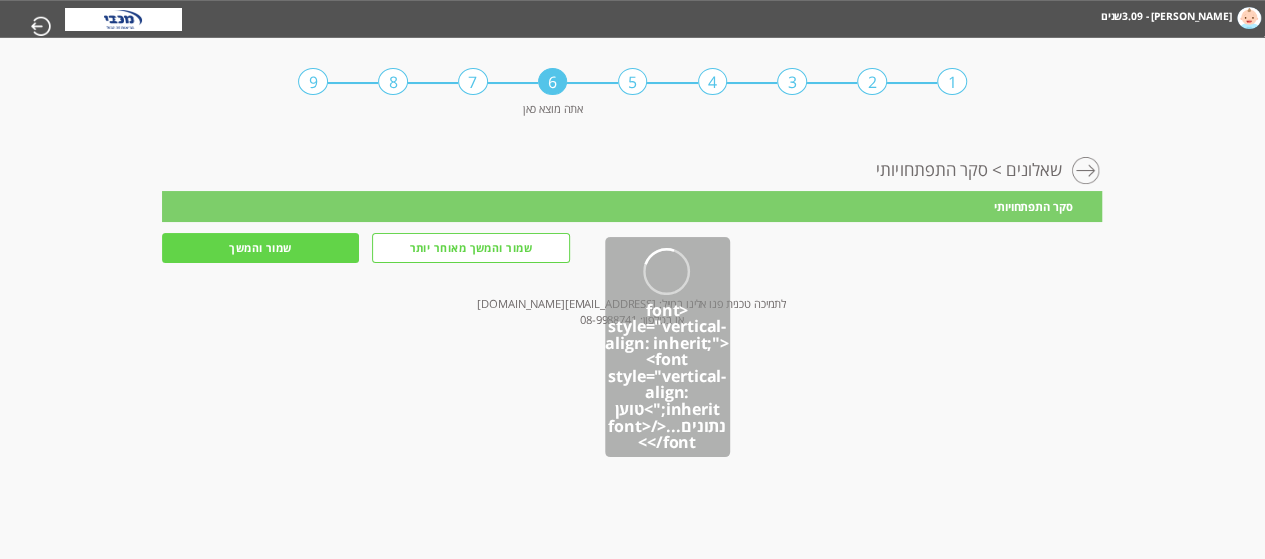 scroll, scrollTop: 0, scrollLeft: 0, axis: both 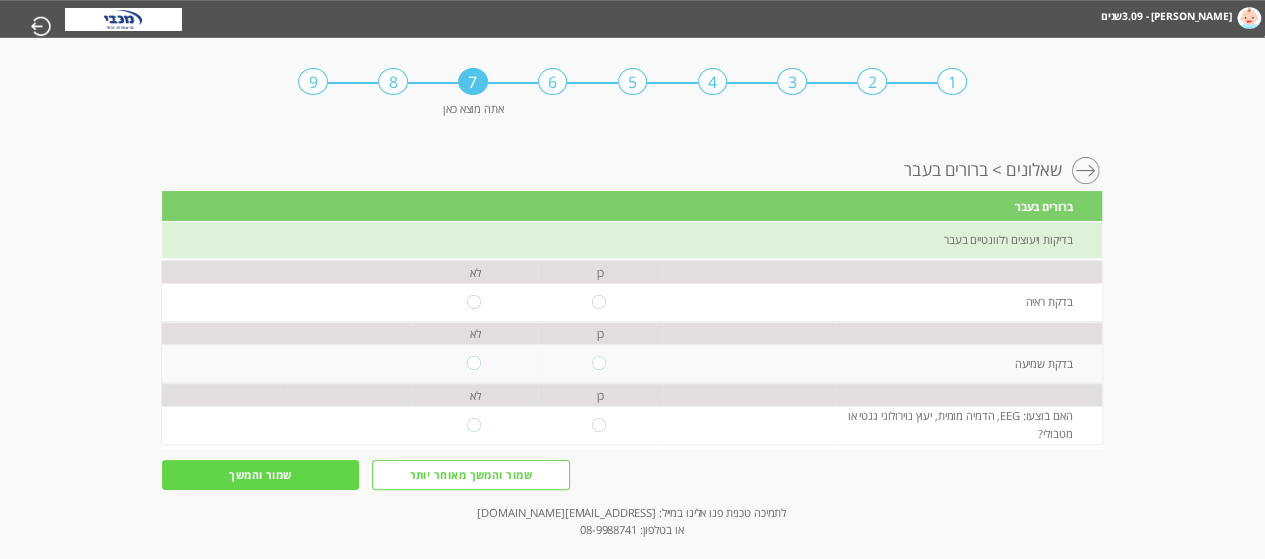 click at bounding box center (600, 301) 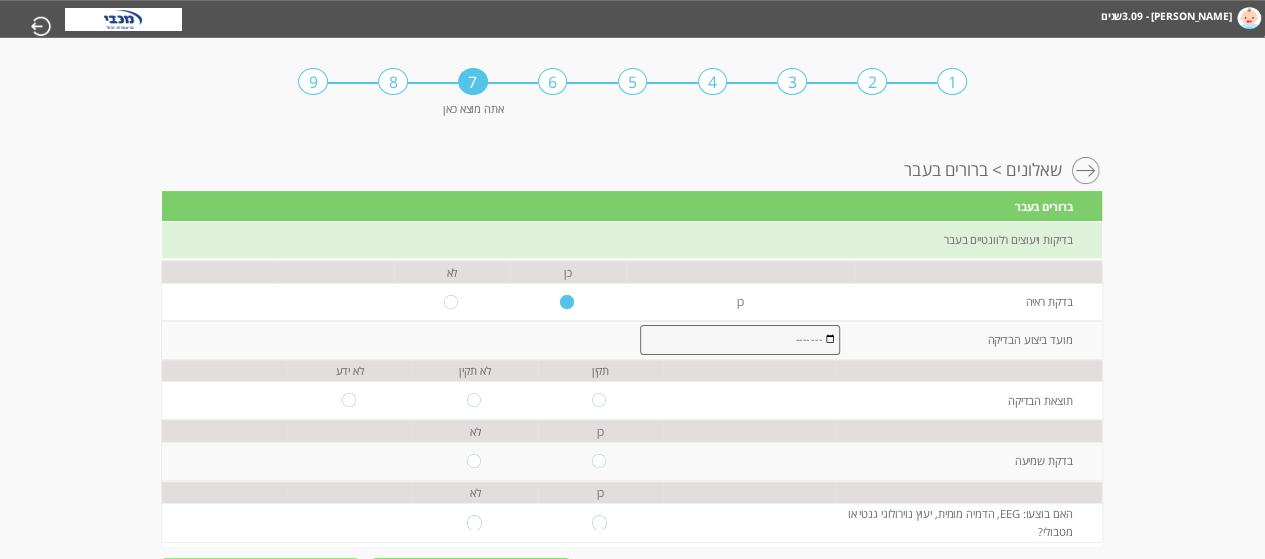 click at bounding box center (740, 340) 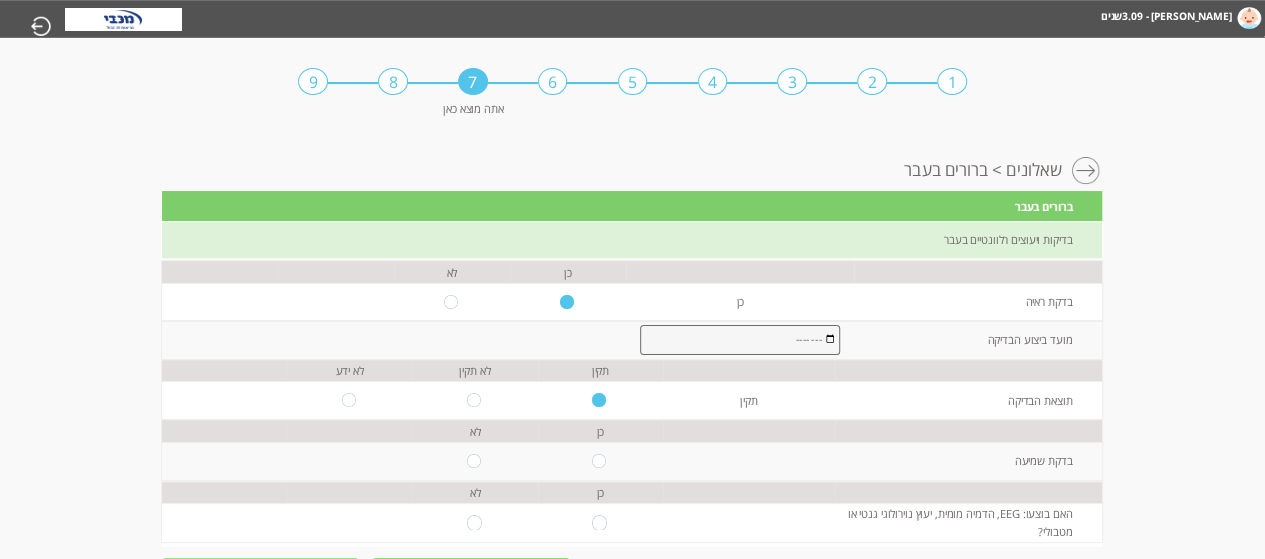 click at bounding box center (600, 461) 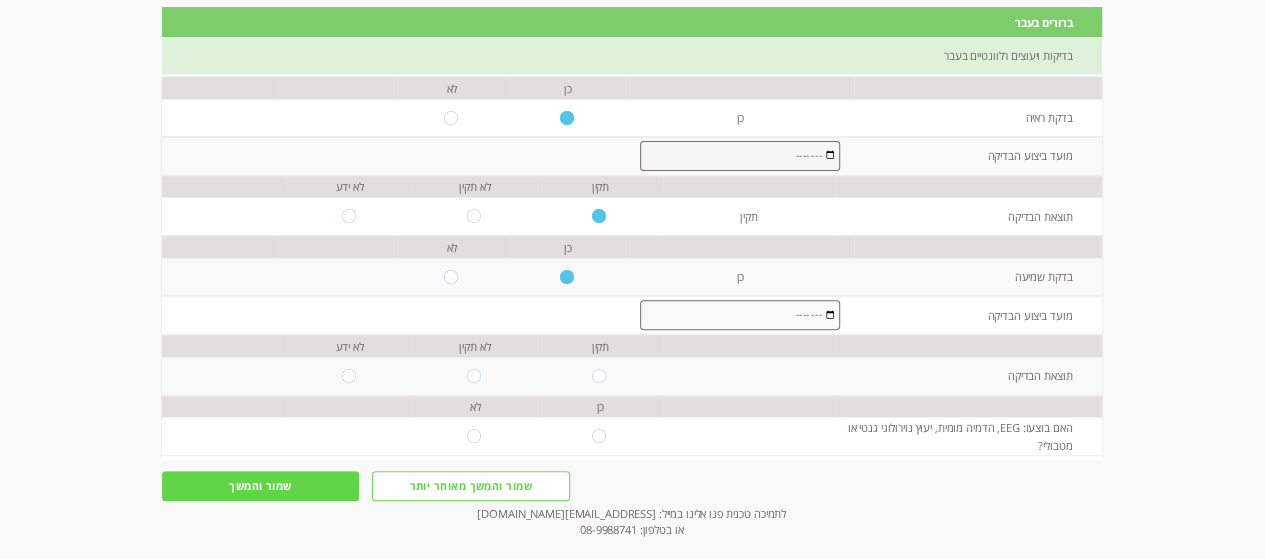 scroll, scrollTop: 201, scrollLeft: 0, axis: vertical 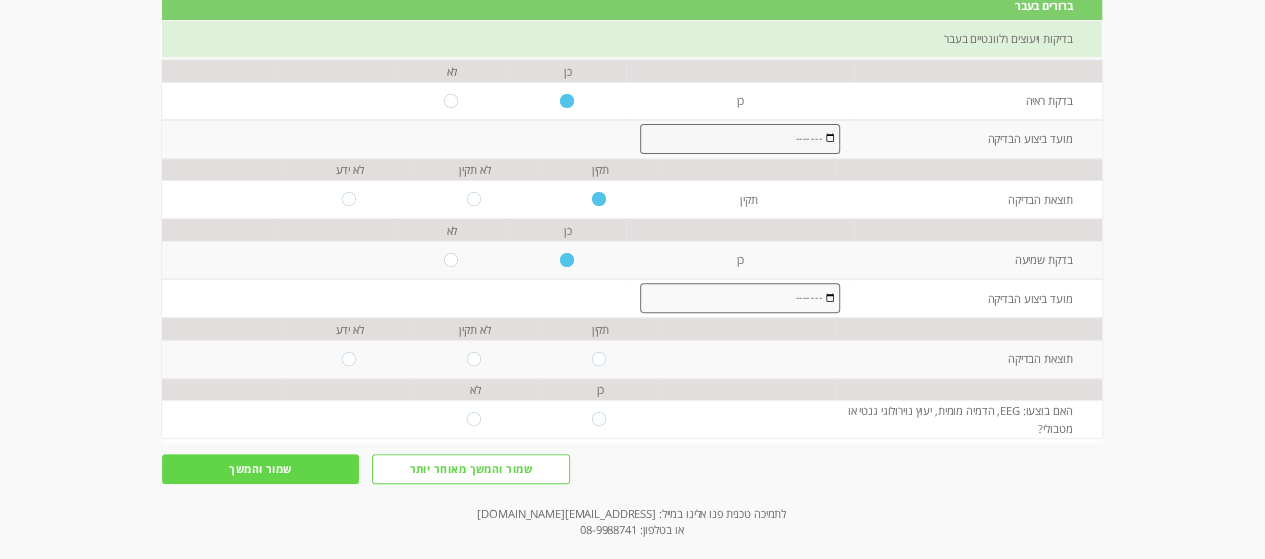 click at bounding box center [600, 359] 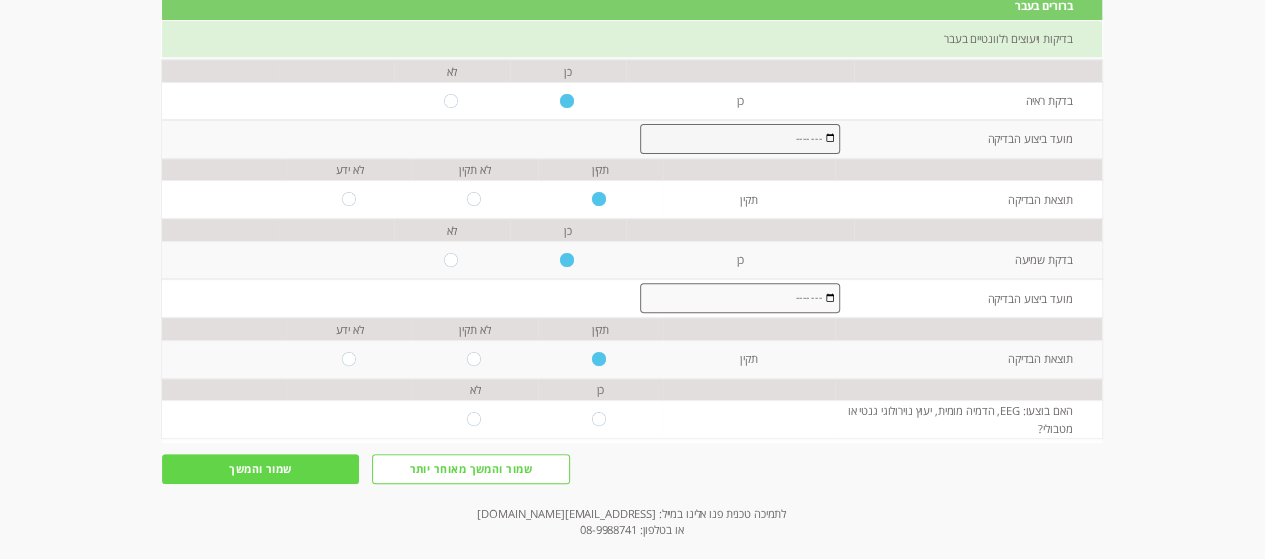 click at bounding box center [475, 419] 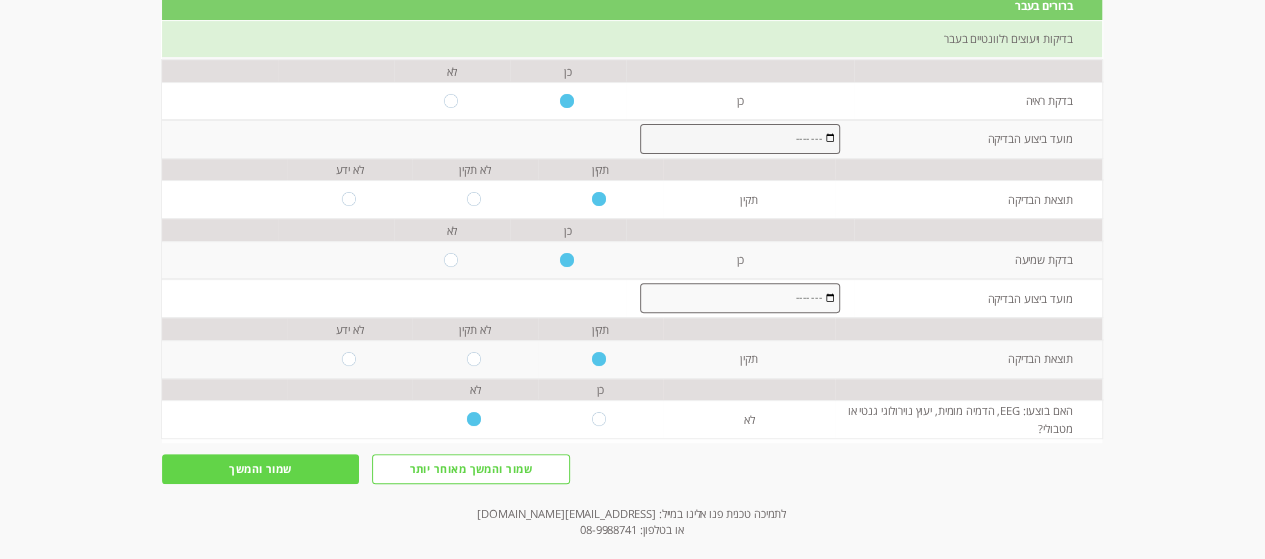 click on "שמור והמשך" at bounding box center [261, 469] 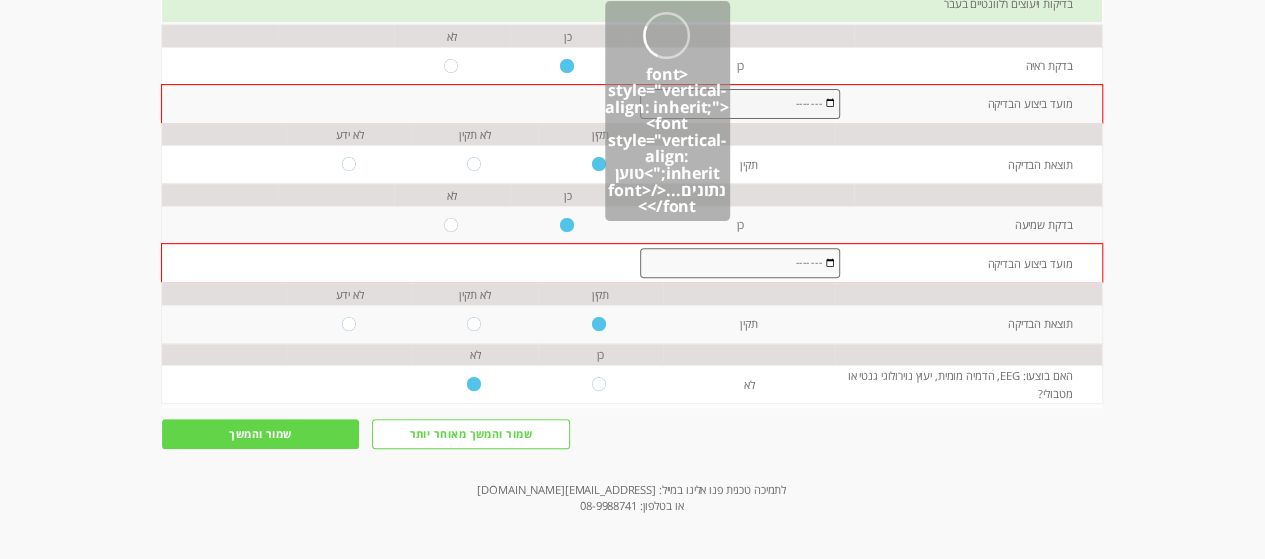 scroll, scrollTop: 241, scrollLeft: 0, axis: vertical 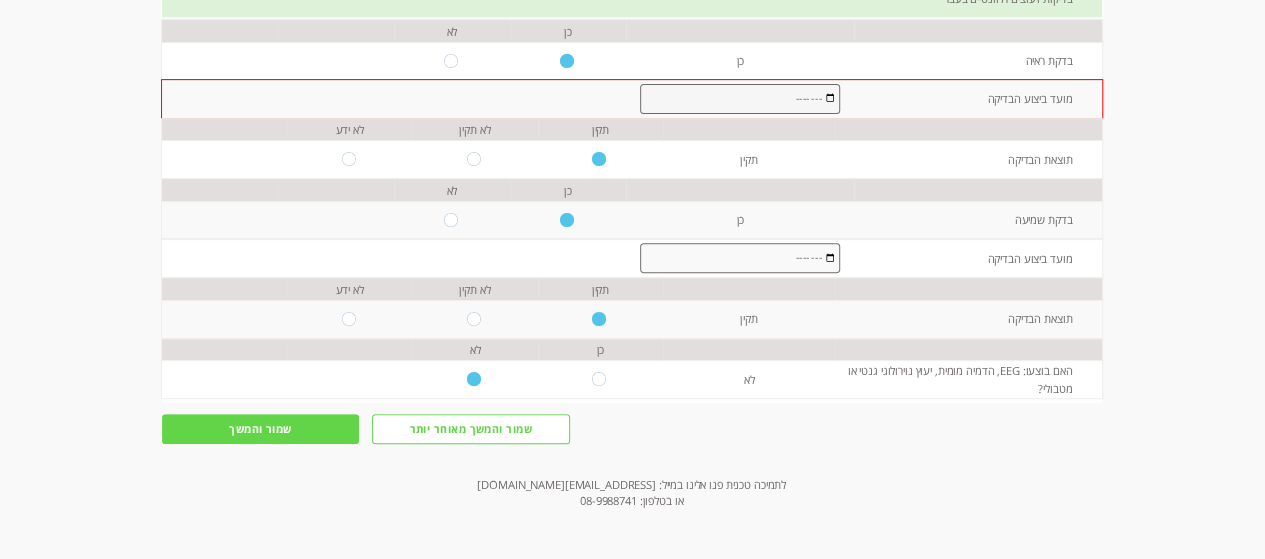 click at bounding box center (740, 258) 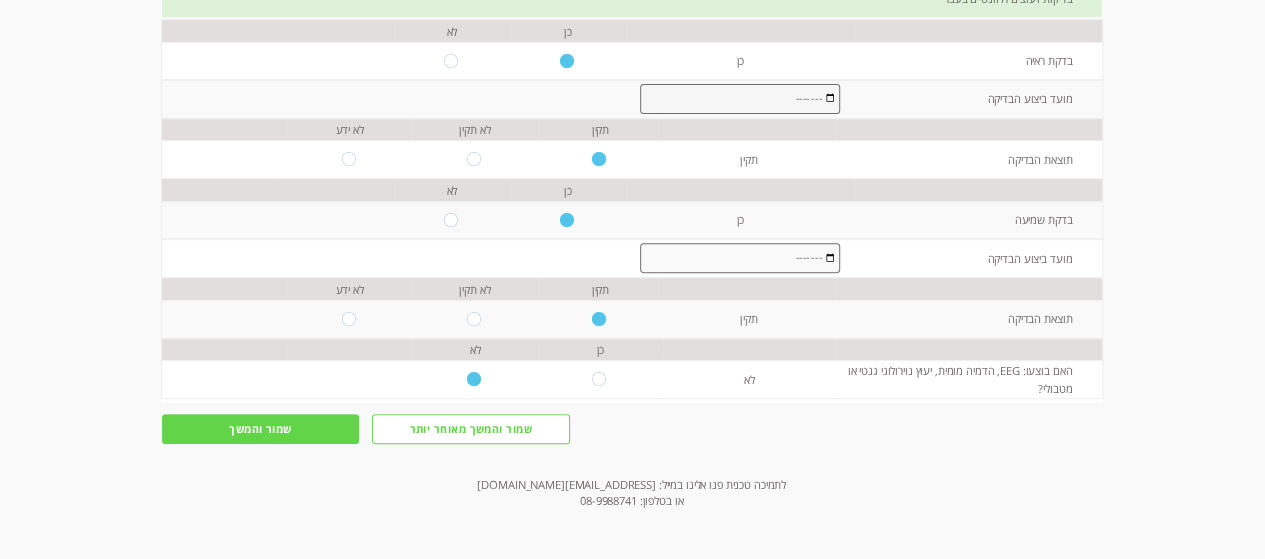 click at bounding box center (740, 99) 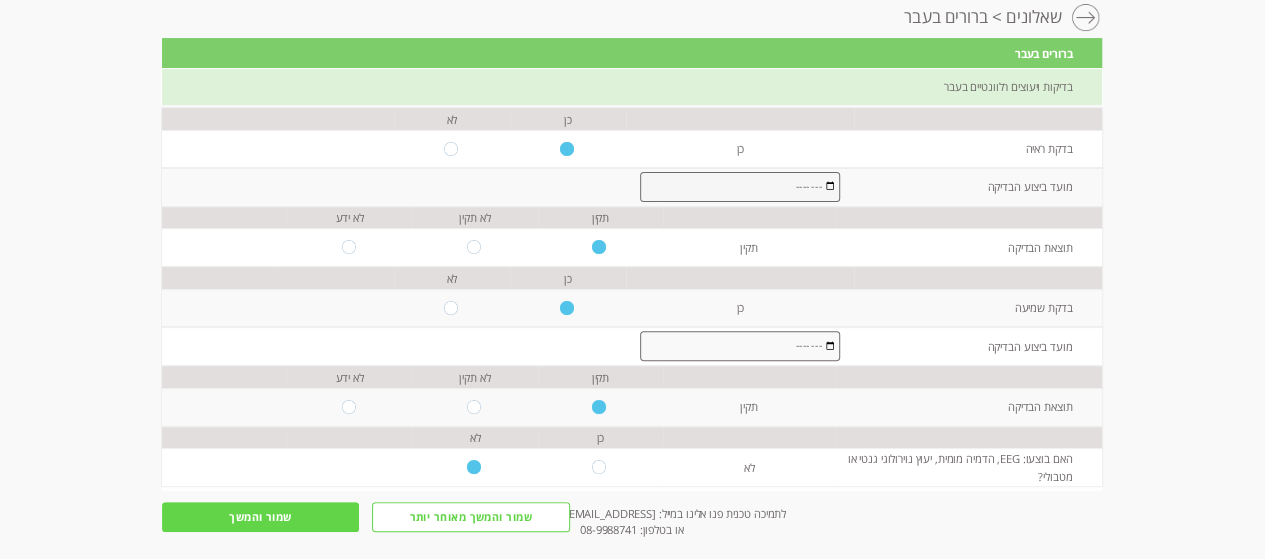 scroll, scrollTop: 150, scrollLeft: 0, axis: vertical 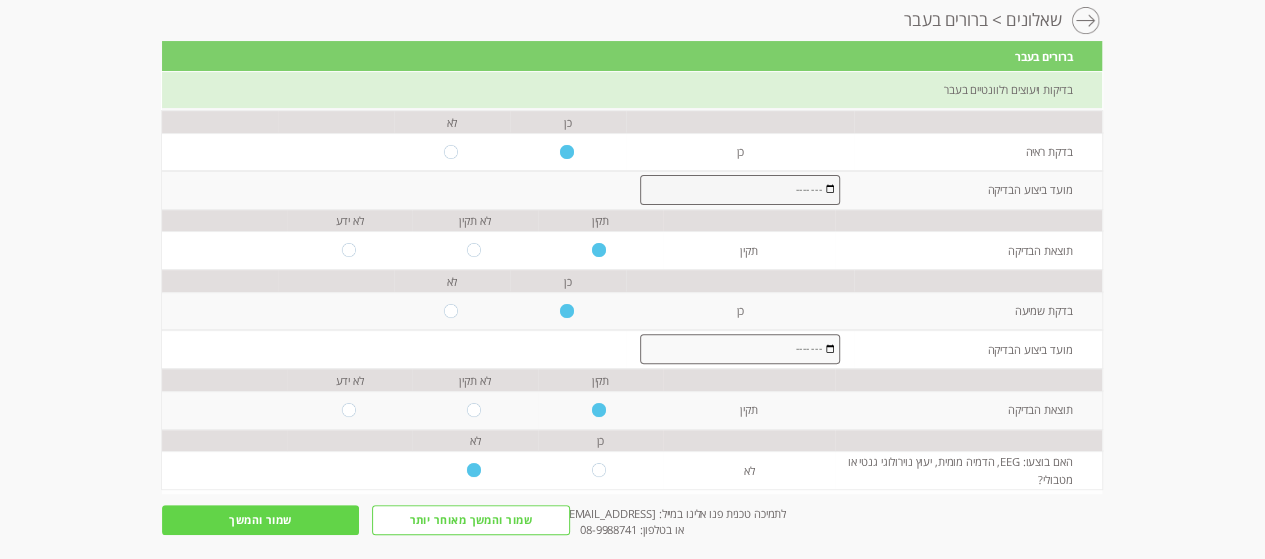 click at bounding box center (740, 190) 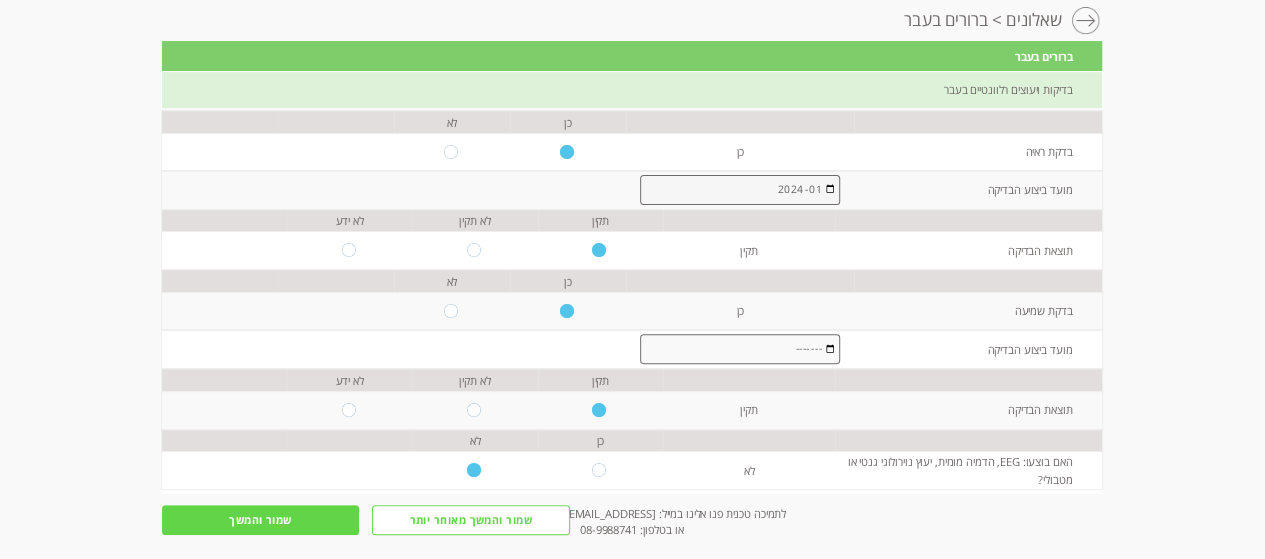 click at bounding box center [740, 349] 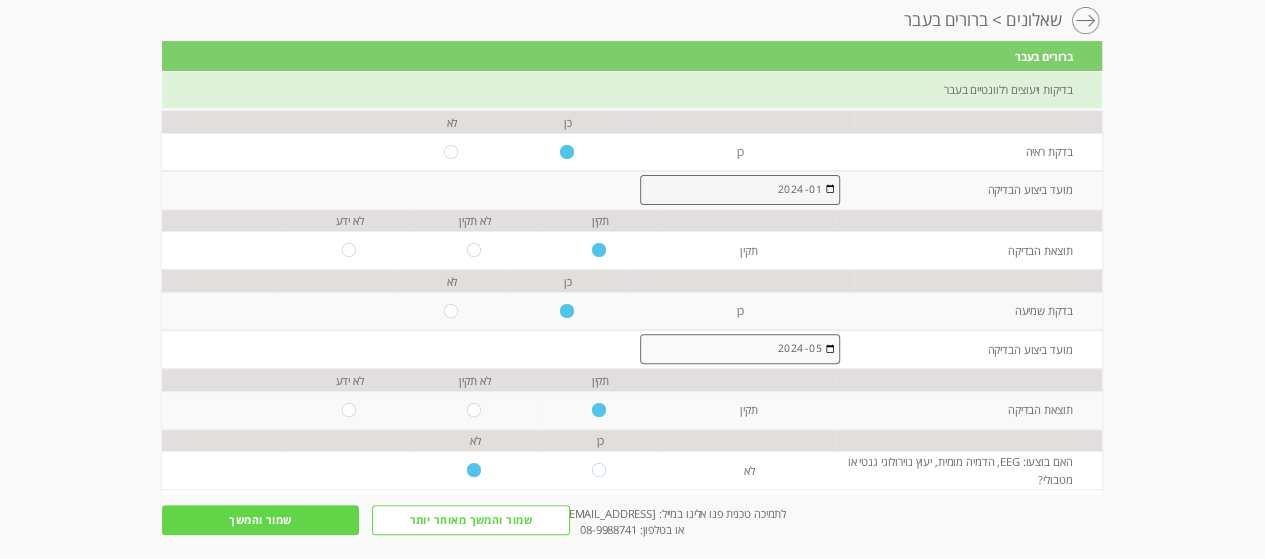 type on "2024-05" 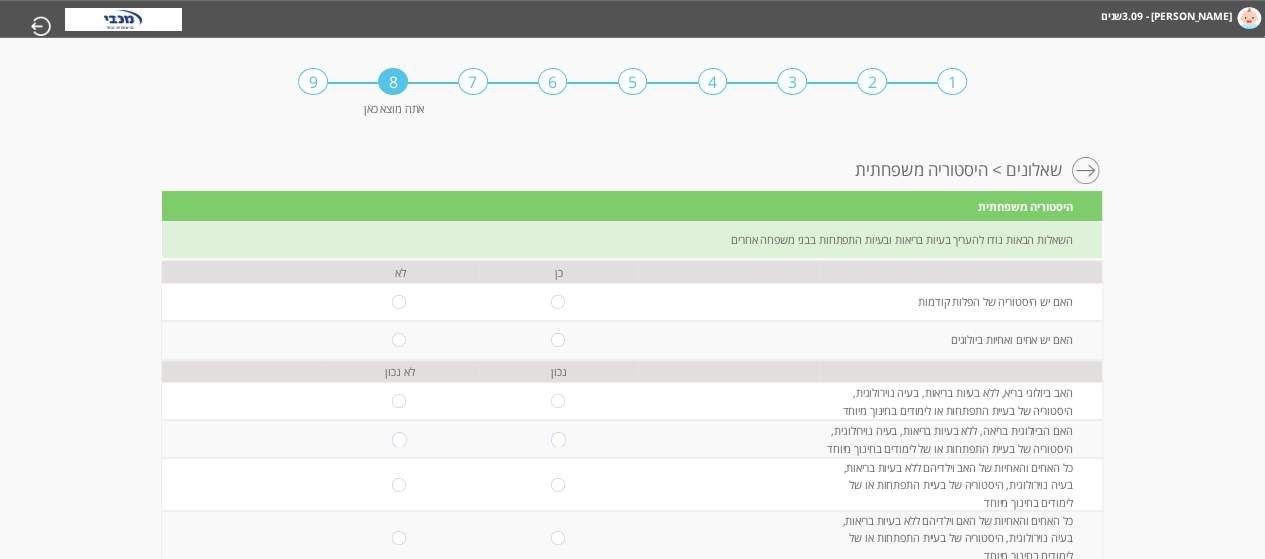 click on "7" at bounding box center (472, 82) 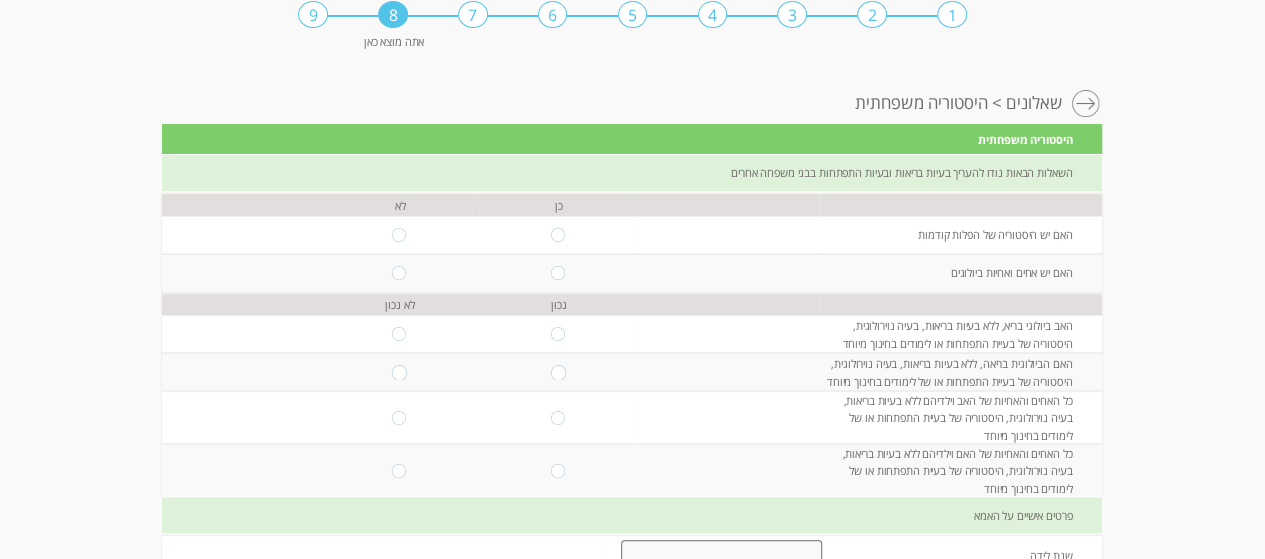 scroll, scrollTop: 56, scrollLeft: 0, axis: vertical 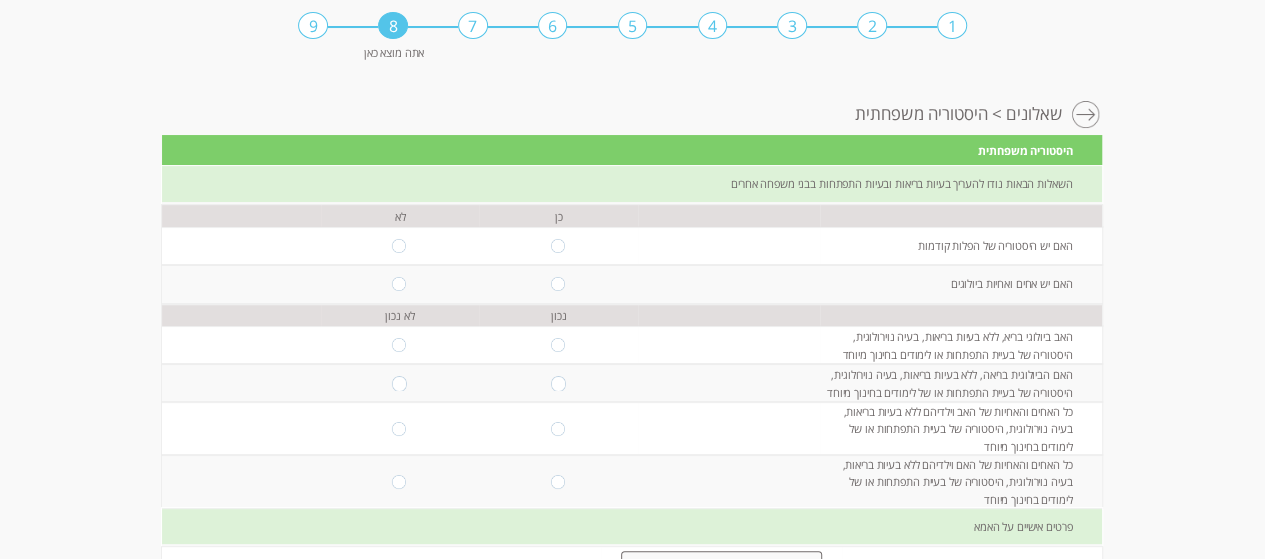 click at bounding box center (1087, 116) 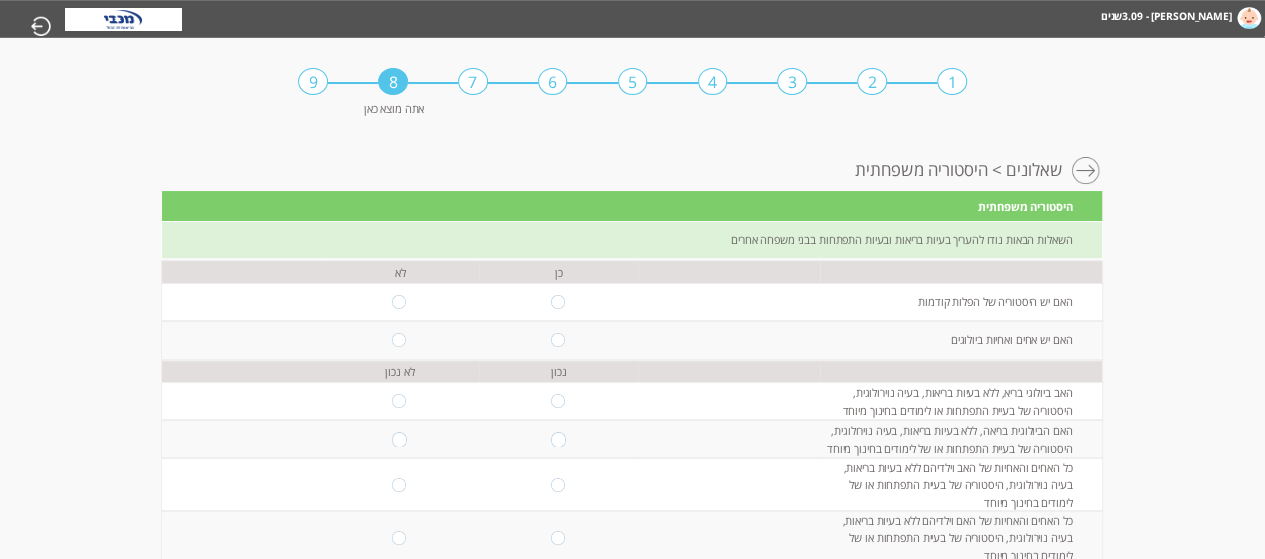 click on "7" at bounding box center (472, 82) 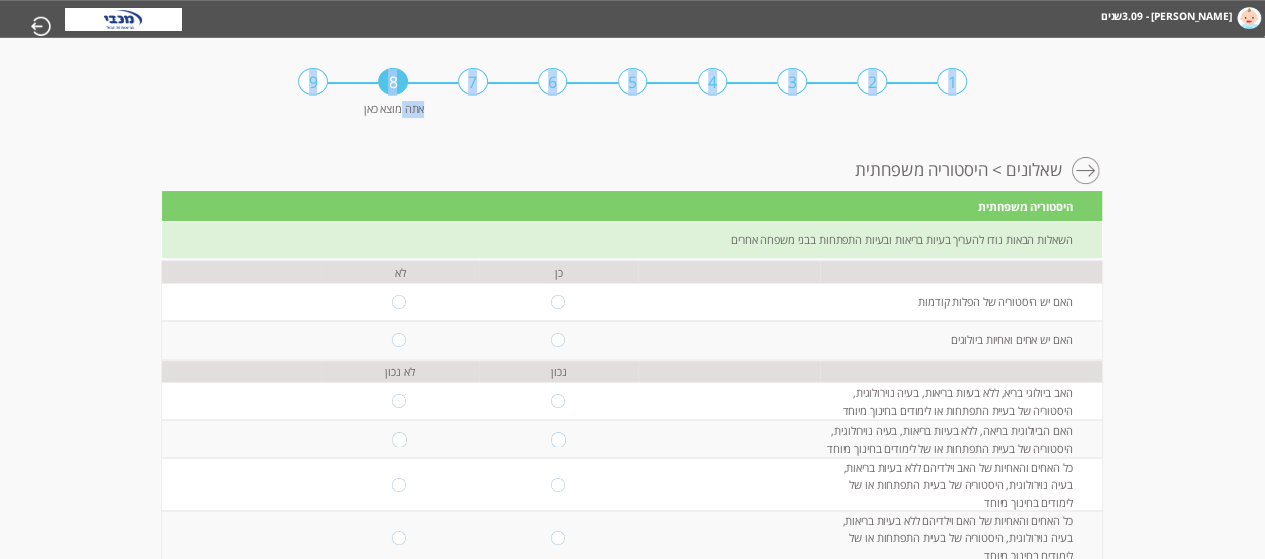 click on "7" at bounding box center [472, 82] 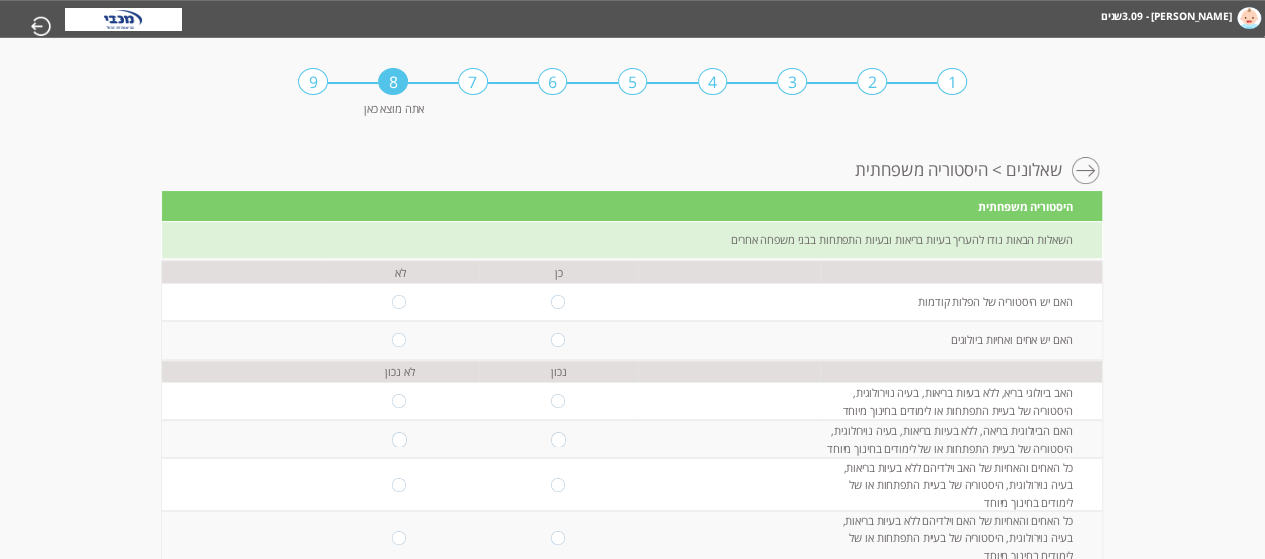 click on "מעקב דיגיטלי אישי
>
התפתחויות
>
שאלונים
>
היסטוריה משפחתית" at bounding box center [632, 176] 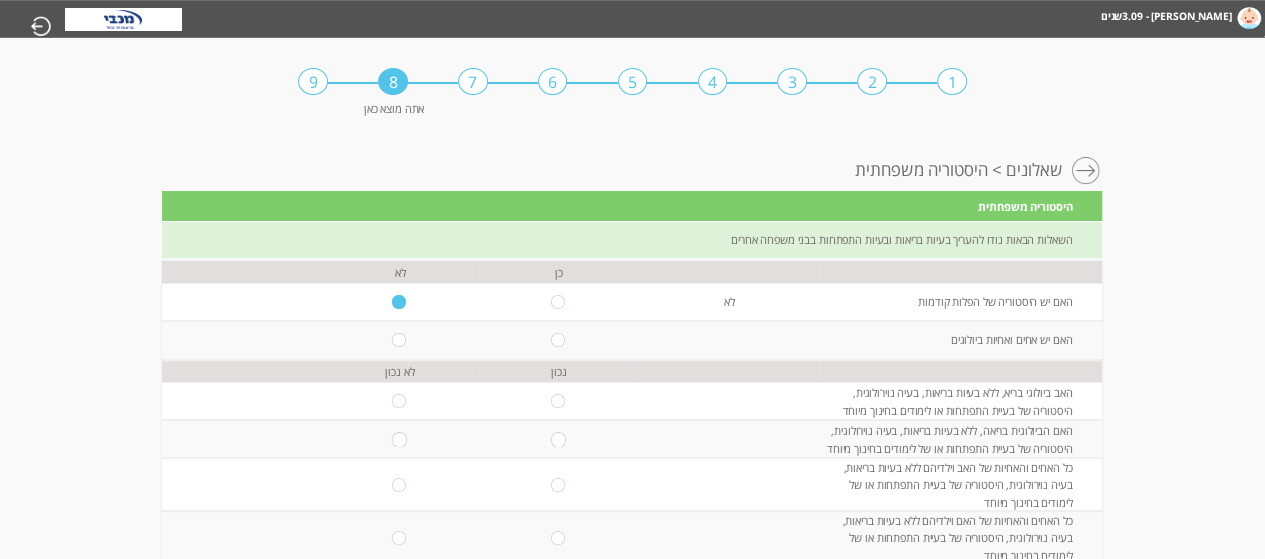 click at bounding box center (558, 340) 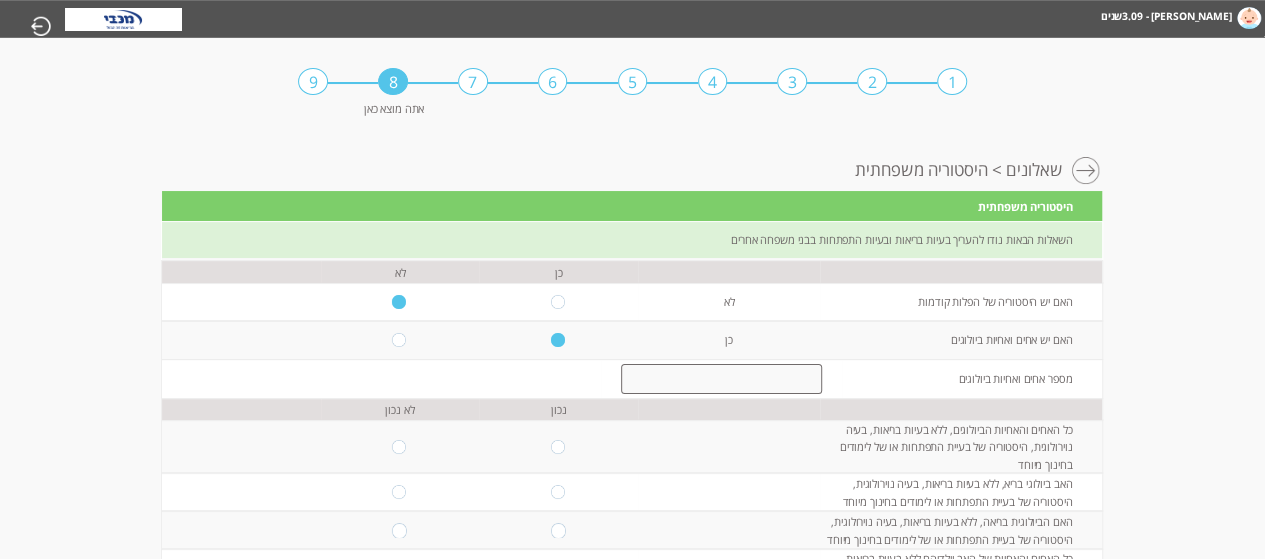 click at bounding box center [728, 409] 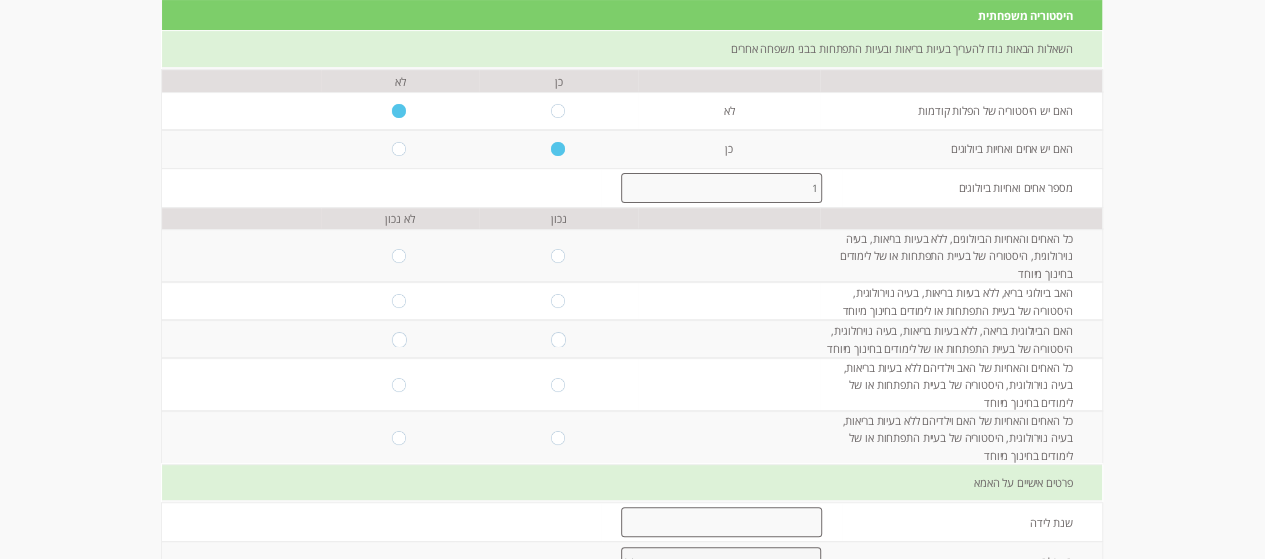 scroll, scrollTop: 192, scrollLeft: 0, axis: vertical 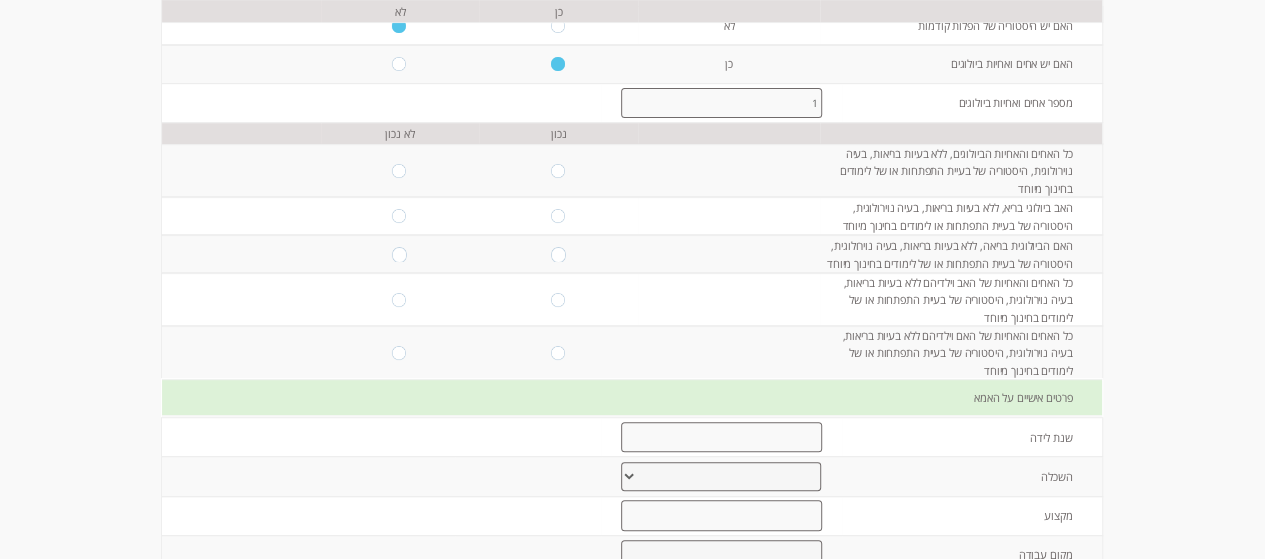 type on "1" 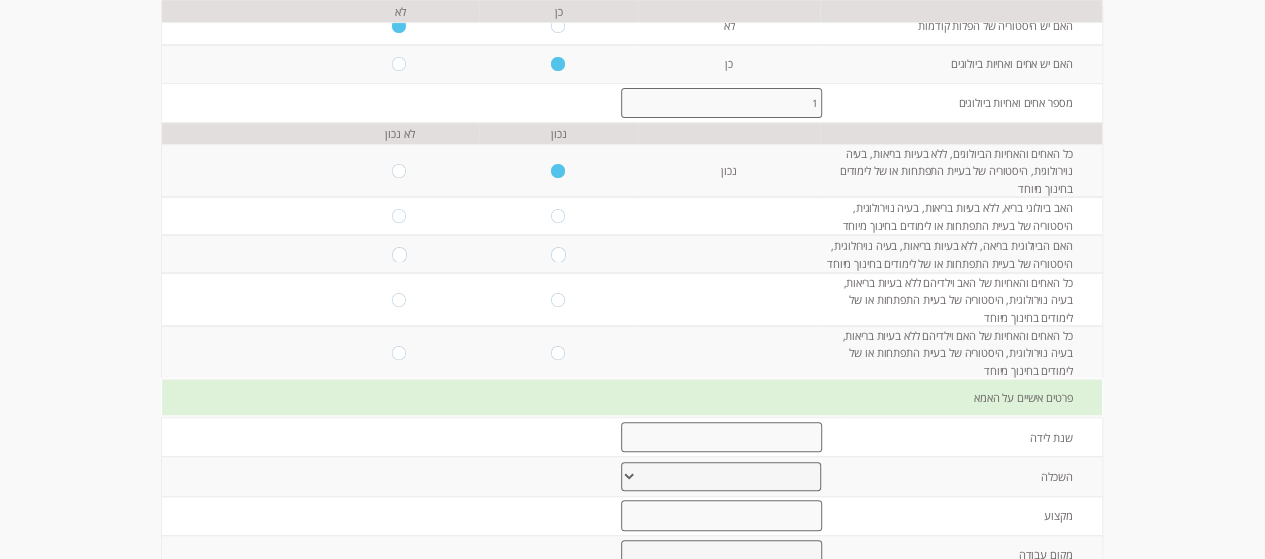 click at bounding box center [559, 216] 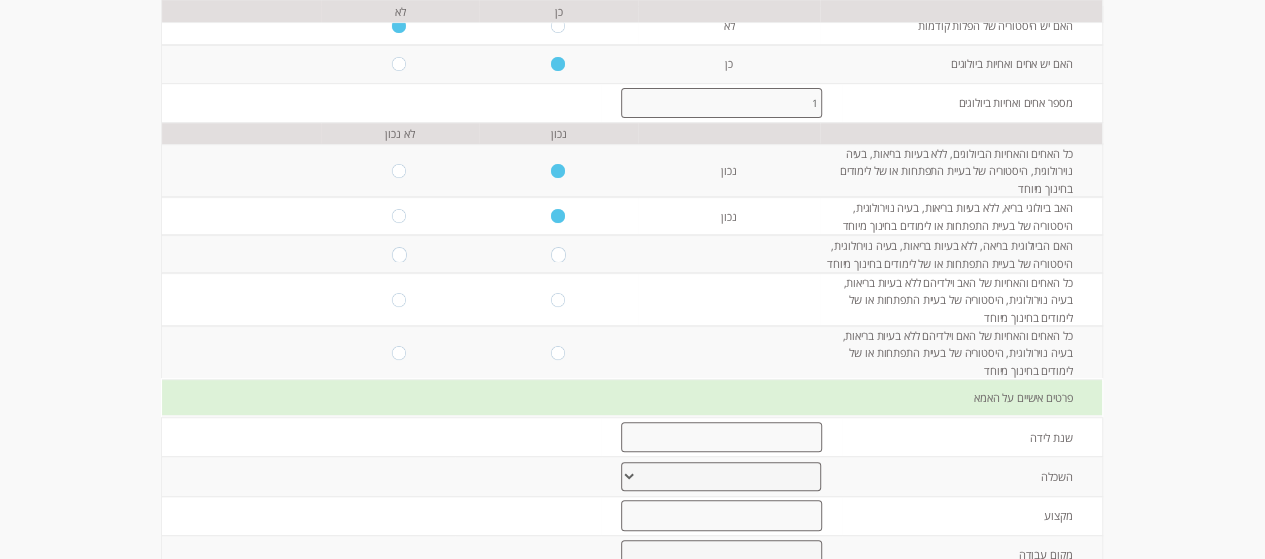 click at bounding box center (559, 254) 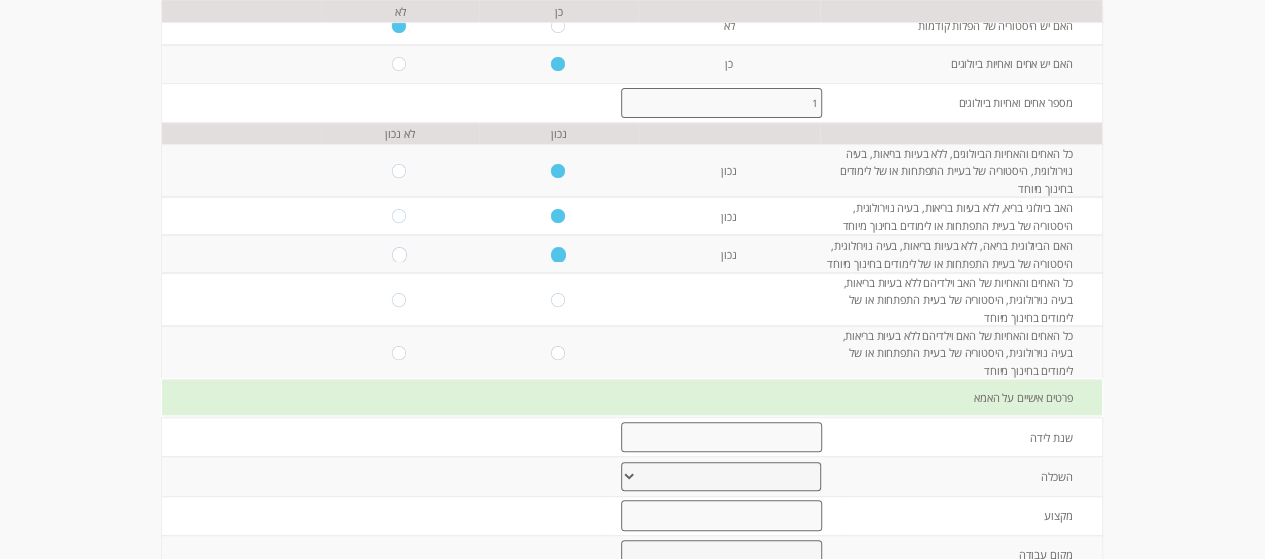 click at bounding box center [559, 300] 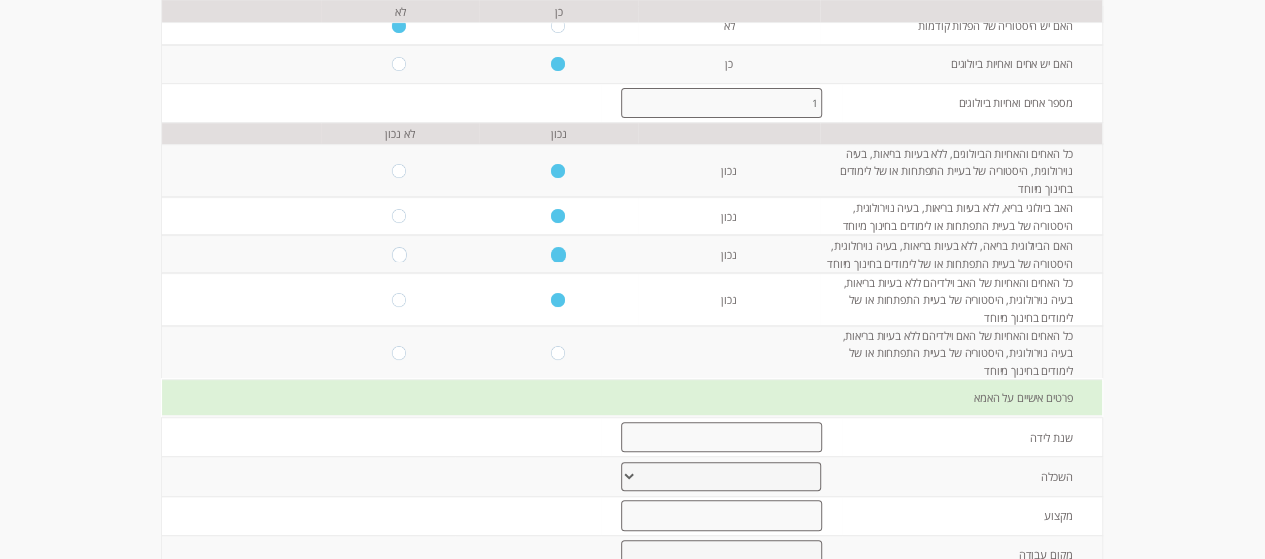 click at bounding box center (558, 352) 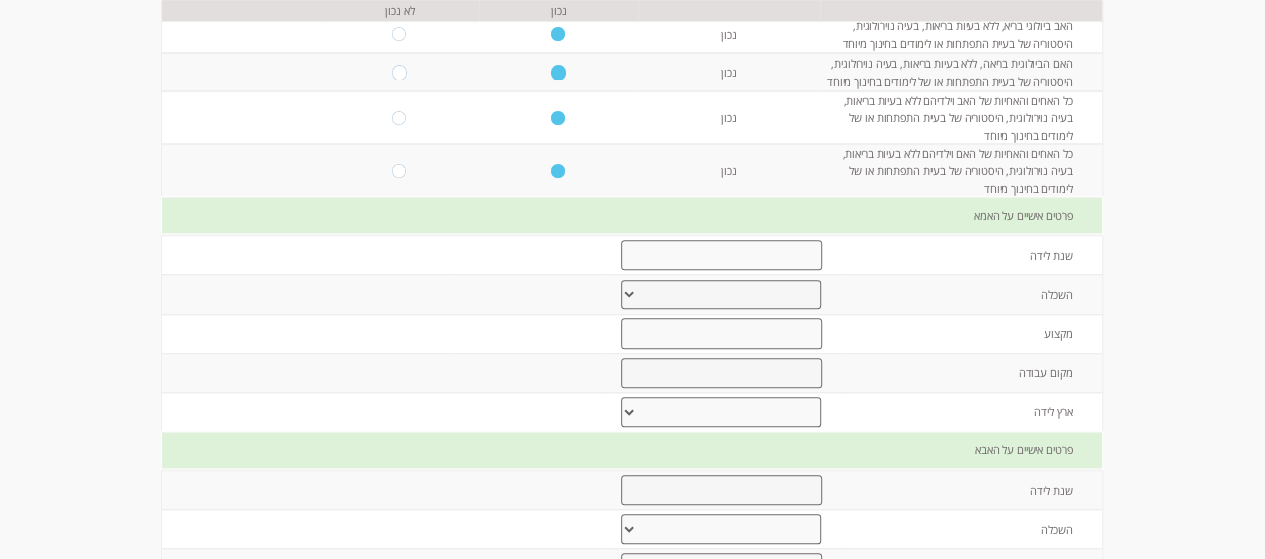 scroll, scrollTop: 469, scrollLeft: 0, axis: vertical 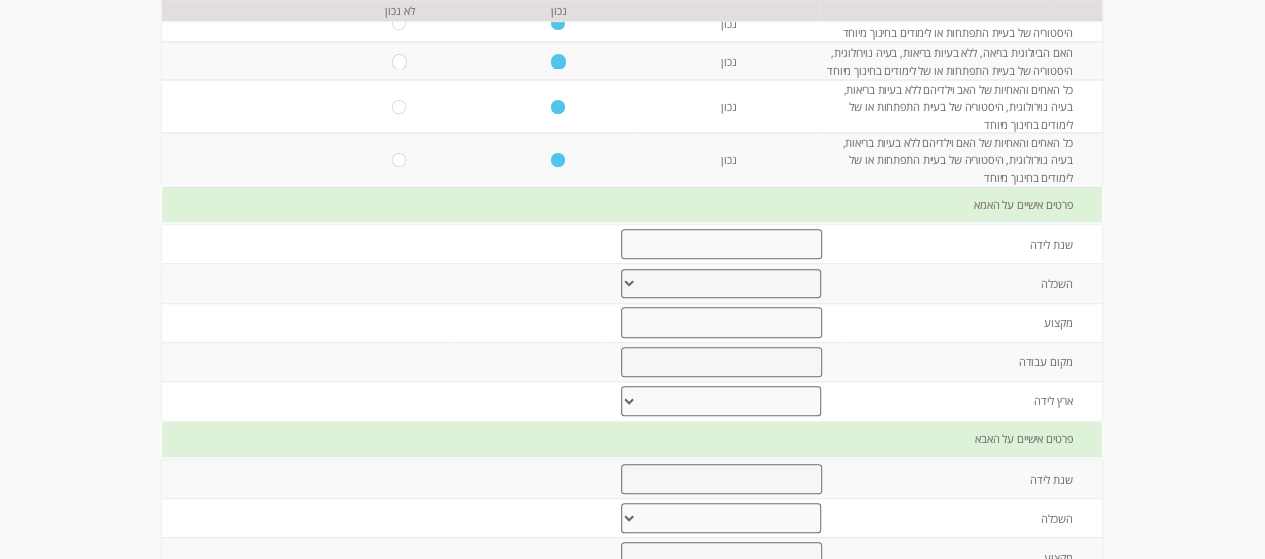click at bounding box center [721, 244] 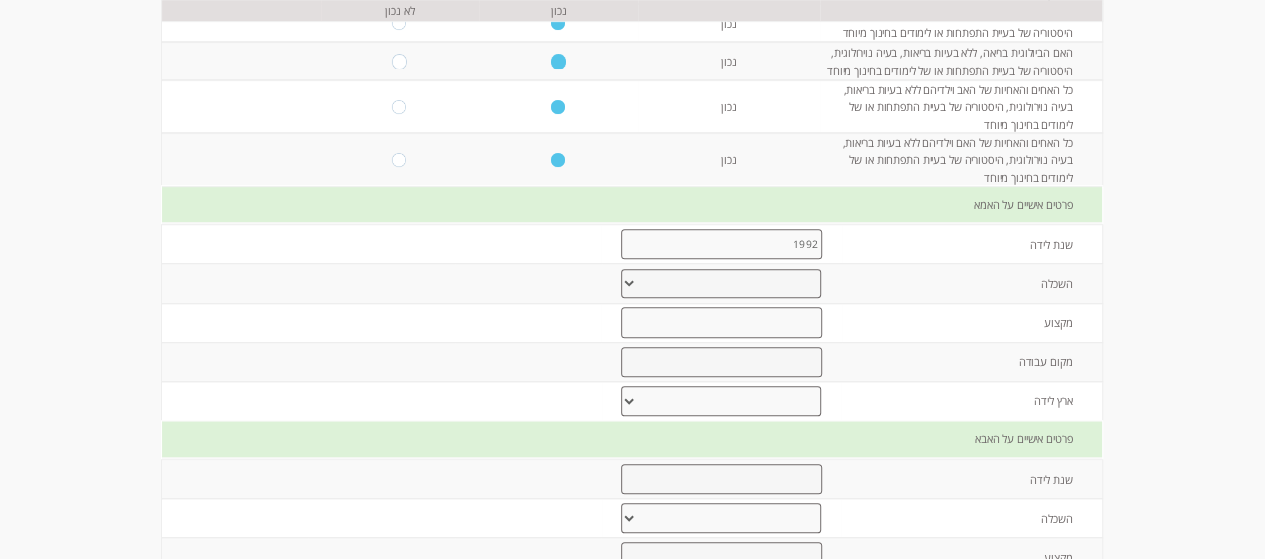 type on "1992" 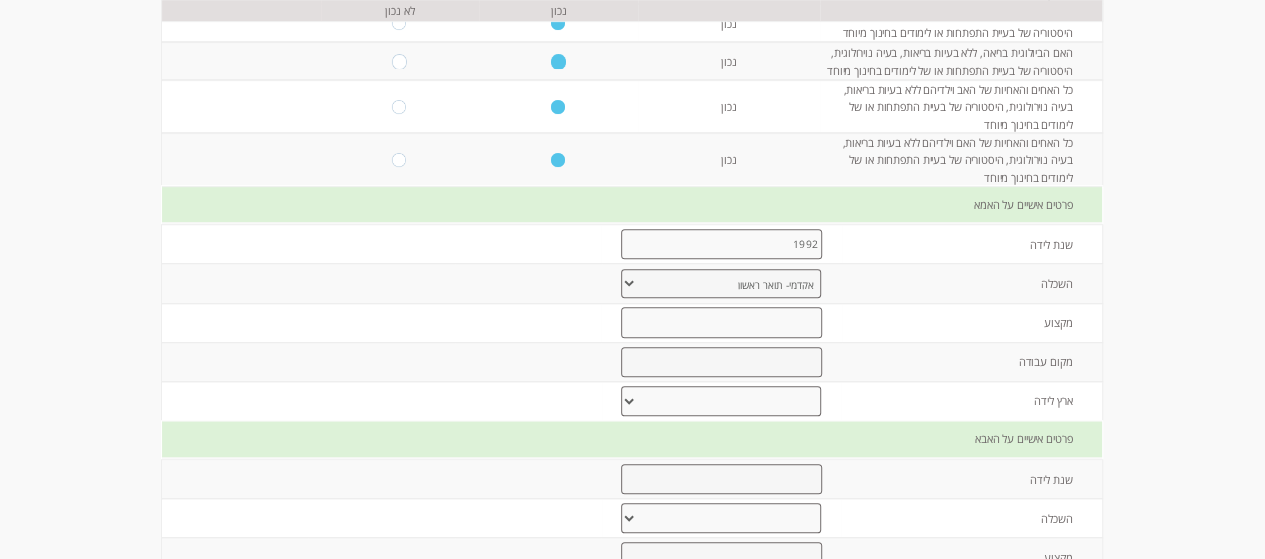 click on "יסודי עד 8 שנות לימוד תיכוני עד 12 שנות לימוד על תיכוני מסלול מקצועי אקדמי- תואר ראשון אקדמי- תואר שני אקדמי- תואר שלישי" at bounding box center (721, 284) 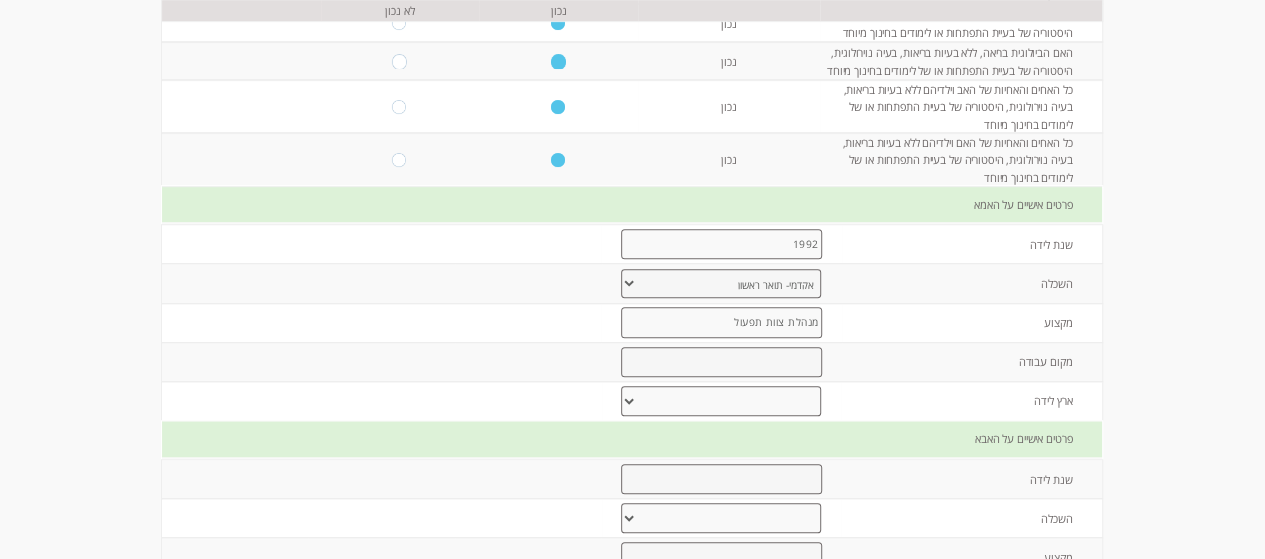 type on "מנהלת צוות תפעול" 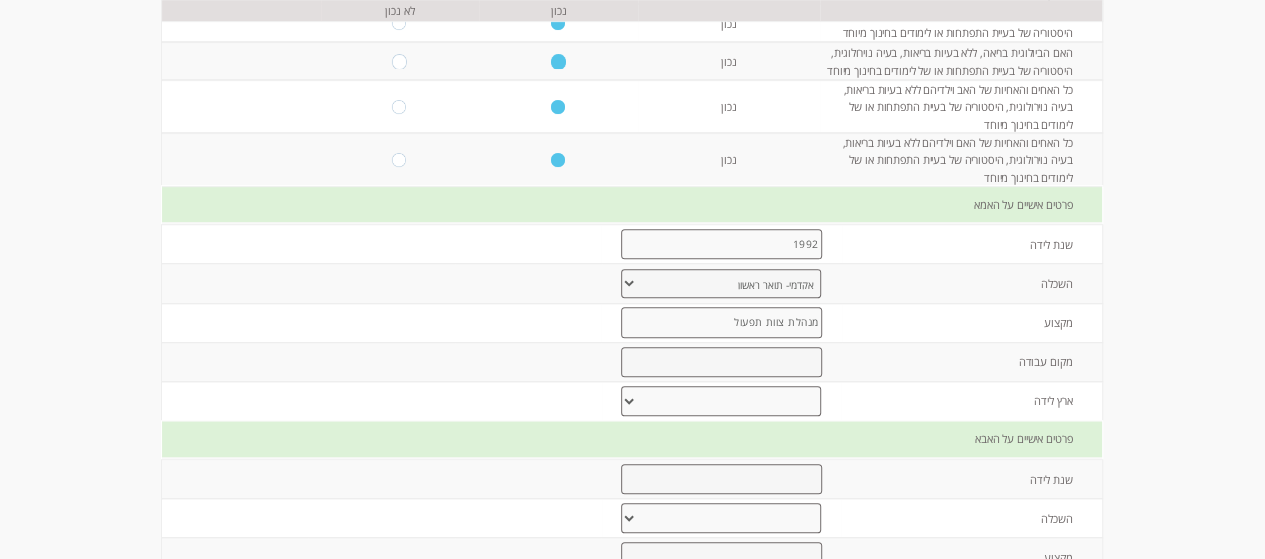 click at bounding box center (721, 362) 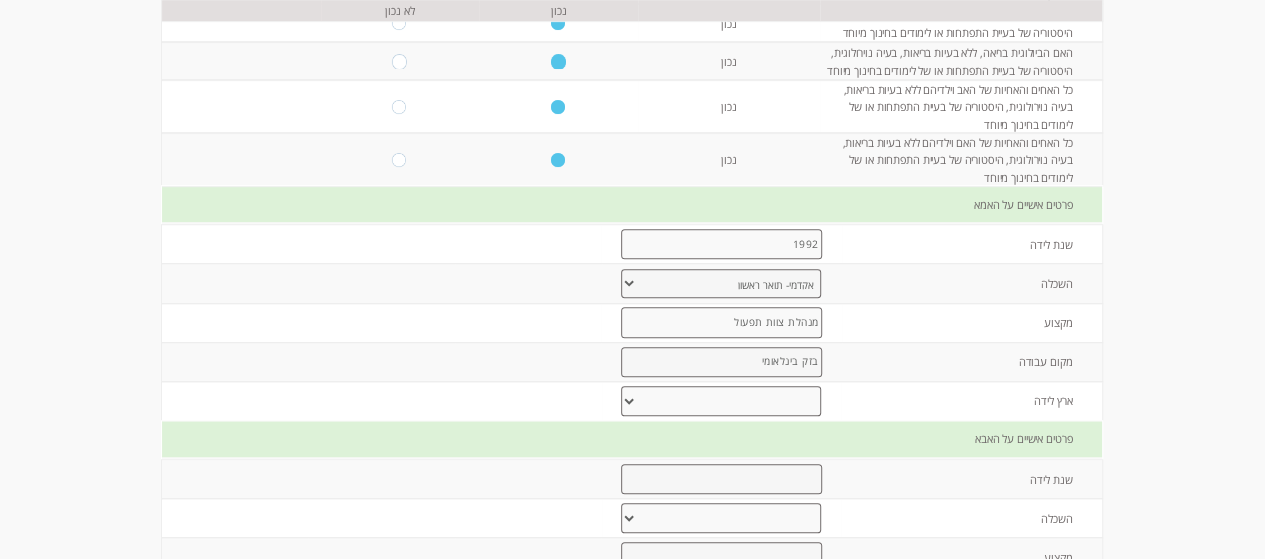 type on "בזק בינלאומי" 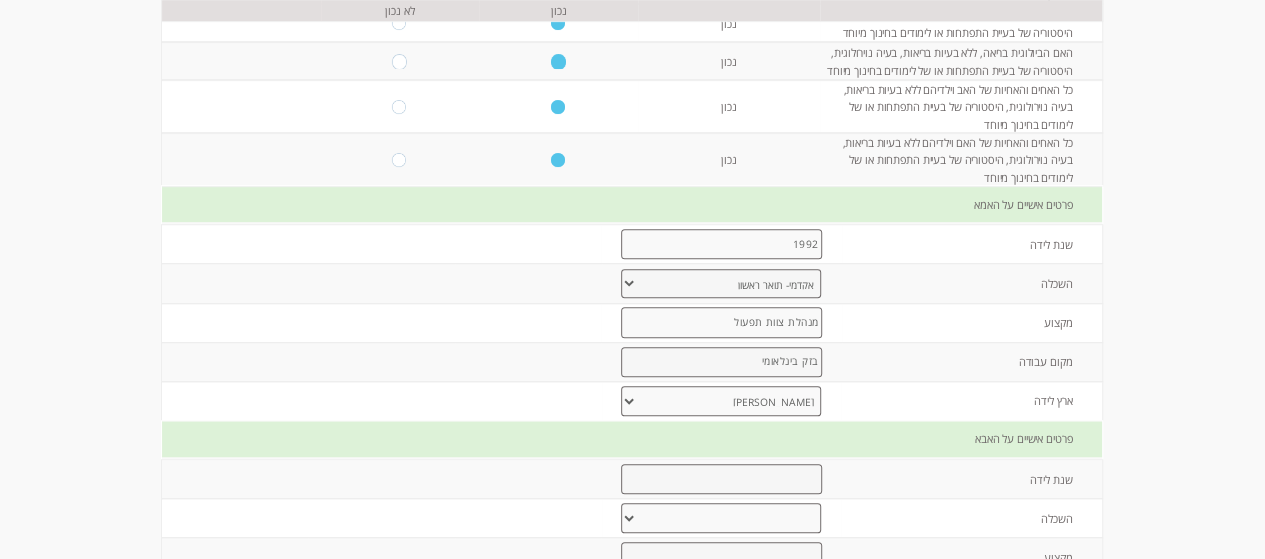 click on "[PERSON_NAME] ברית המועצות לשעבר אתיופיה צפון אמריקה [GEOGRAPHIC_DATA] אפריקה אחר" at bounding box center [721, 401] 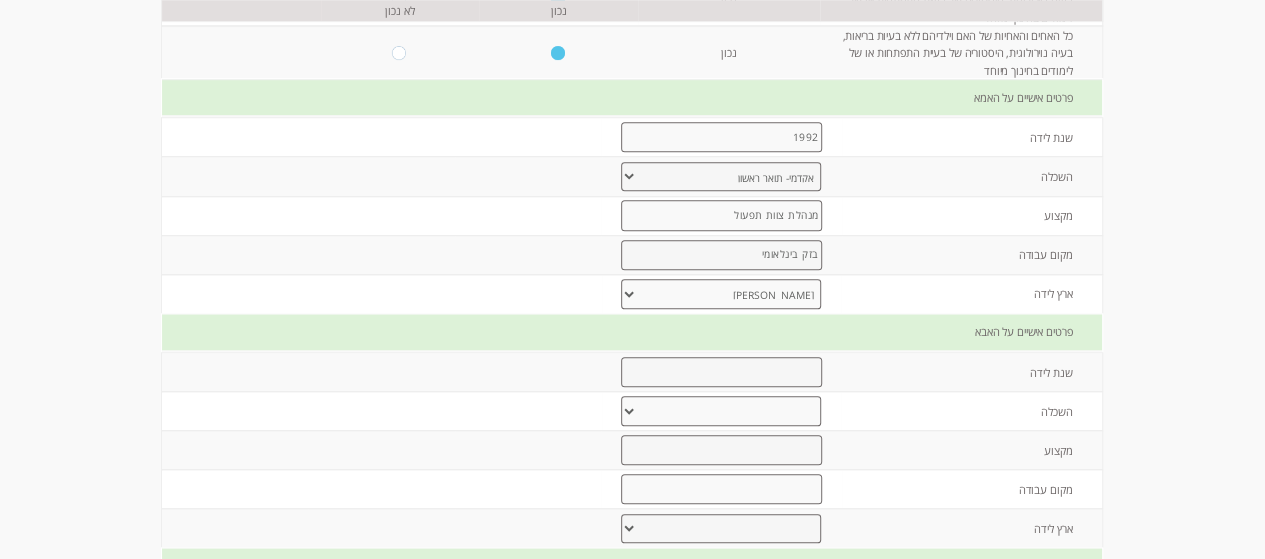 scroll, scrollTop: 586, scrollLeft: 0, axis: vertical 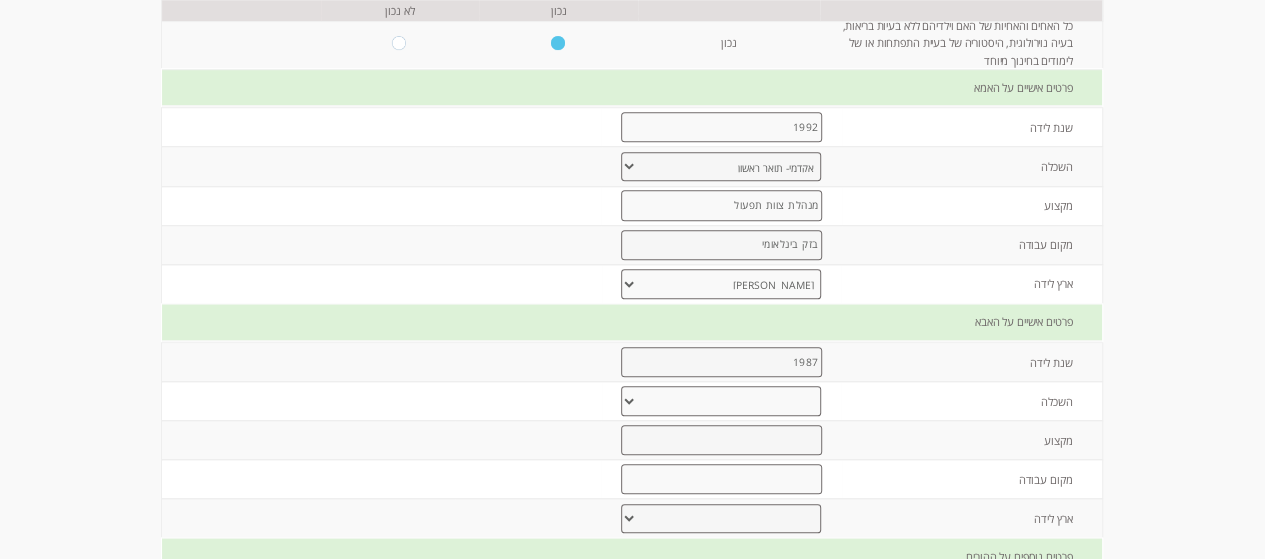 type on "1987" 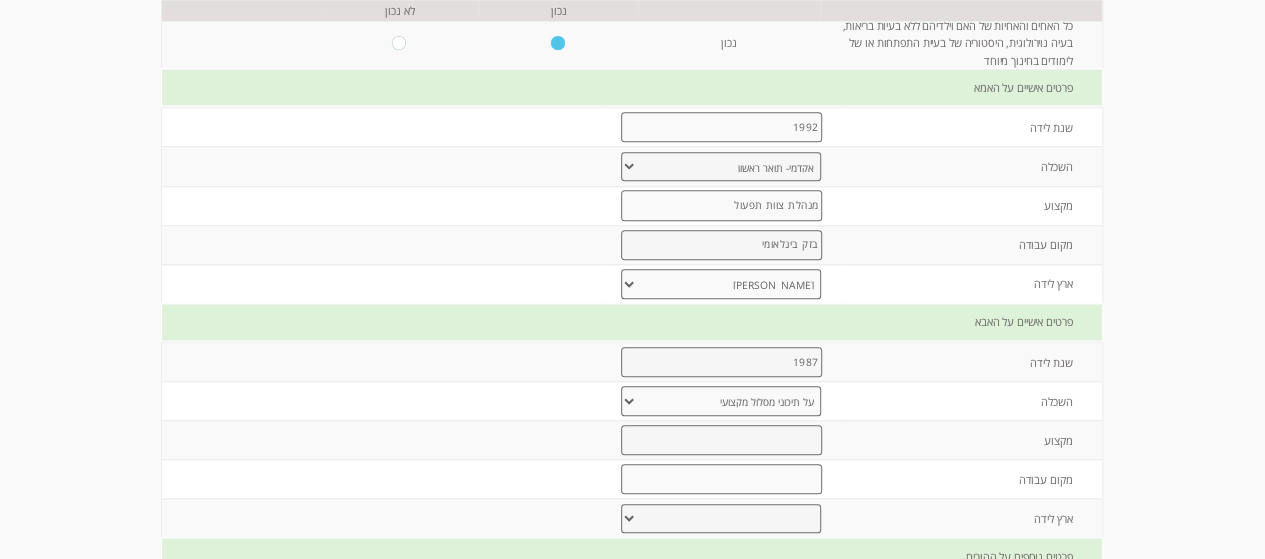 click on "יסודי עד 8 שנות לימוד תיכוני עד 12 שנות לימוד על תיכוני מסלול מקצועי אקדמי- תואר ראשון אקדמי- תואר שני אקדמי- תואר שלישי" at bounding box center (721, 401) 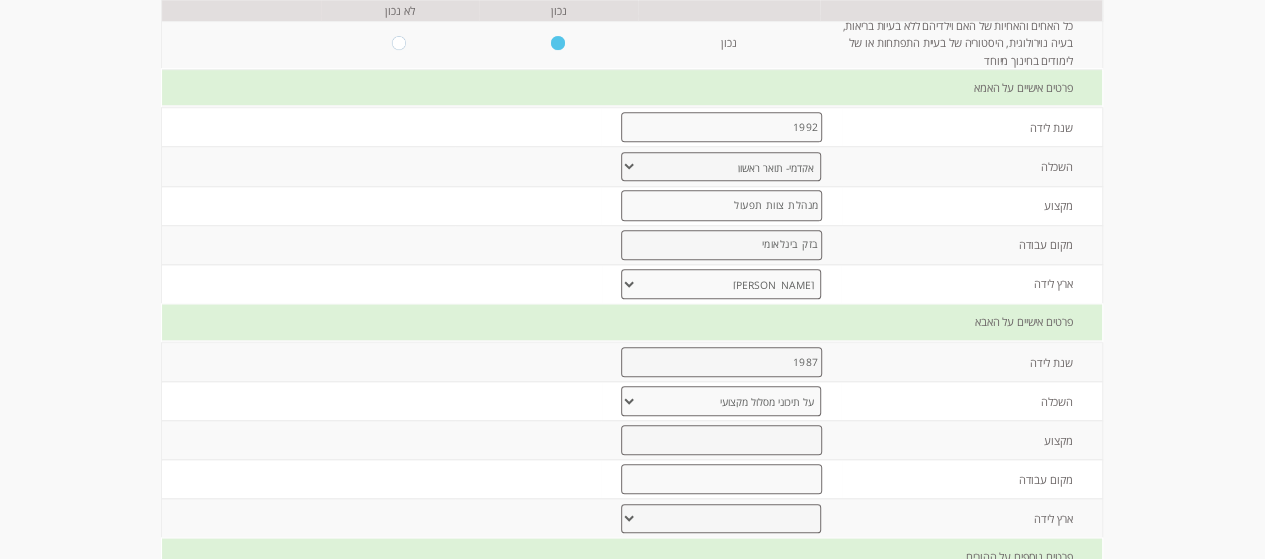 click at bounding box center (721, 440) 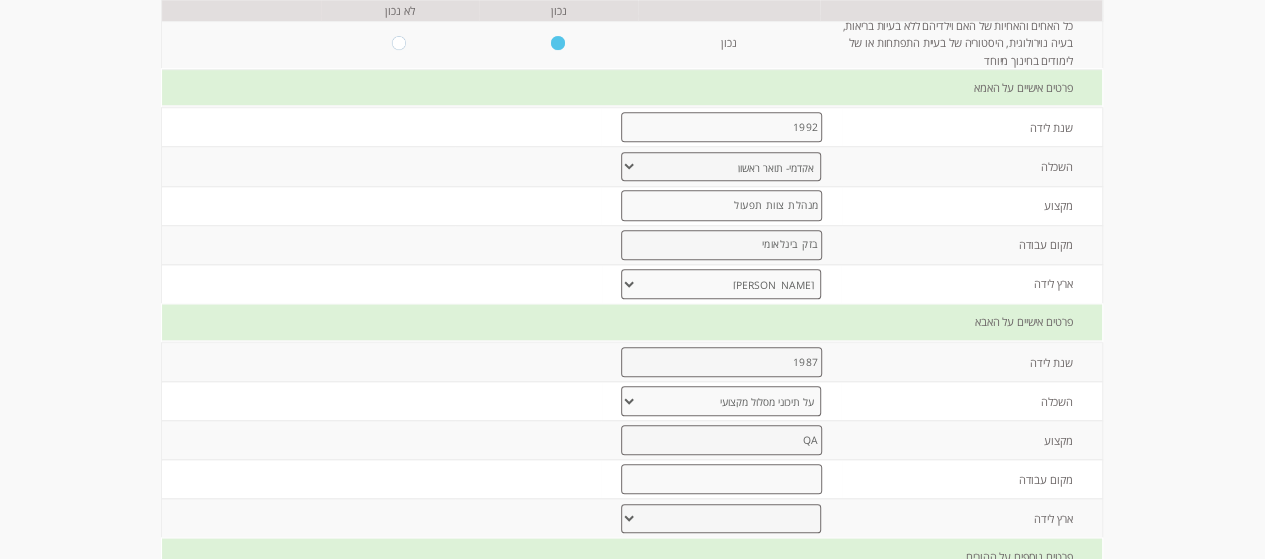 type on "QA" 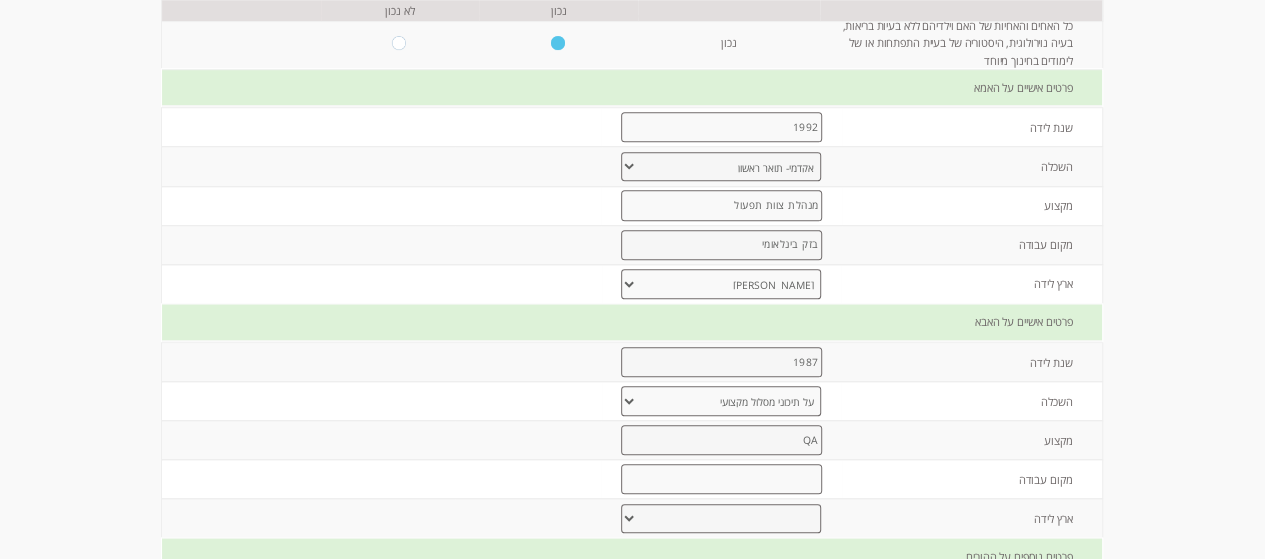 click at bounding box center [721, 479] 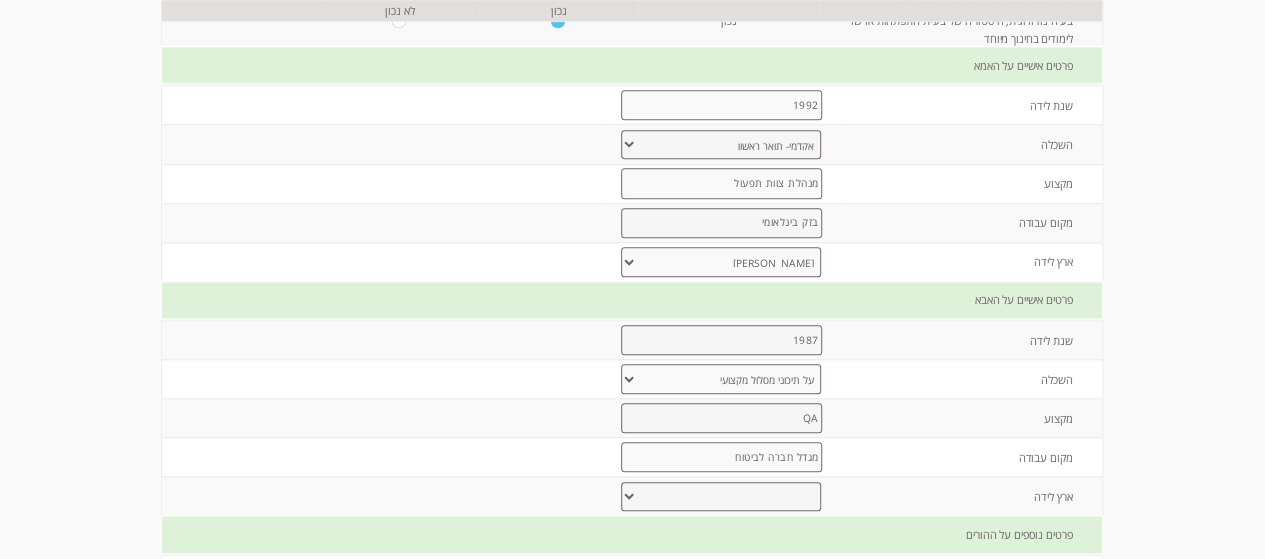 scroll, scrollTop: 610, scrollLeft: 0, axis: vertical 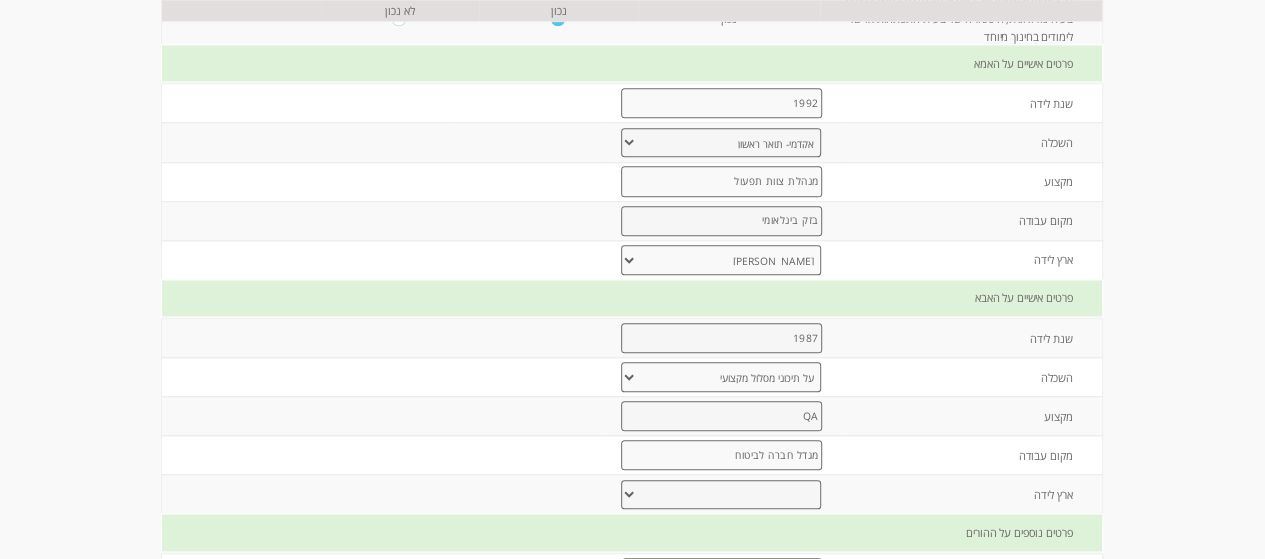 type on "מגדל חברה לביטוח" 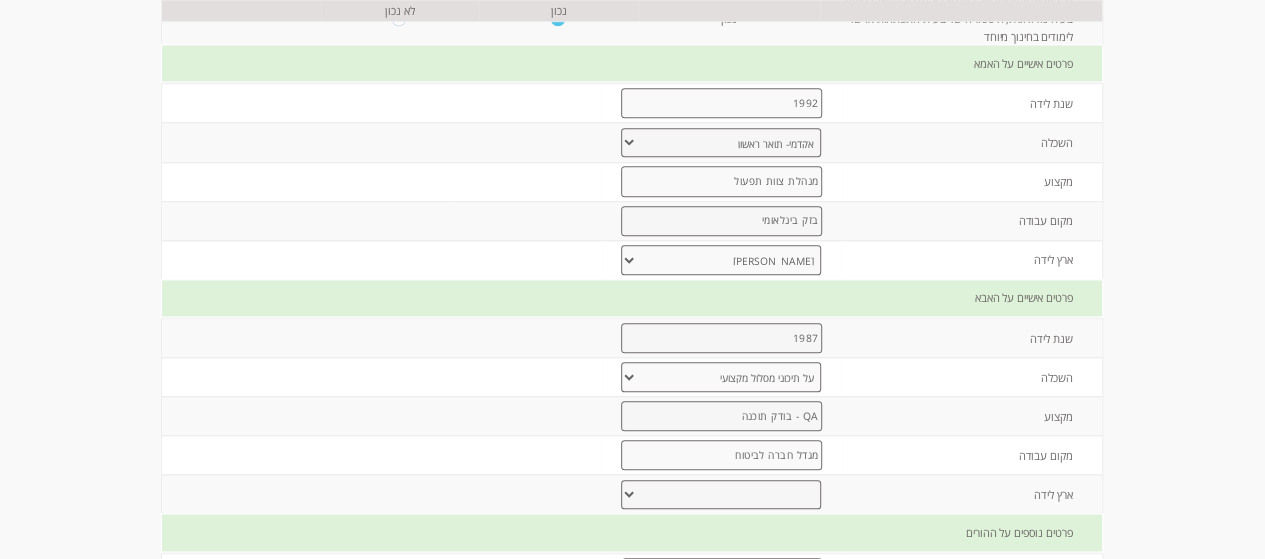 type on "QA - בודק תוכנה" 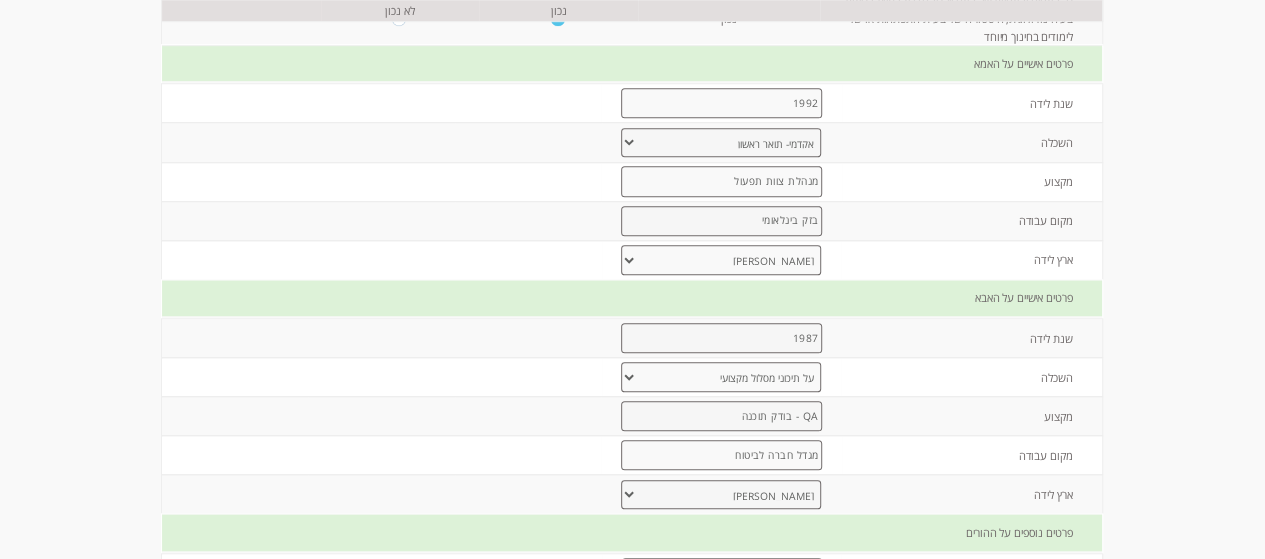 click on "[PERSON_NAME] ברית המועצות לשעבר אתיופיה צפון אמריקה [GEOGRAPHIC_DATA] אפריקה אחר" at bounding box center (721, 495) 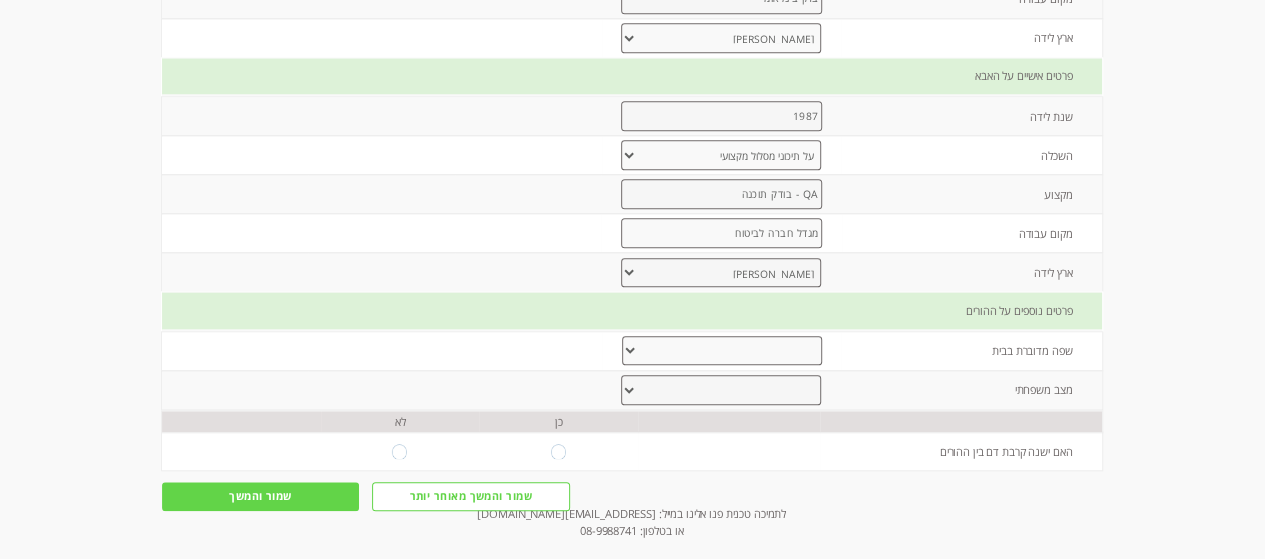 scroll, scrollTop: 834, scrollLeft: 0, axis: vertical 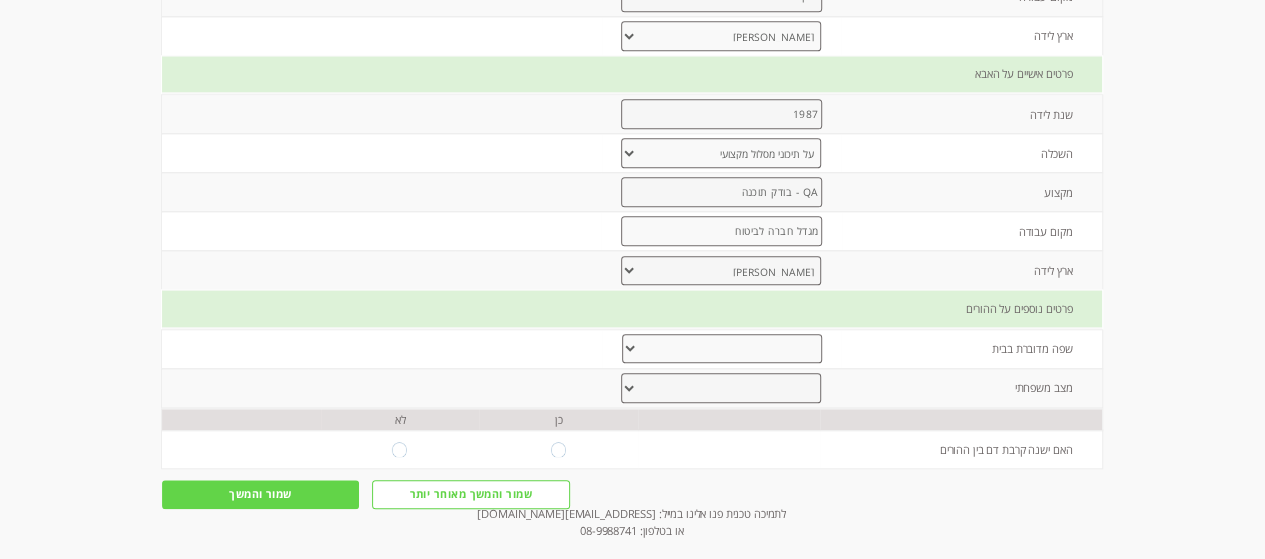 click on "עברית ערבית רוסית אמהרית אנגלית אחר" at bounding box center (722, 349) 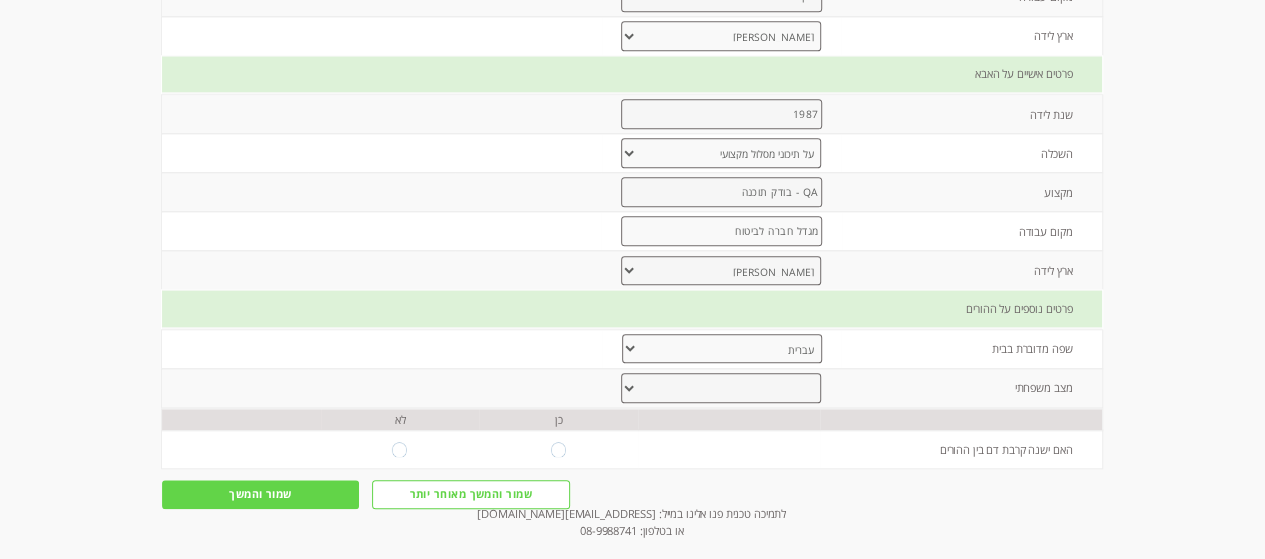 click on "עברית ערבית רוסית אמהרית אנגלית אחר" at bounding box center [722, 349] 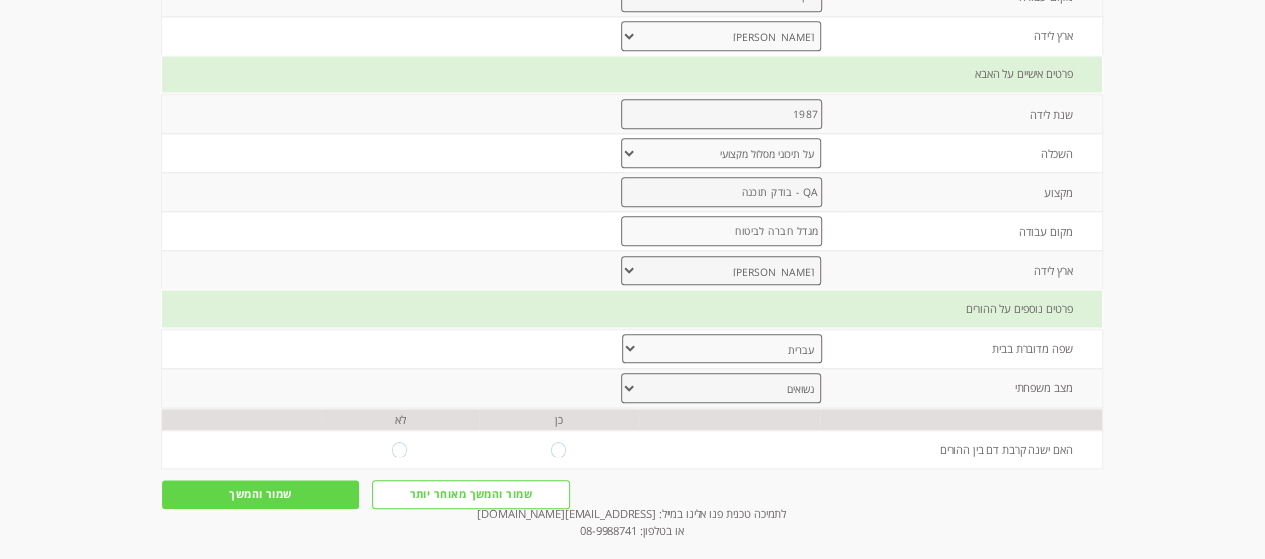 click on "נשואים גרושים אחר" at bounding box center [721, 388] 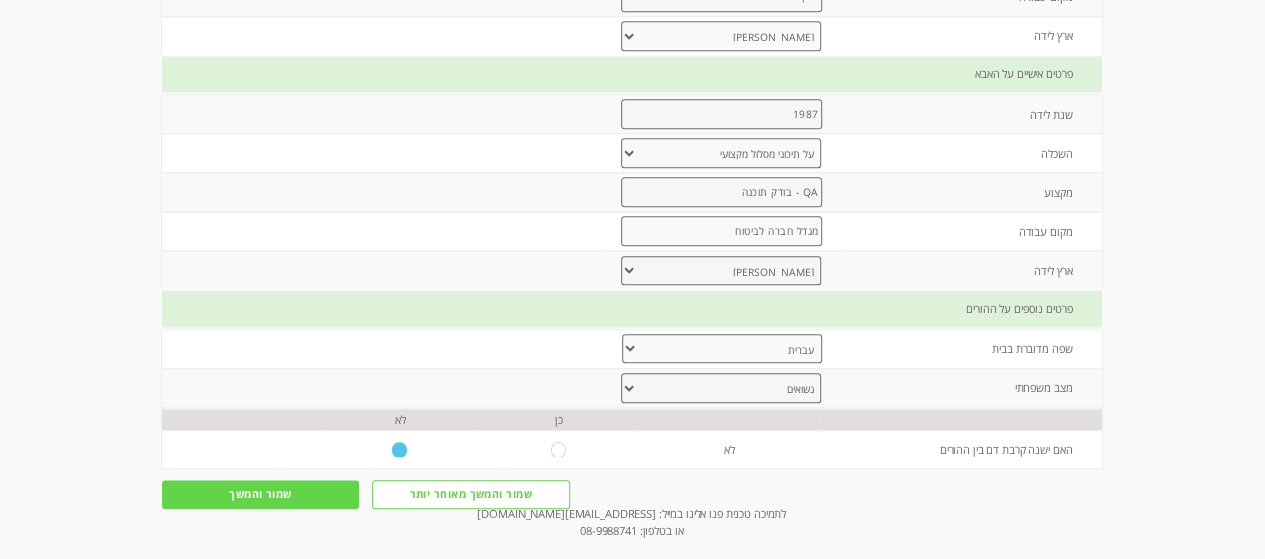 click on "שמור והמשך" at bounding box center (261, 495) 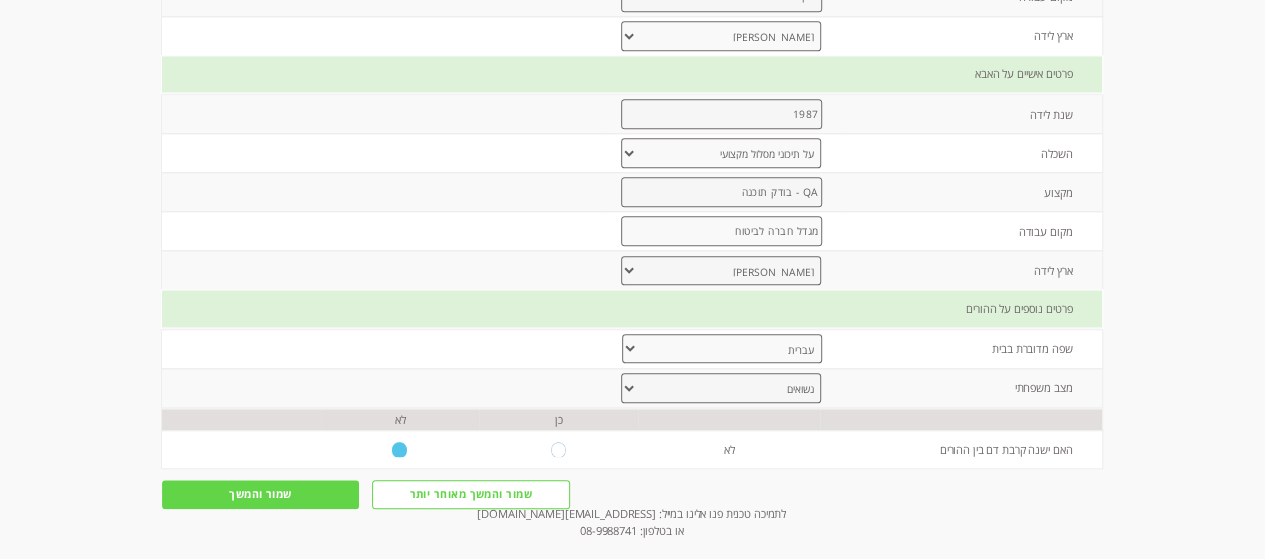 click on "שמור והמשך" at bounding box center (261, 495) 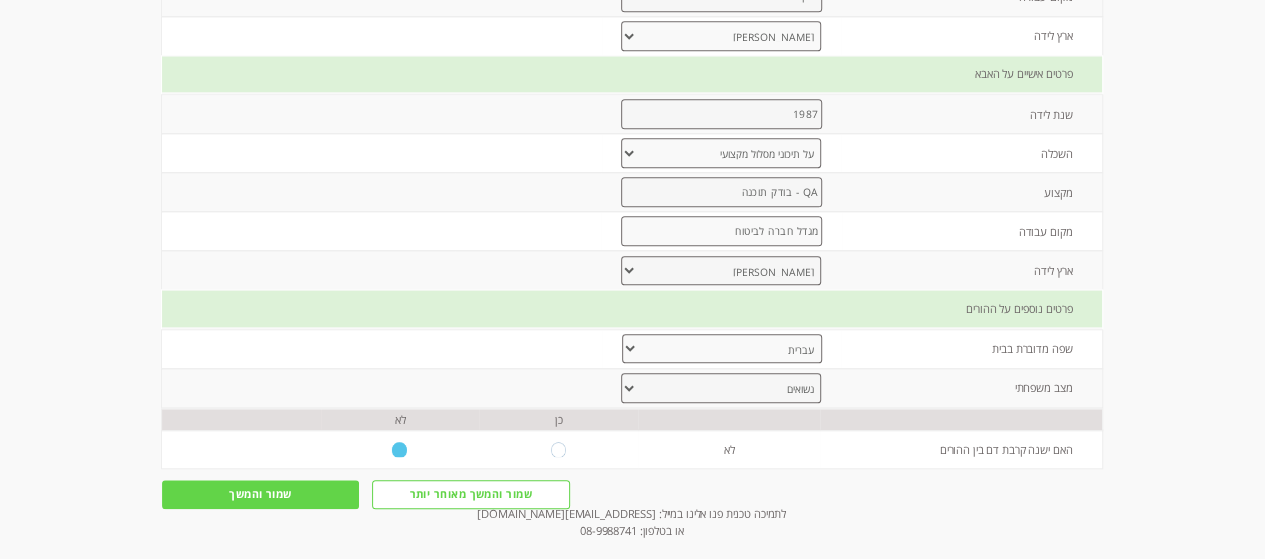 scroll, scrollTop: 0, scrollLeft: 0, axis: both 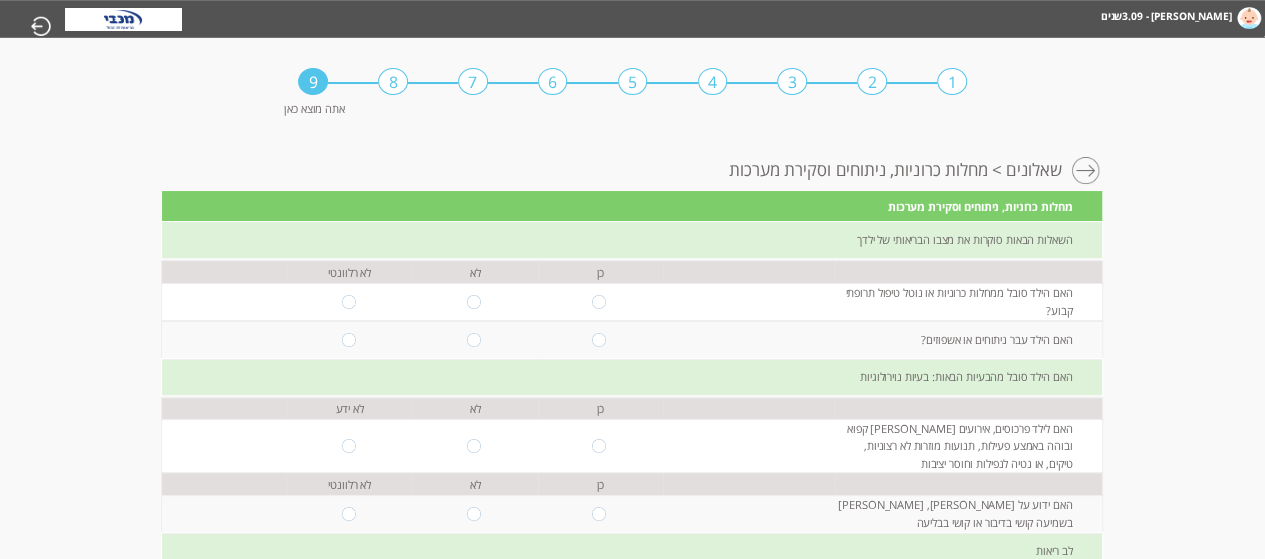 click at bounding box center (475, 301) 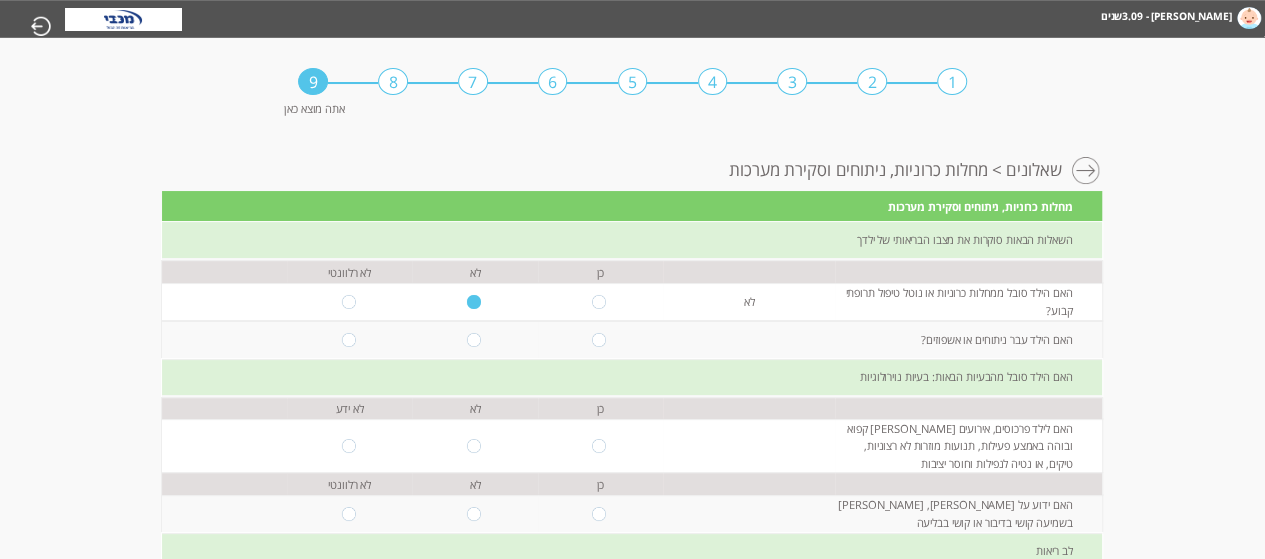 click at bounding box center [475, 340] 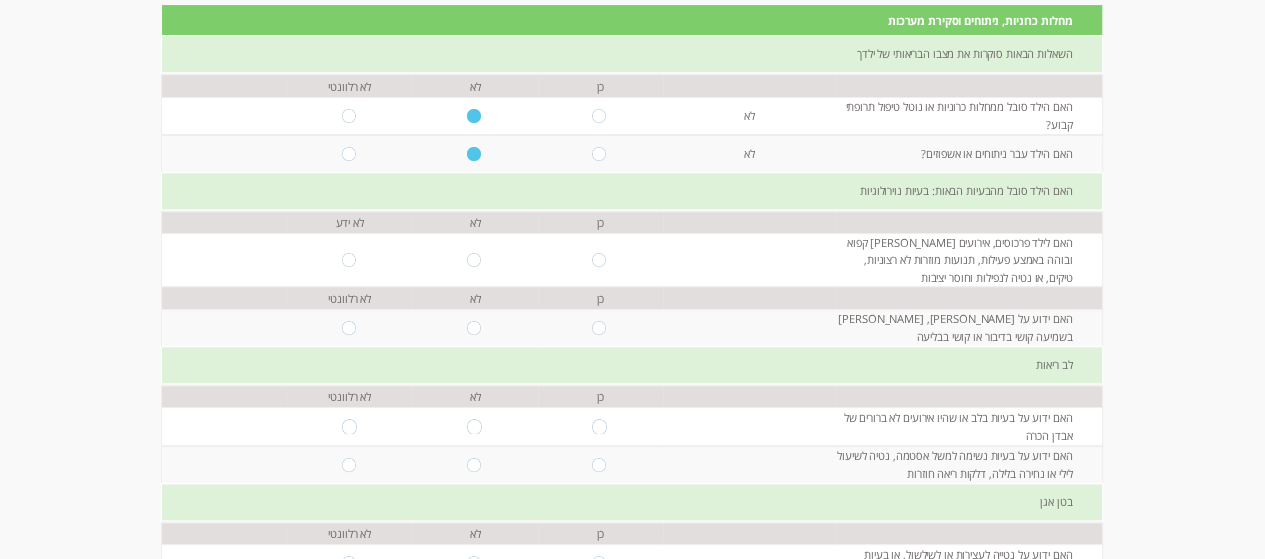 scroll, scrollTop: 187, scrollLeft: 0, axis: vertical 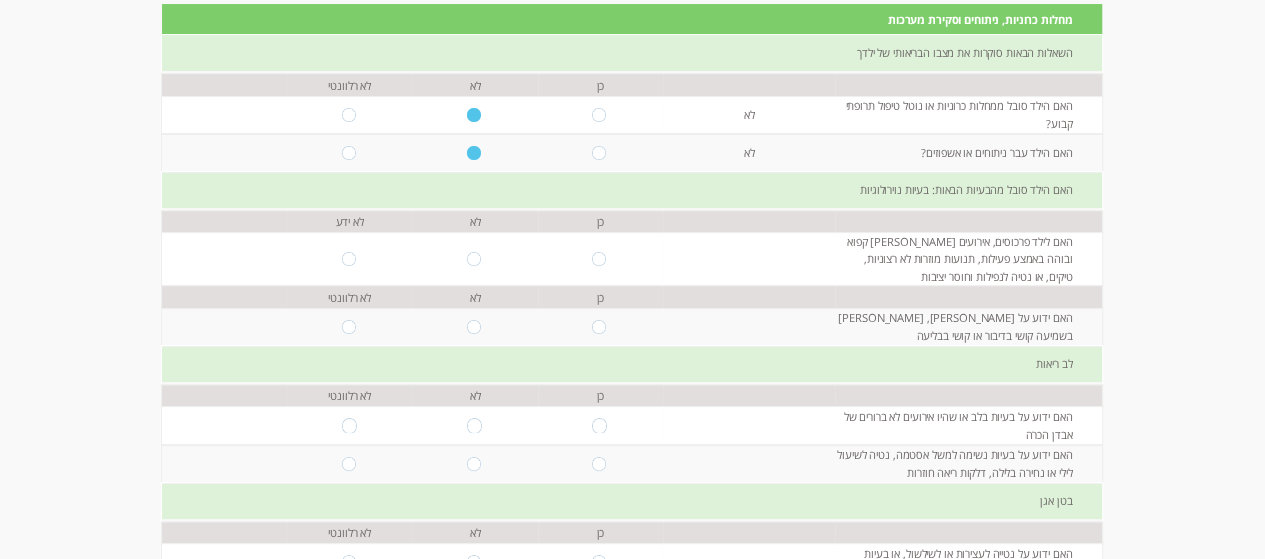 click at bounding box center (475, 259) 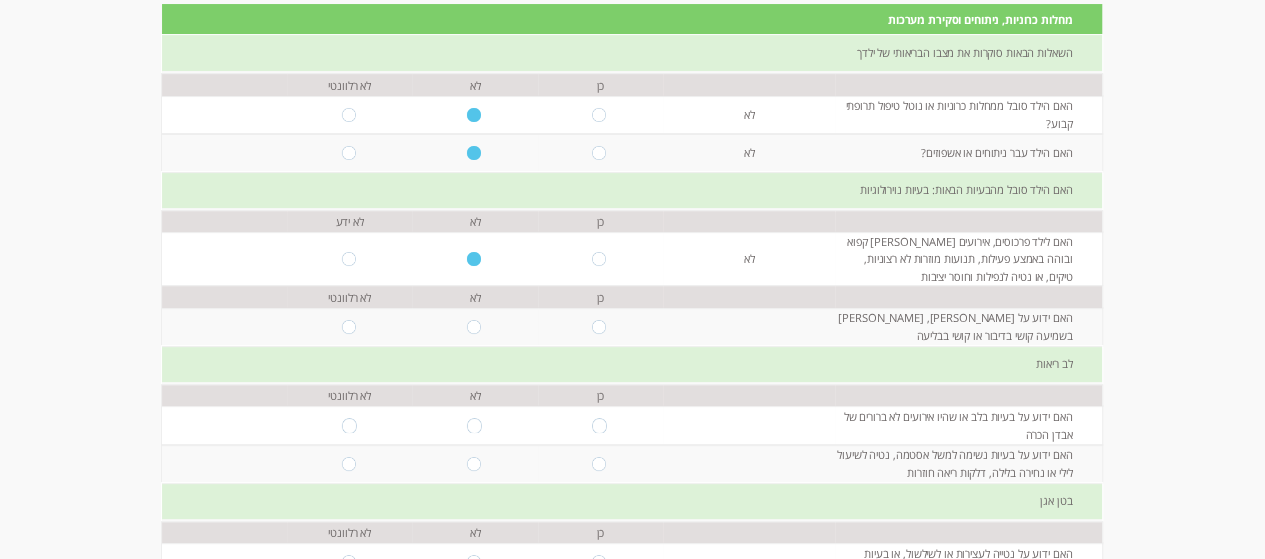 click at bounding box center (474, 327) 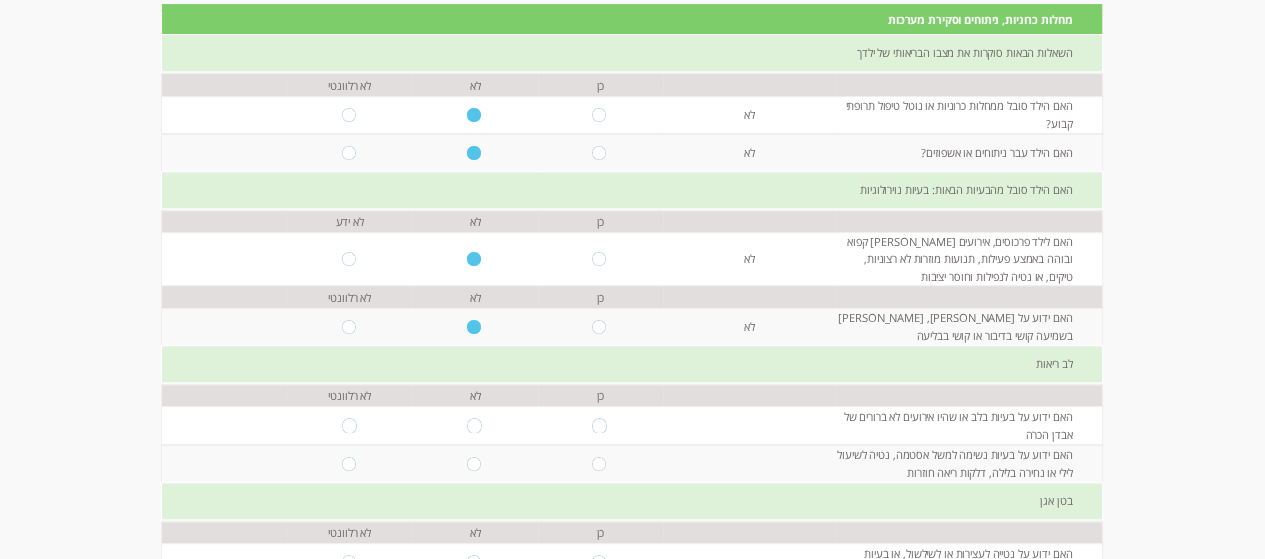 click at bounding box center [475, 425] 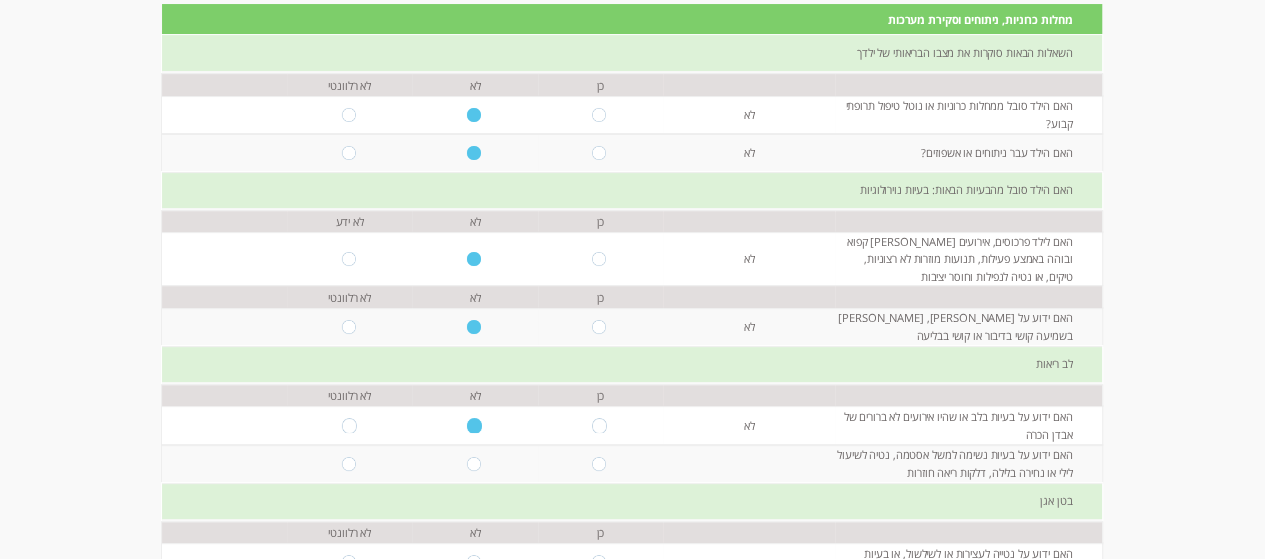 click at bounding box center (475, 463) 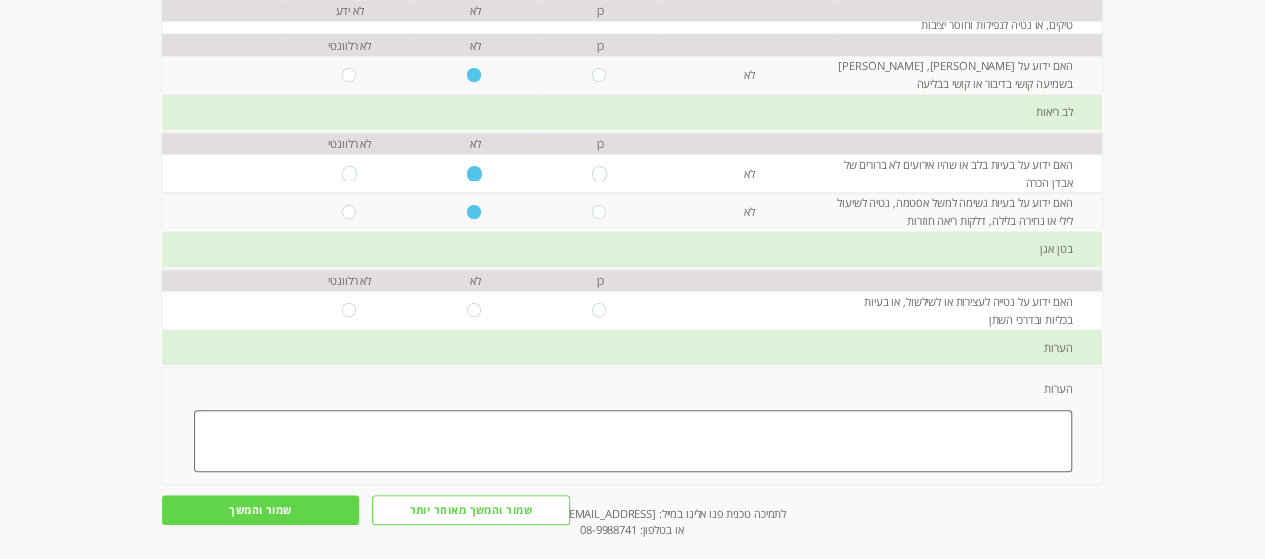 scroll, scrollTop: 446, scrollLeft: 0, axis: vertical 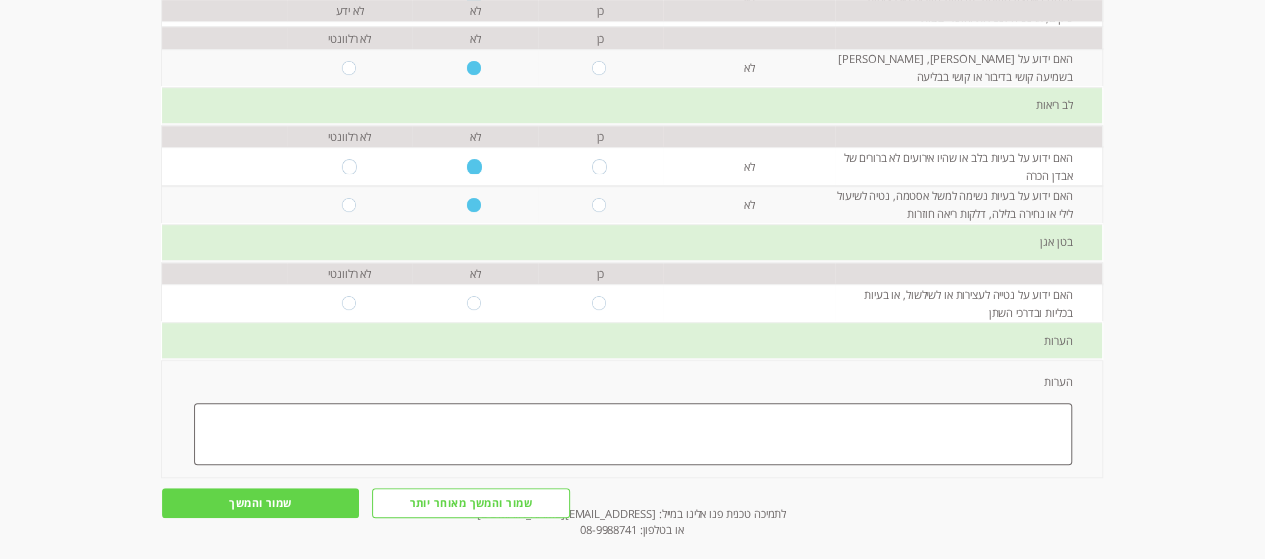 click at bounding box center [600, 204] 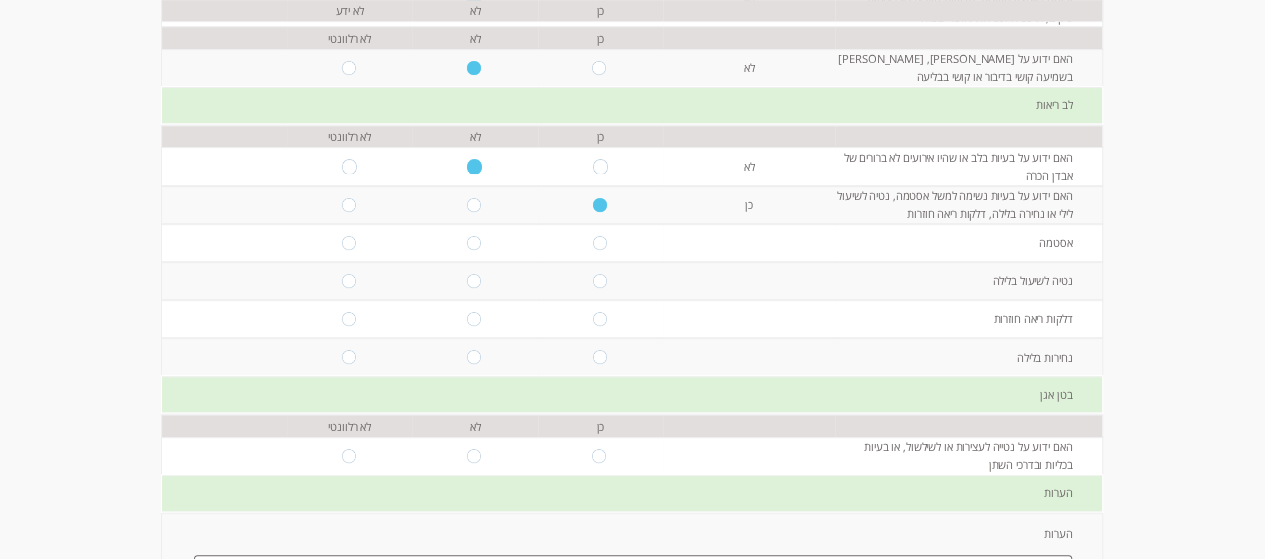 click at bounding box center (475, 243) 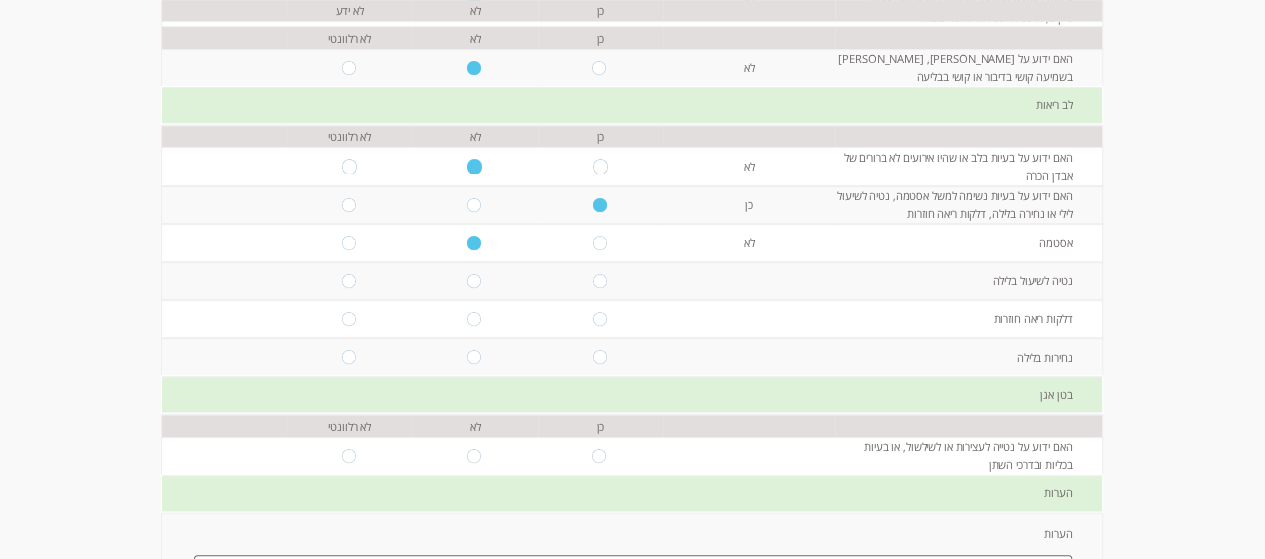 click at bounding box center (600, 243) 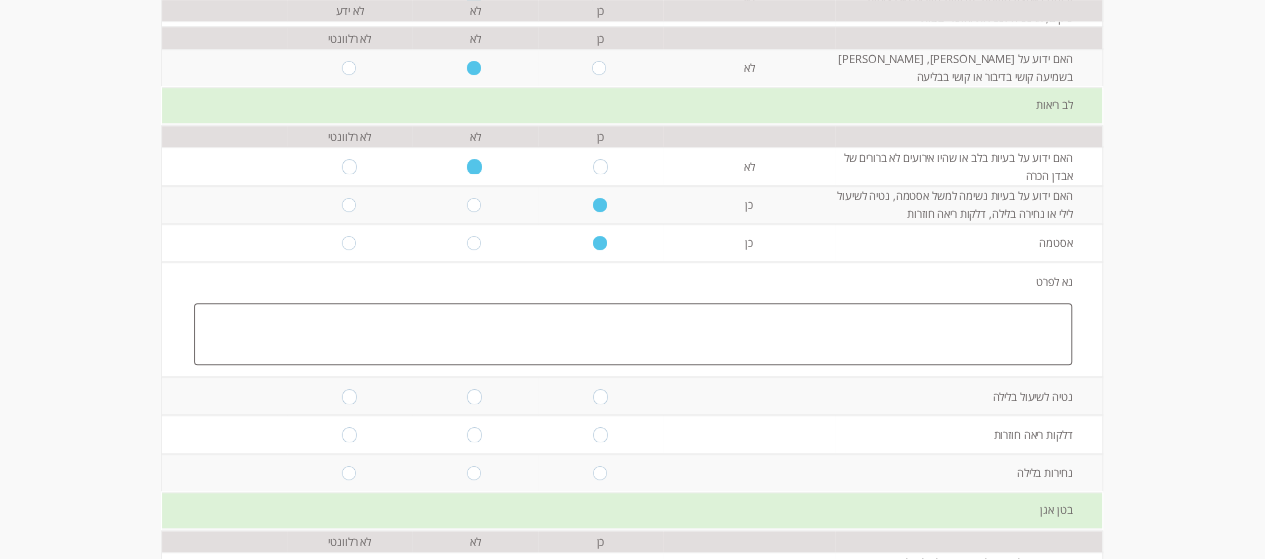 click at bounding box center (633, 334) 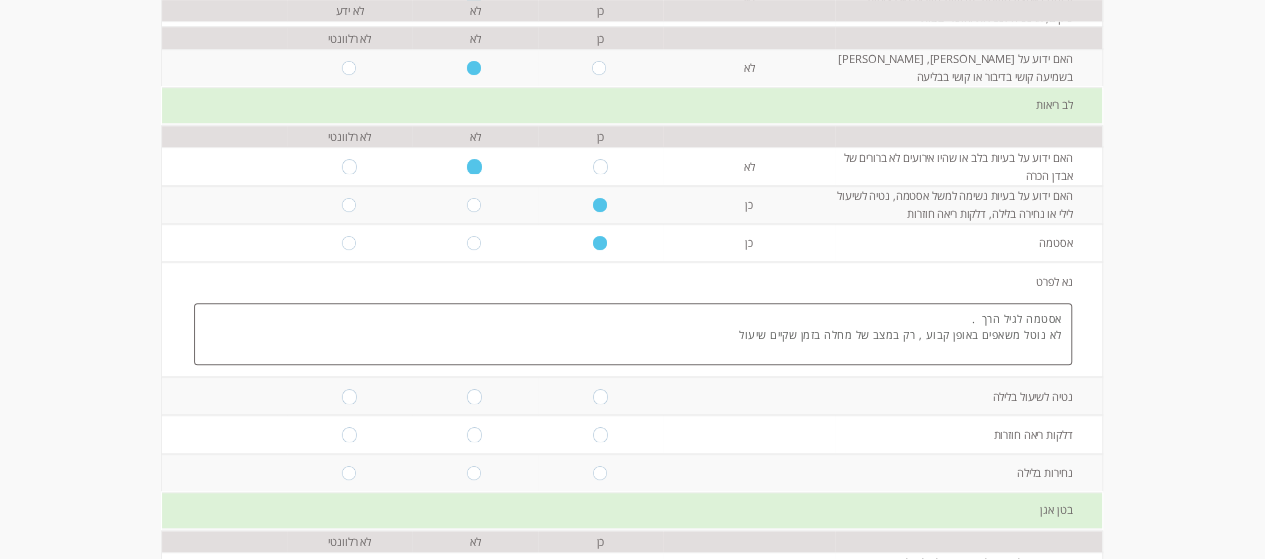 type on "אסטמה לגיל הרך  .
לא נוטל משאפים באופן קבוע , רק במצב של מחלה בזמן שקיים שיעול" 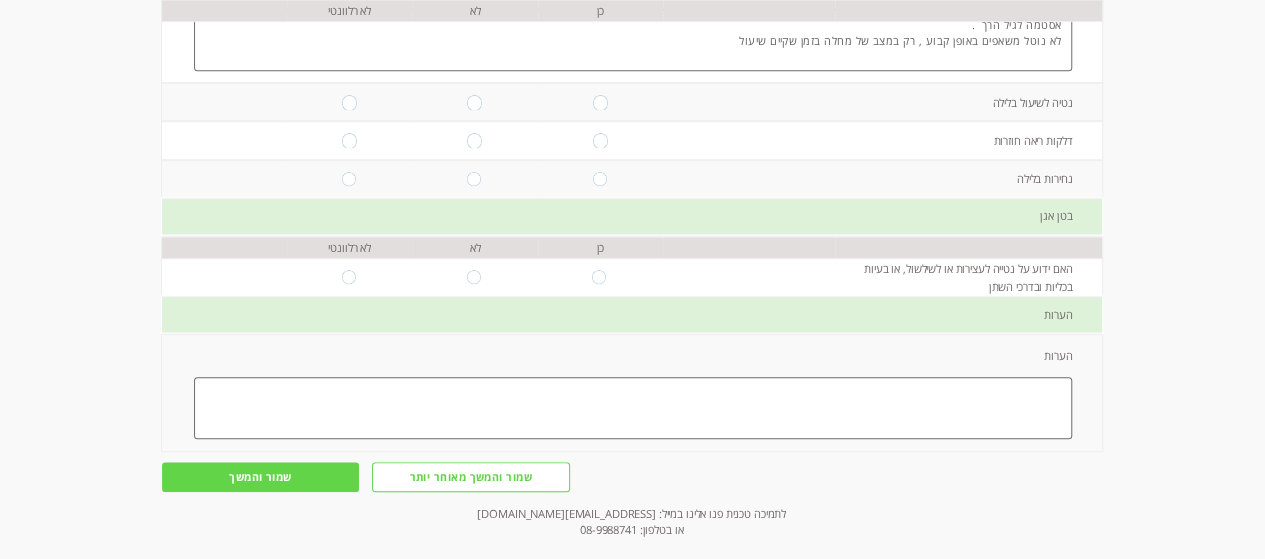 scroll, scrollTop: 737, scrollLeft: 0, axis: vertical 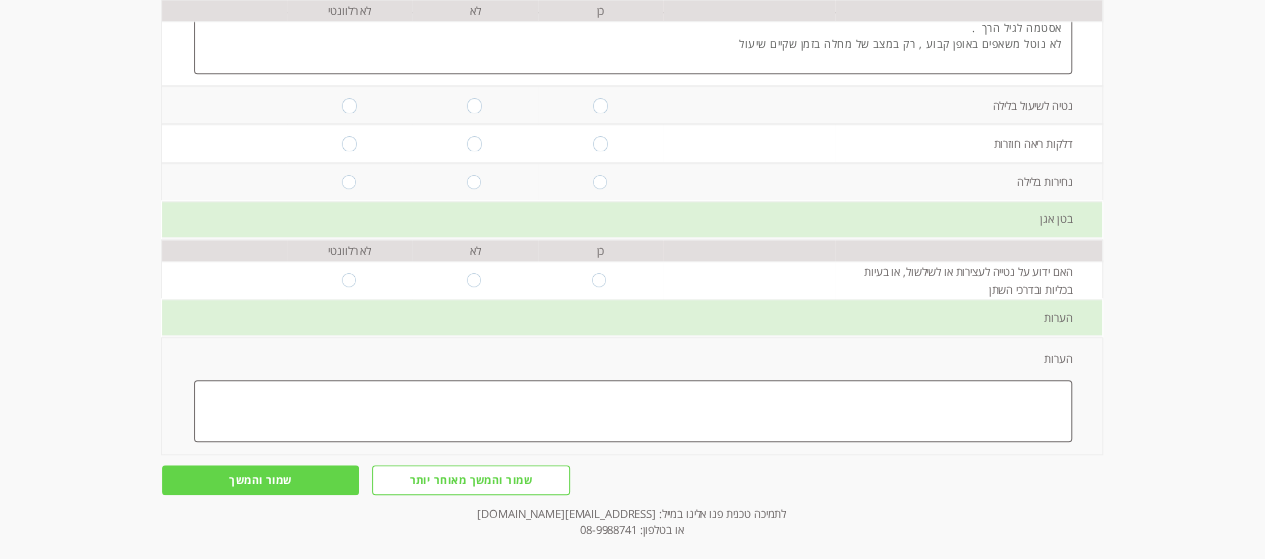 click at bounding box center (475, 105) 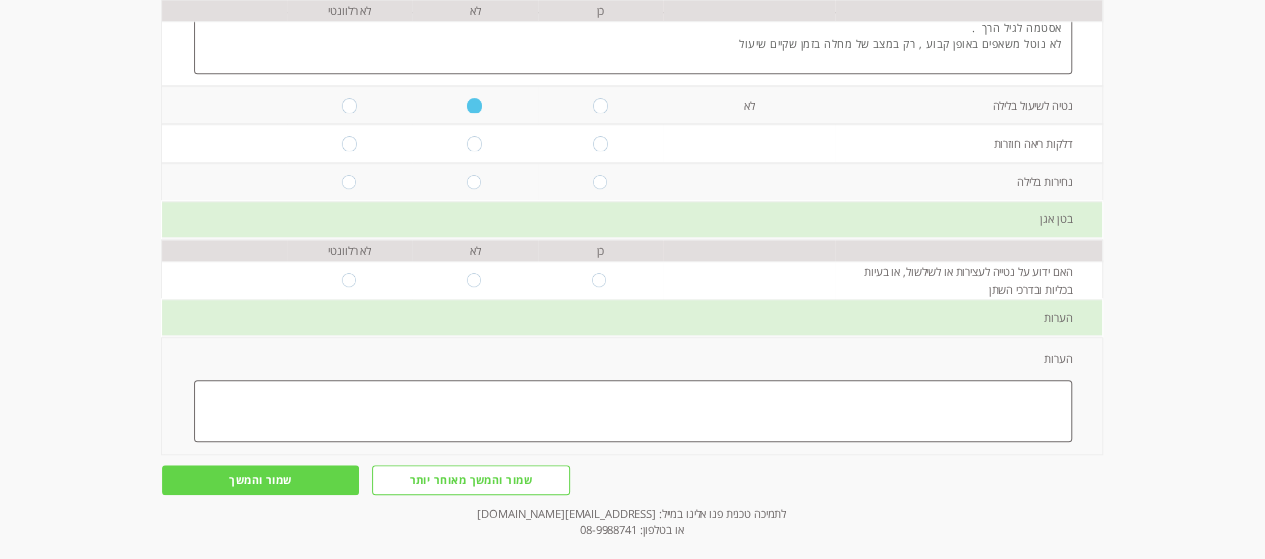 click at bounding box center [475, 143] 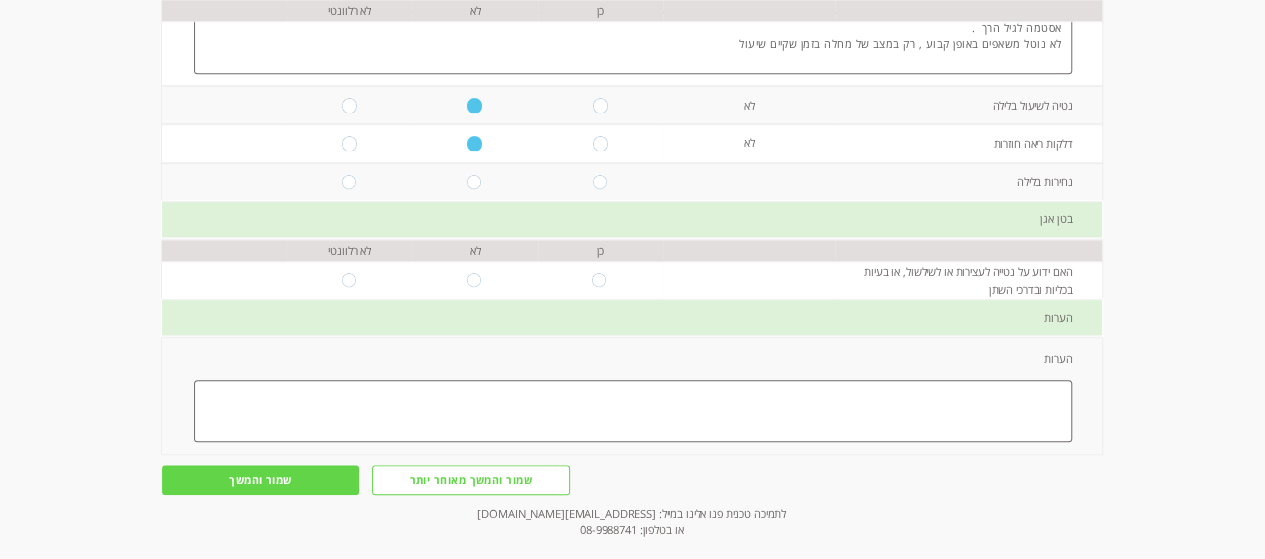 click at bounding box center [475, 181] 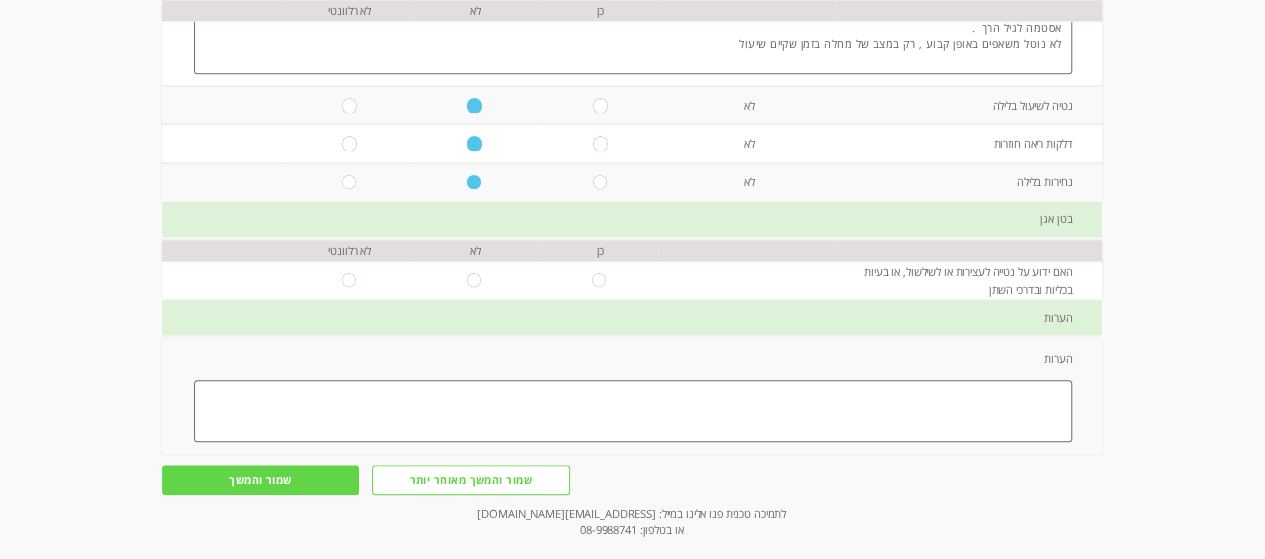 click at bounding box center (474, 280) 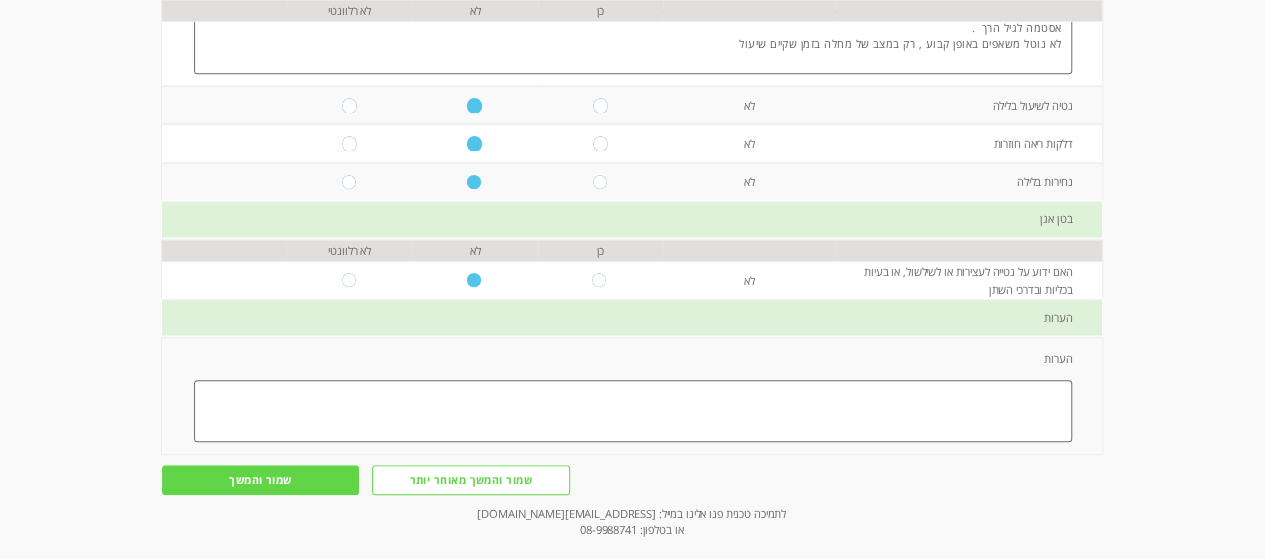 click on "שמור והמשך" at bounding box center [261, 480] 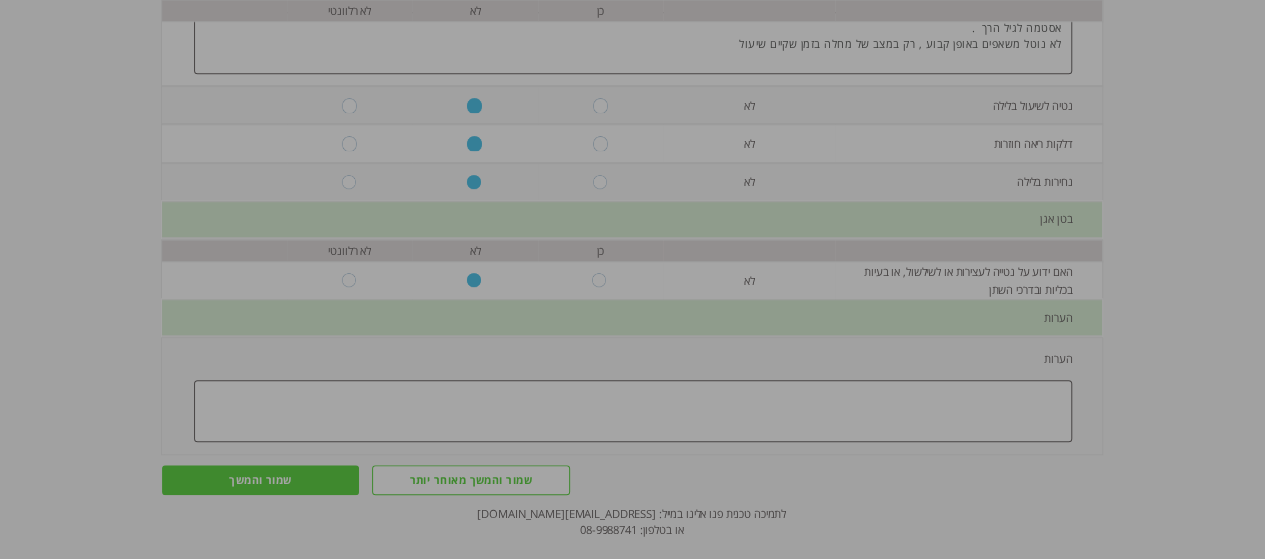 scroll, scrollTop: 0, scrollLeft: 0, axis: both 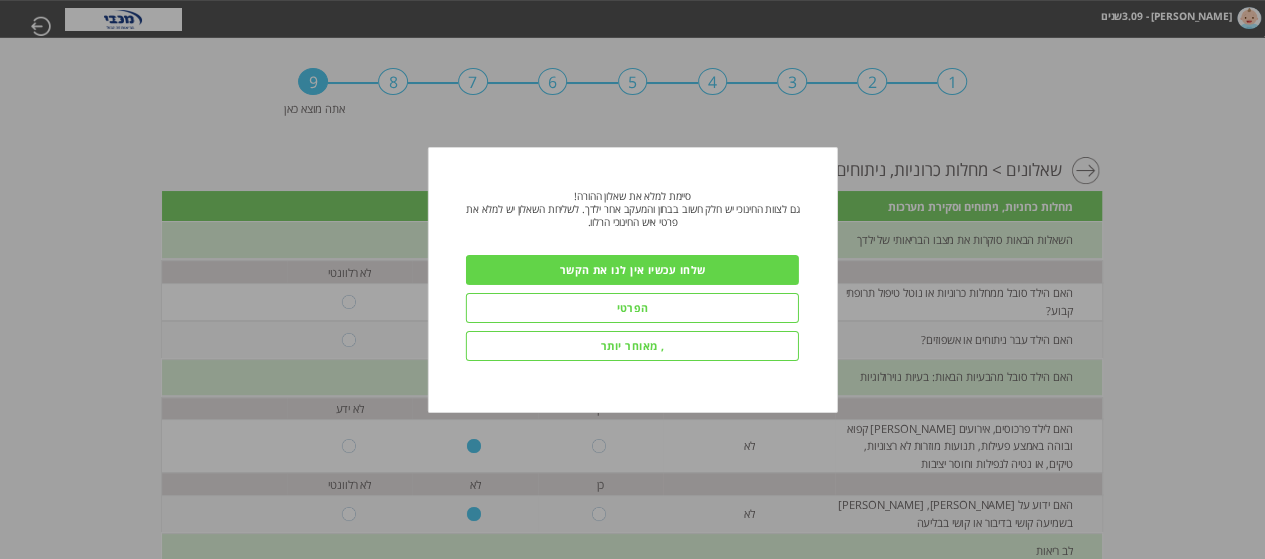 click on "שלחו עכשיו אין לנו את הקשר" at bounding box center (632, 270) 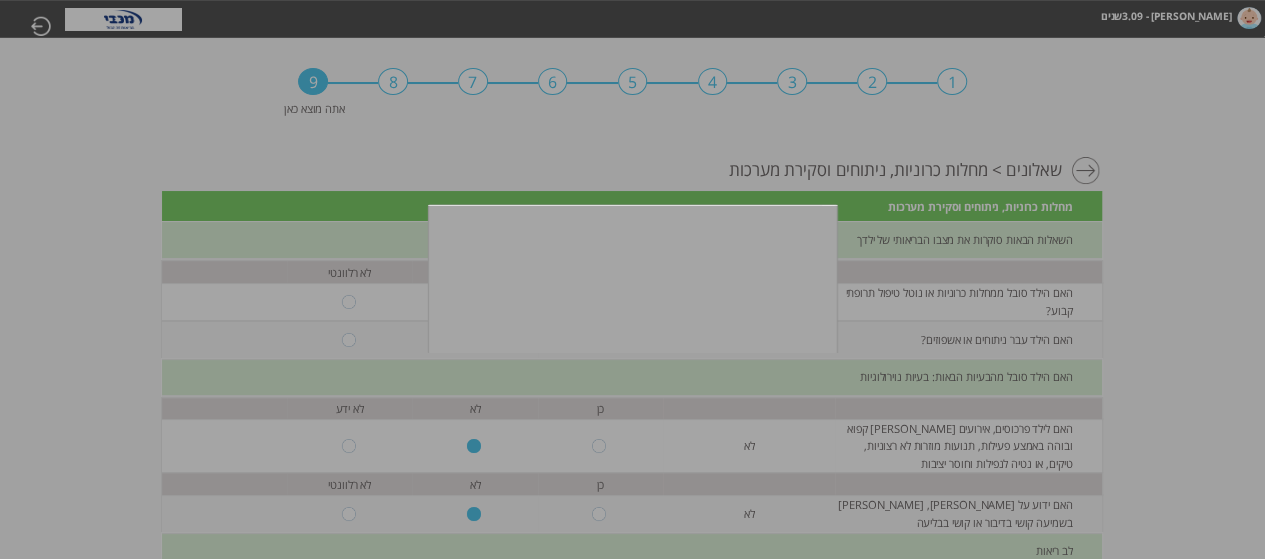 scroll, scrollTop: 788, scrollLeft: 0, axis: vertical 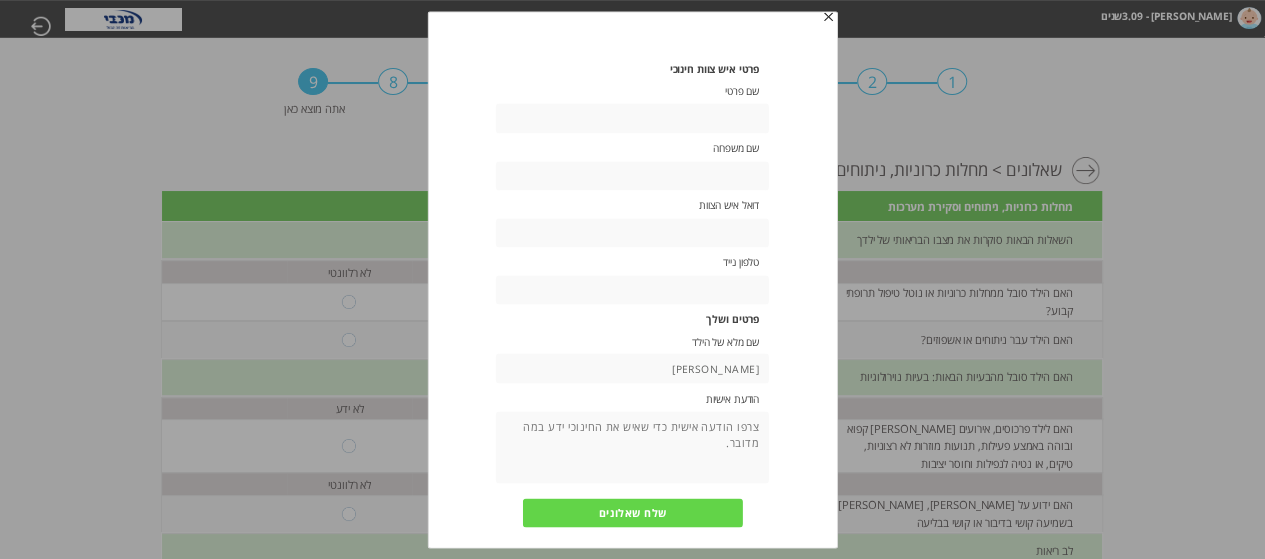 click at bounding box center [632, 119] 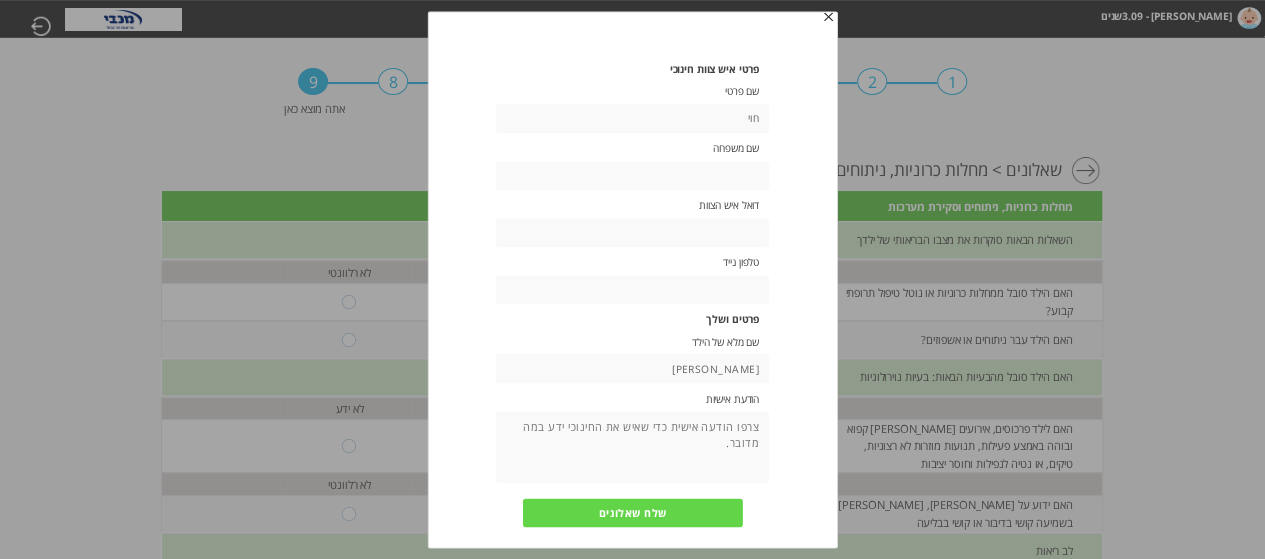 type on "חוי" 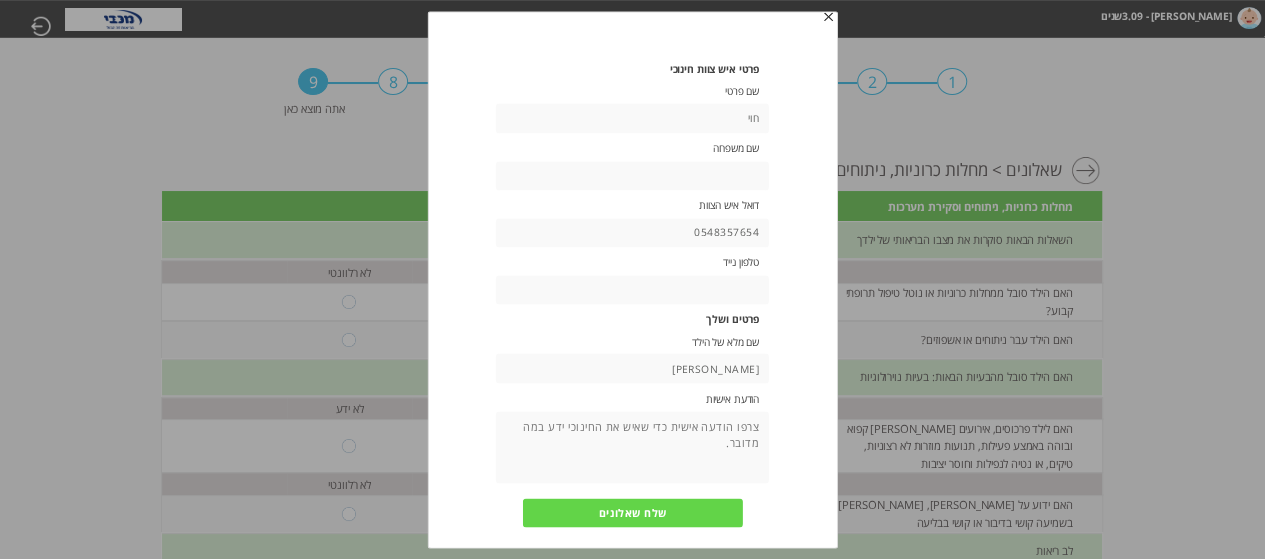 click on "0548357654" at bounding box center (632, 233) 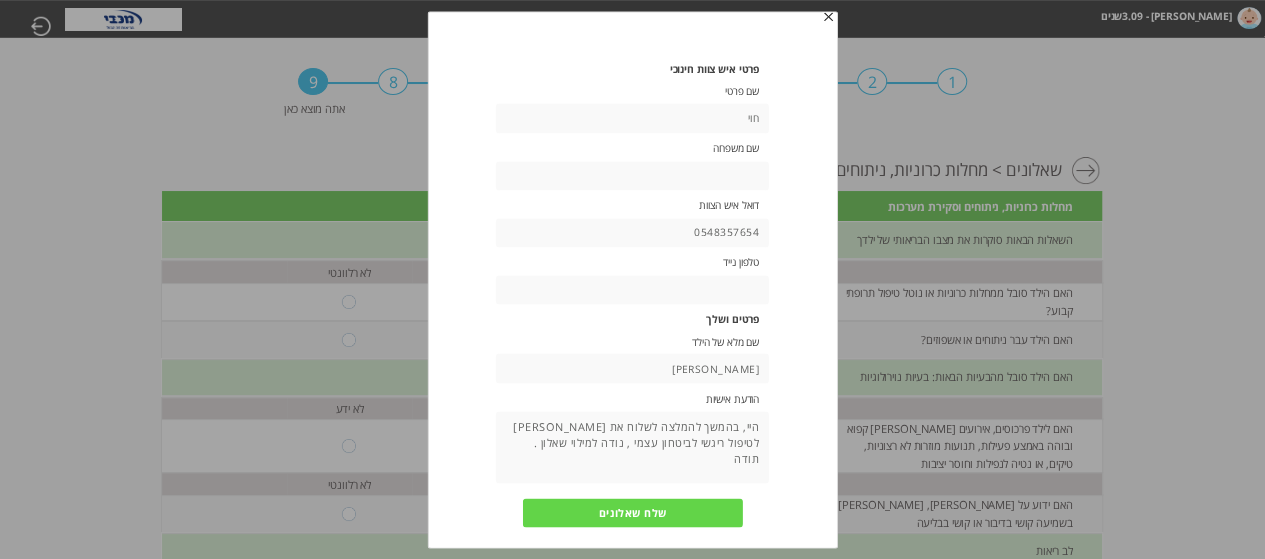 type on "היי, בהמשך להמלצה לשלוח את [PERSON_NAME] לטיפול ריגשי לביטחון עצמי , נודה למילוי שאלון .
תודה" 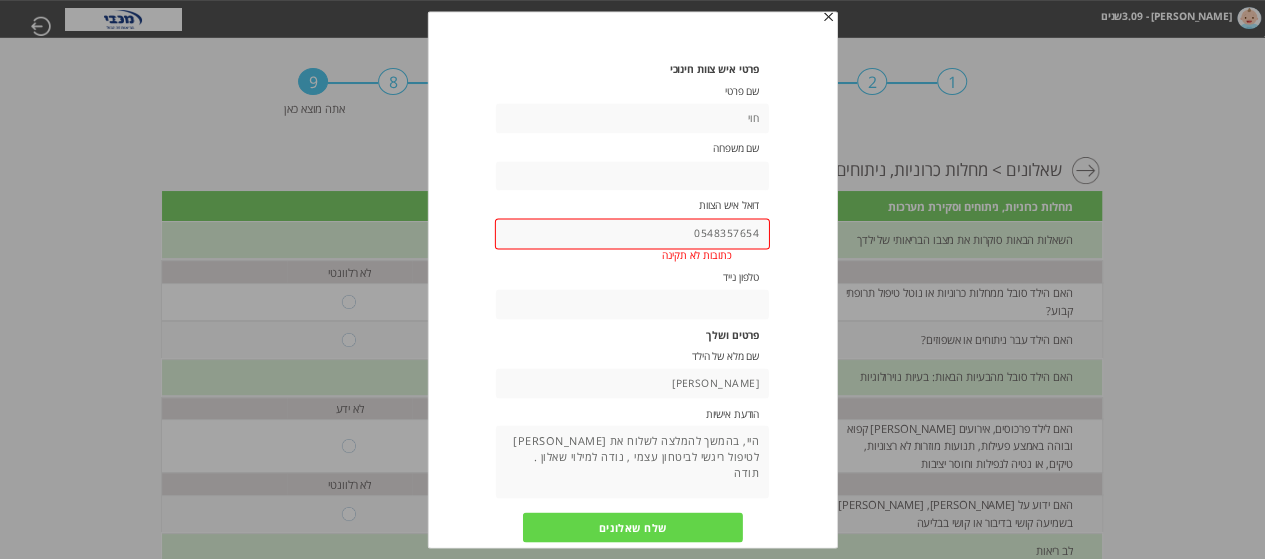 click on "0548357654" at bounding box center [632, 234] 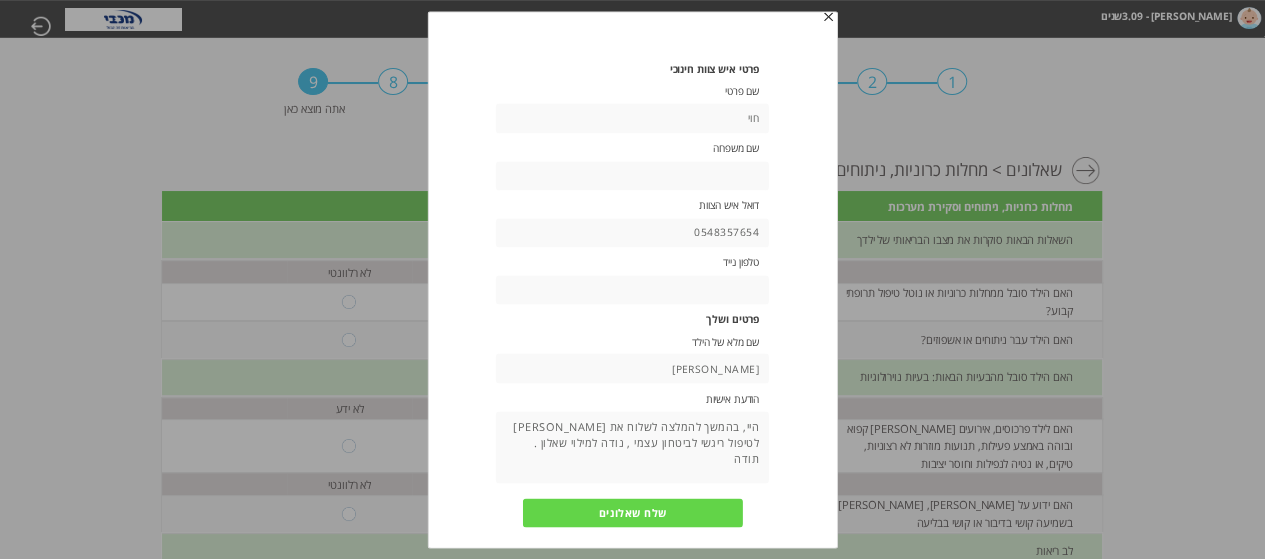 click on "0548357654" at bounding box center [632, 233] 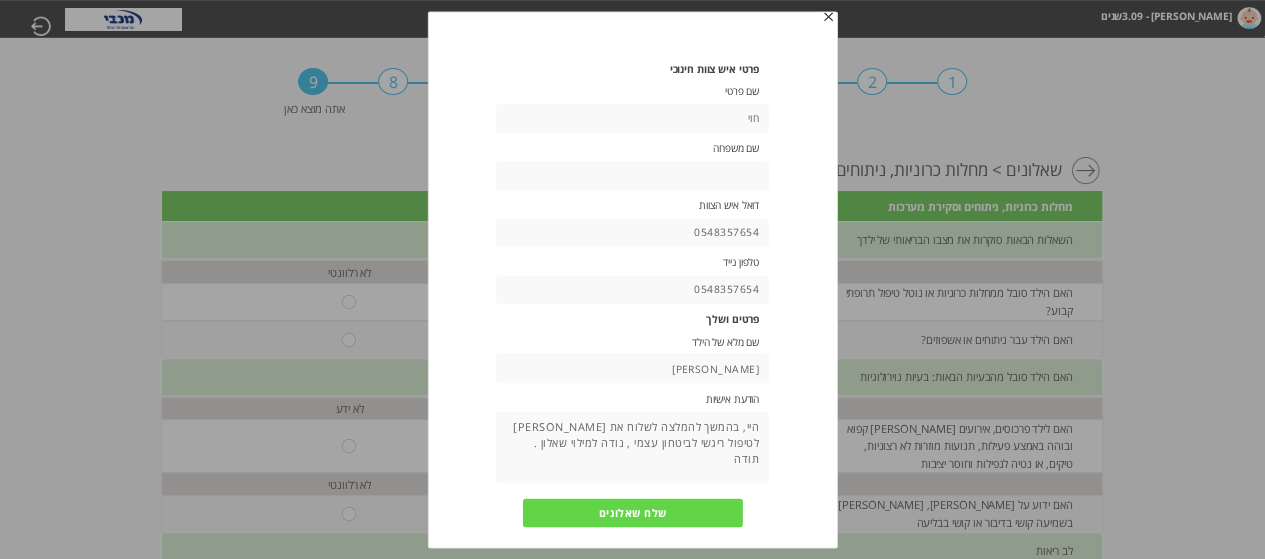 type on "0548357654" 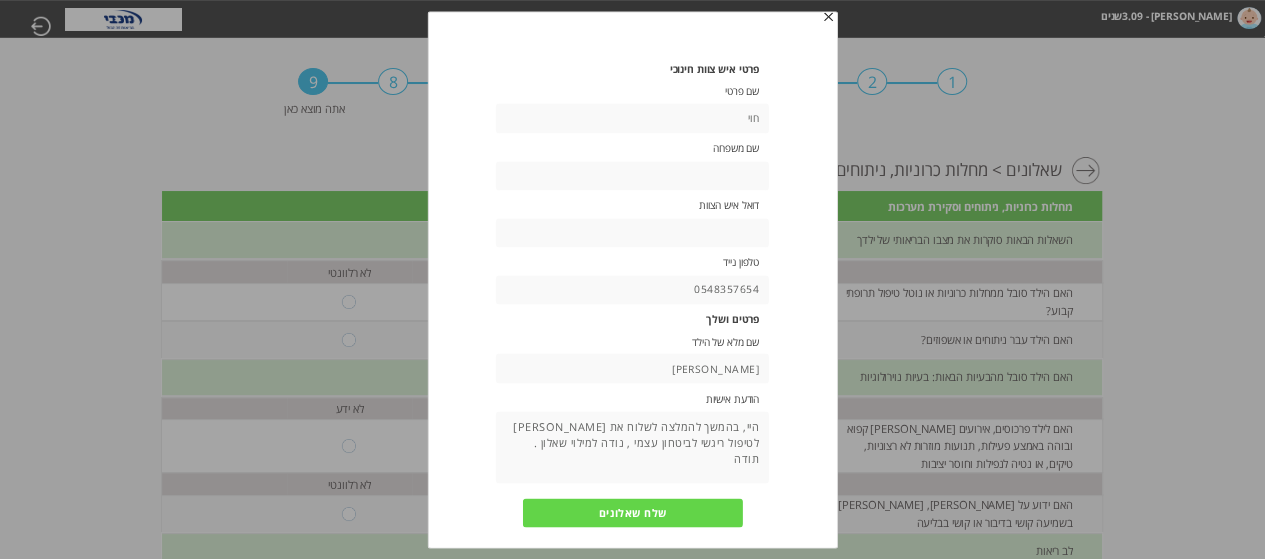 type 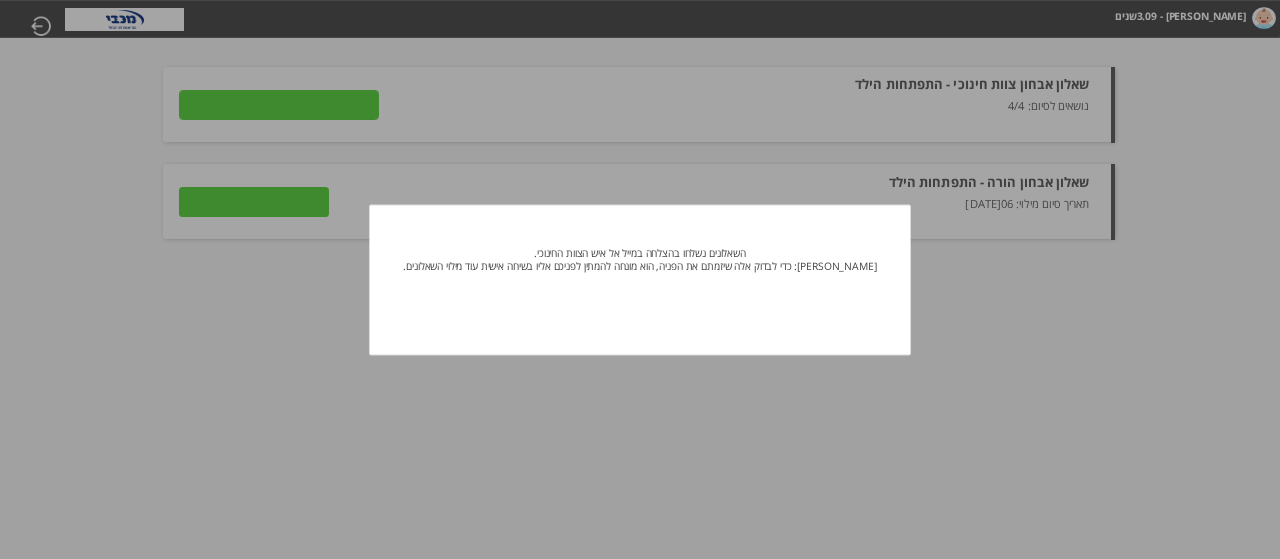 type on "פרטים" 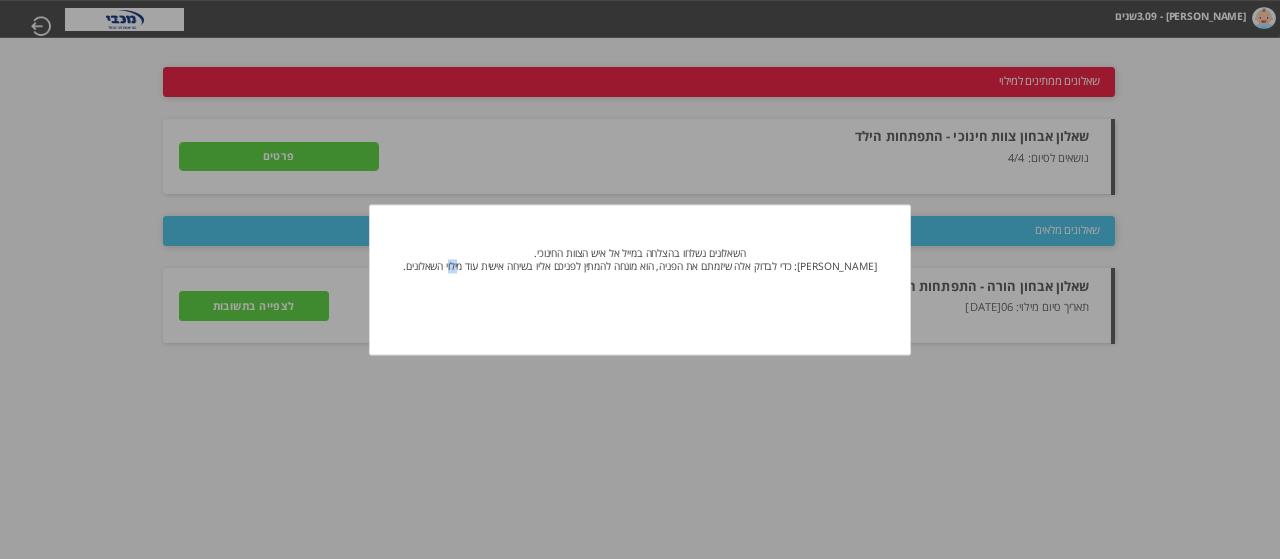 drag, startPoint x: 456, startPoint y: 267, endPoint x: 441, endPoint y: 267, distance: 15 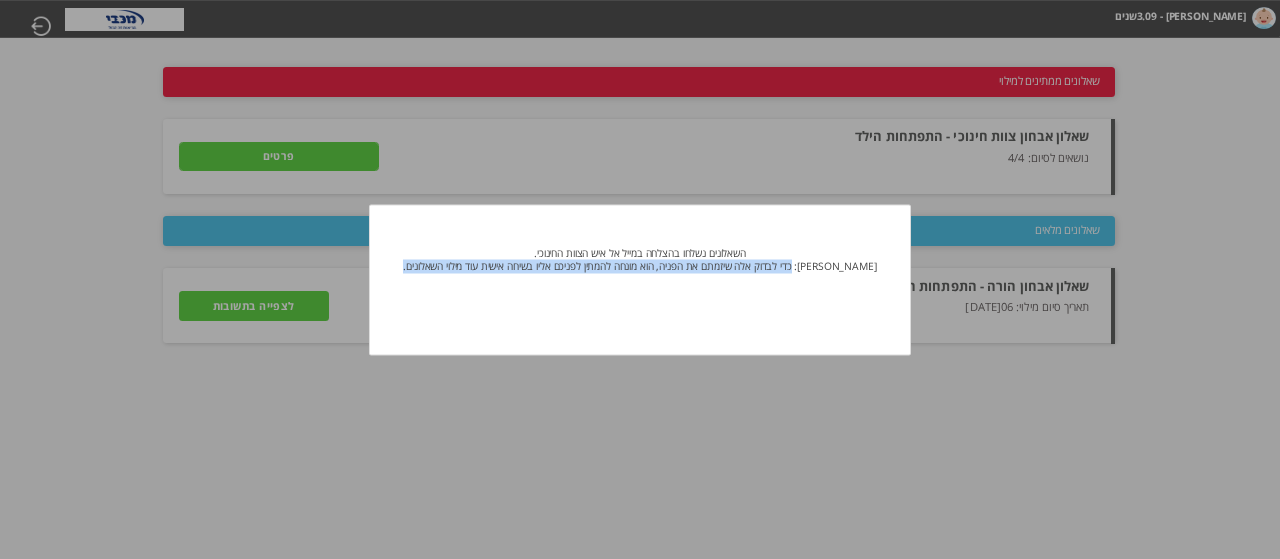 drag, startPoint x: 796, startPoint y: 269, endPoint x: 376, endPoint y: 279, distance: 420.11902 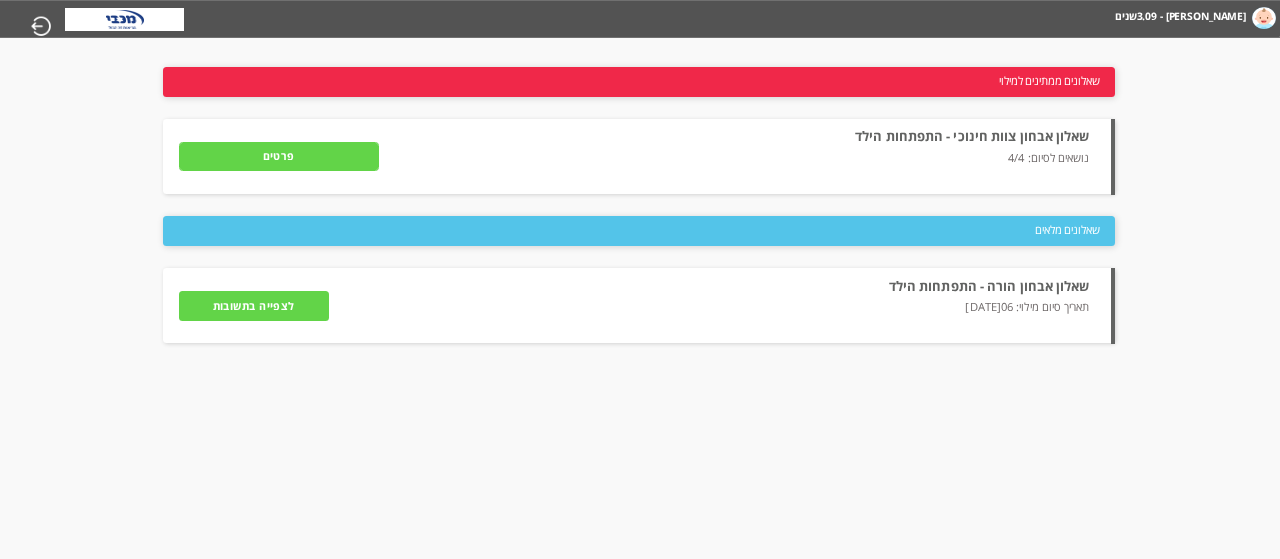 click on "לצפייה בתשובות" at bounding box center (254, 306) 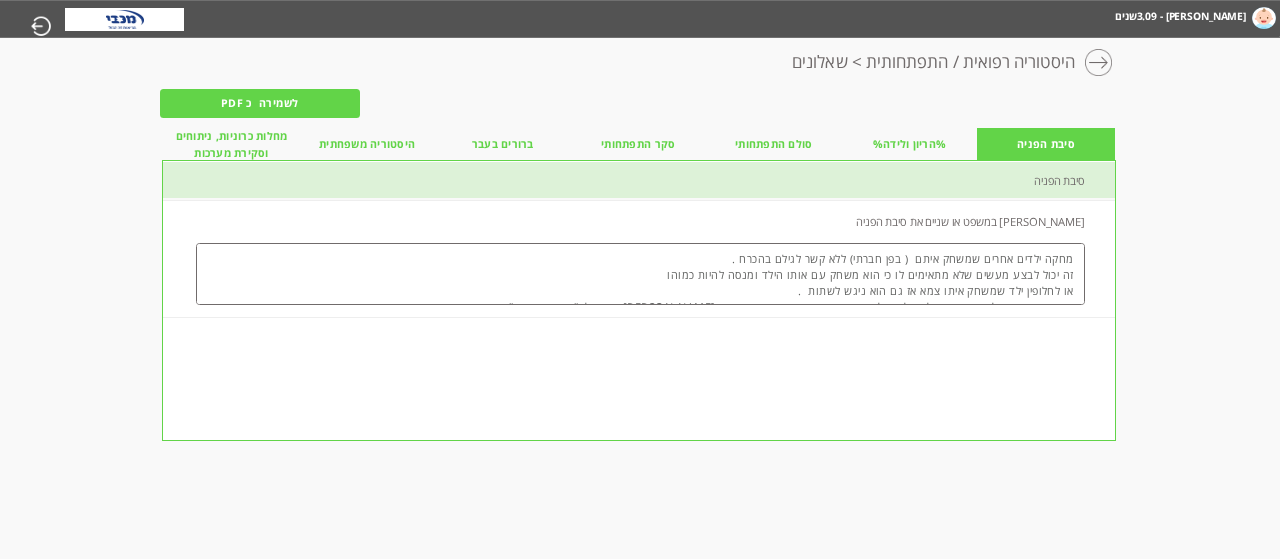 click on "מחלות כרוניות, ניתוחים וסקירת מערכות" at bounding box center [232, 145] 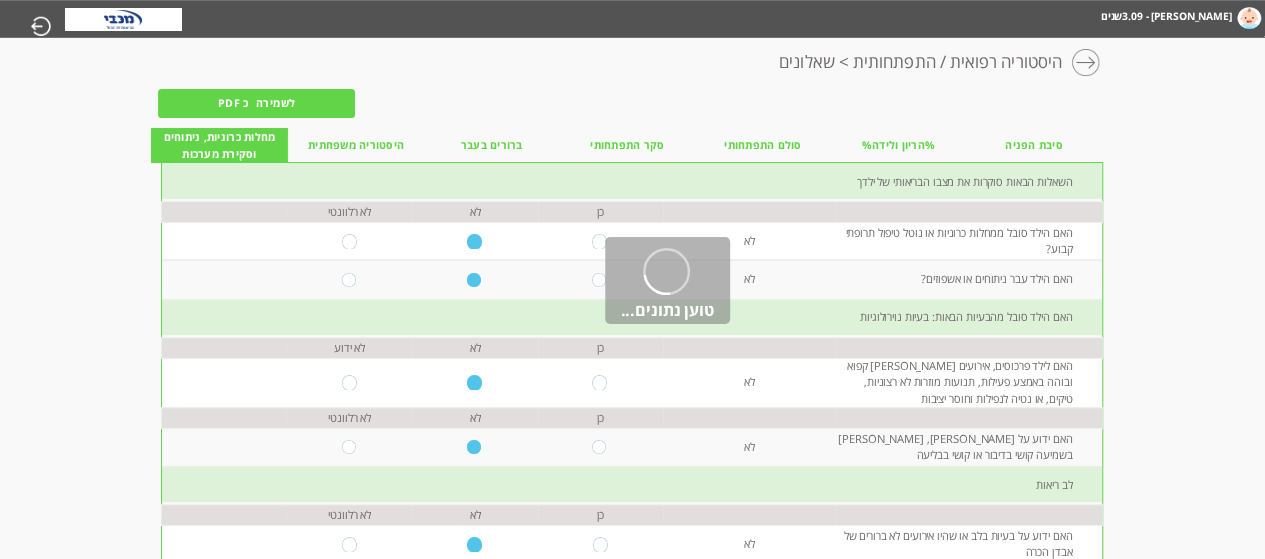 click on "ברורים בעבר" at bounding box center [492, 146] 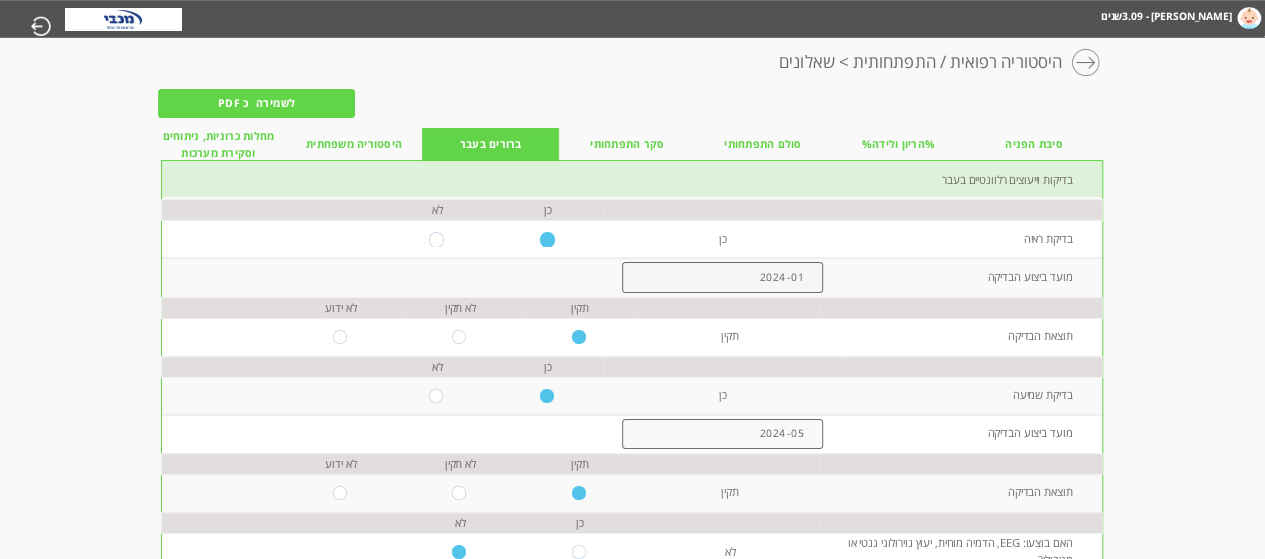 click on "סקר התפתחותי" at bounding box center [627, 145] 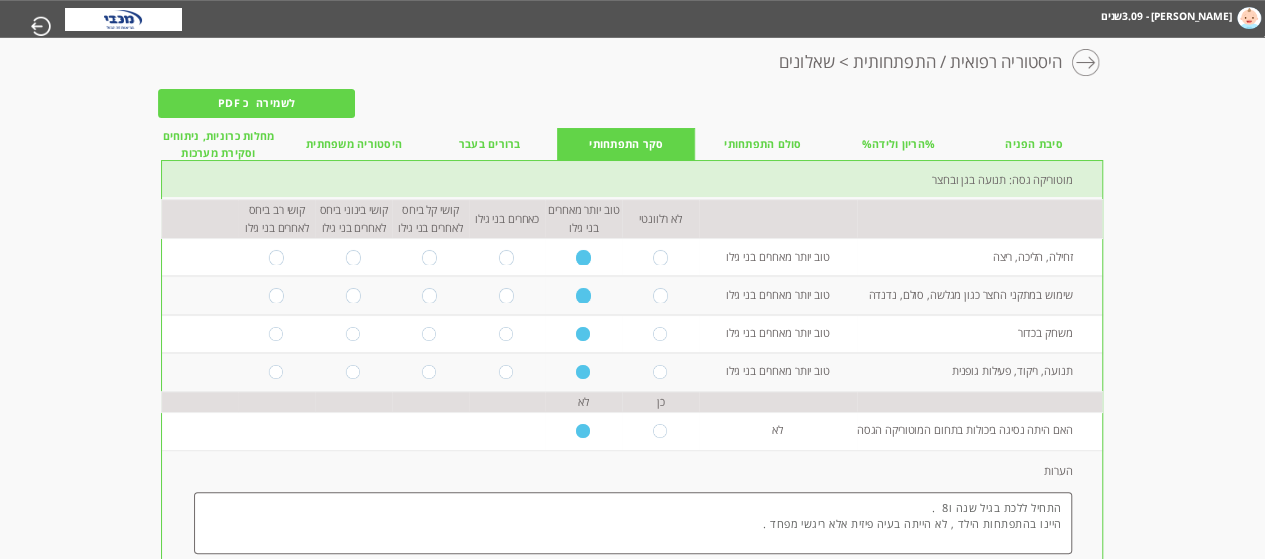 click on "ברורים בעבר" at bounding box center (490, 145) 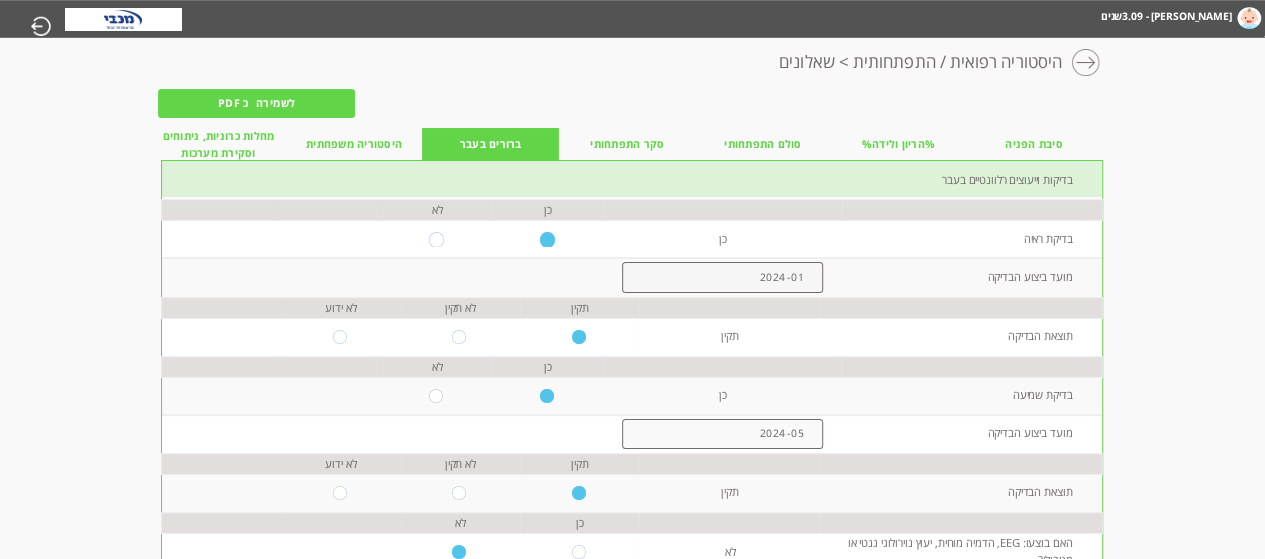 click at bounding box center (40, 28) 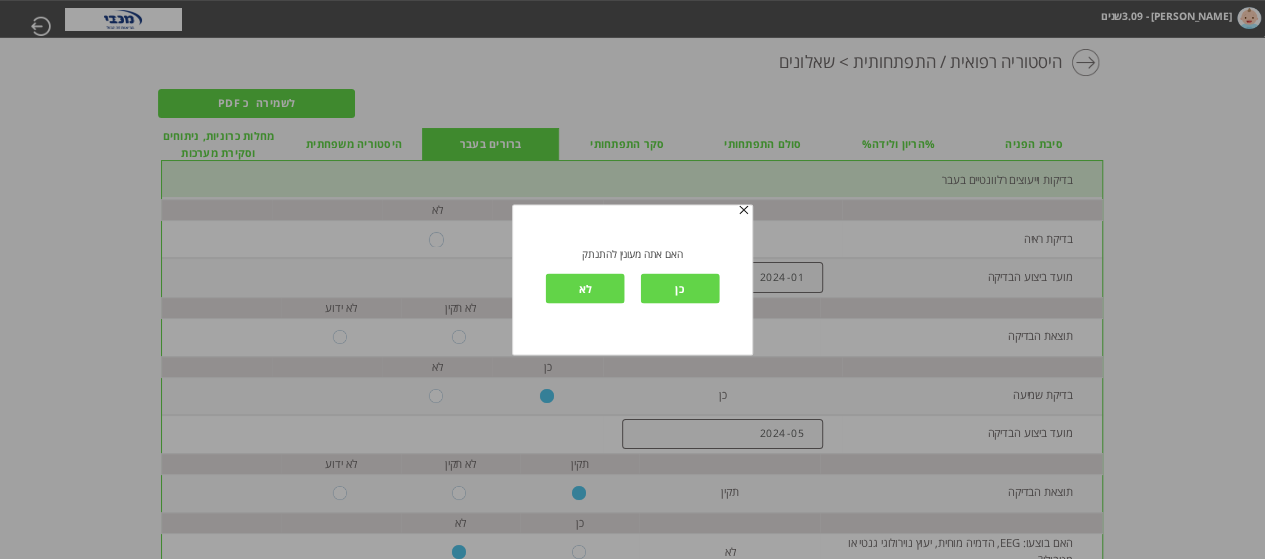 drag, startPoint x: 739, startPoint y: 217, endPoint x: 726, endPoint y: 56, distance: 161.52399 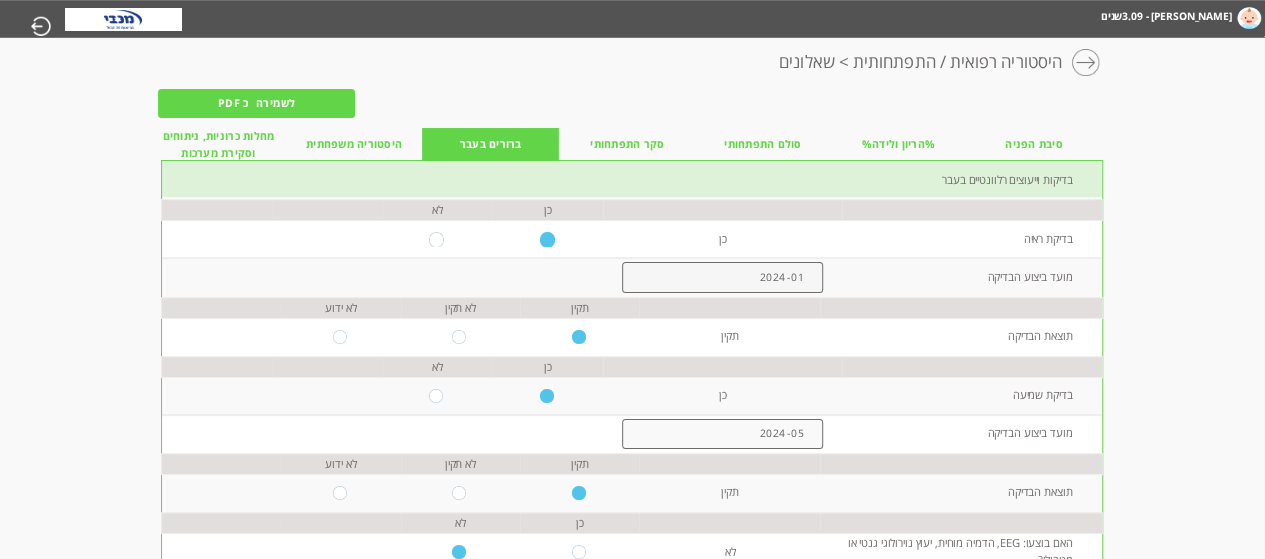 click on "מחשבון מבוסס הסולם ההתפתחותי הישראלי
[PERSON_NAME] - 3.09  שנים
מעקב דיגיטלי אישי
שאלונים
התראות 1
דברו איתנו
עברית
English
عربيه
לשמירה  כ PDF
היסטוריה רפואית / התפתחותית
>
שאלונים
סיבת הפניה %הריון ולידה% סולם התפתחותי סקר התפתחותי ברורים בעבר היסטוריה משפחתית מחלות כרוניות, ניתוחים וסקירת מערכות
בדיקות וייעוצים רלוונטיים בעבר כן" at bounding box center [632, 19] 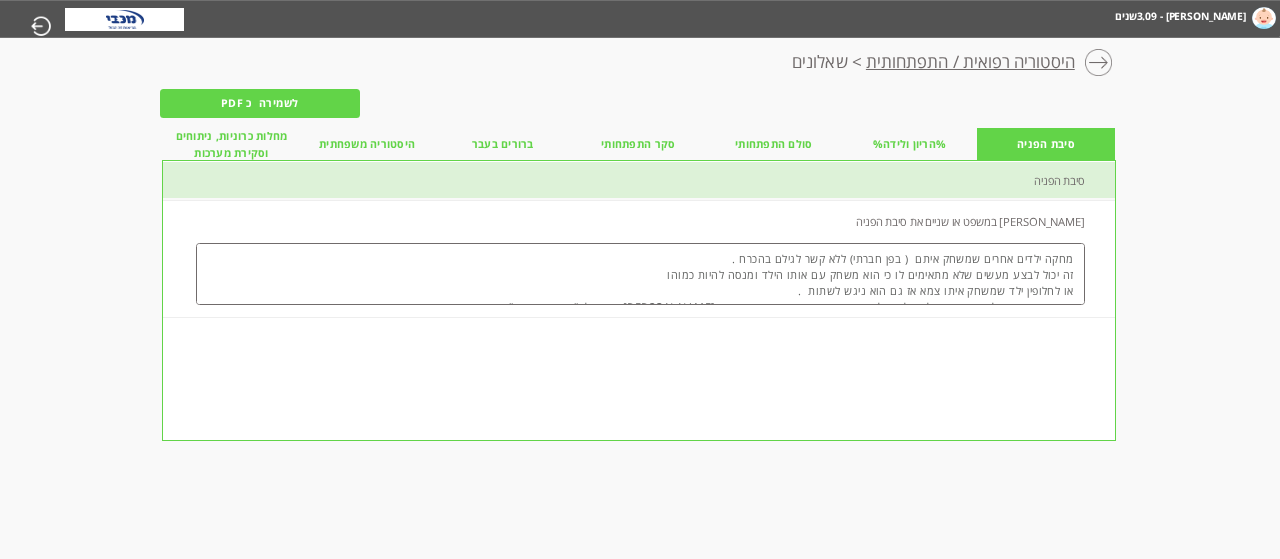 click on "היסטוריה רפואית / התפתחותית" at bounding box center [970, 68] 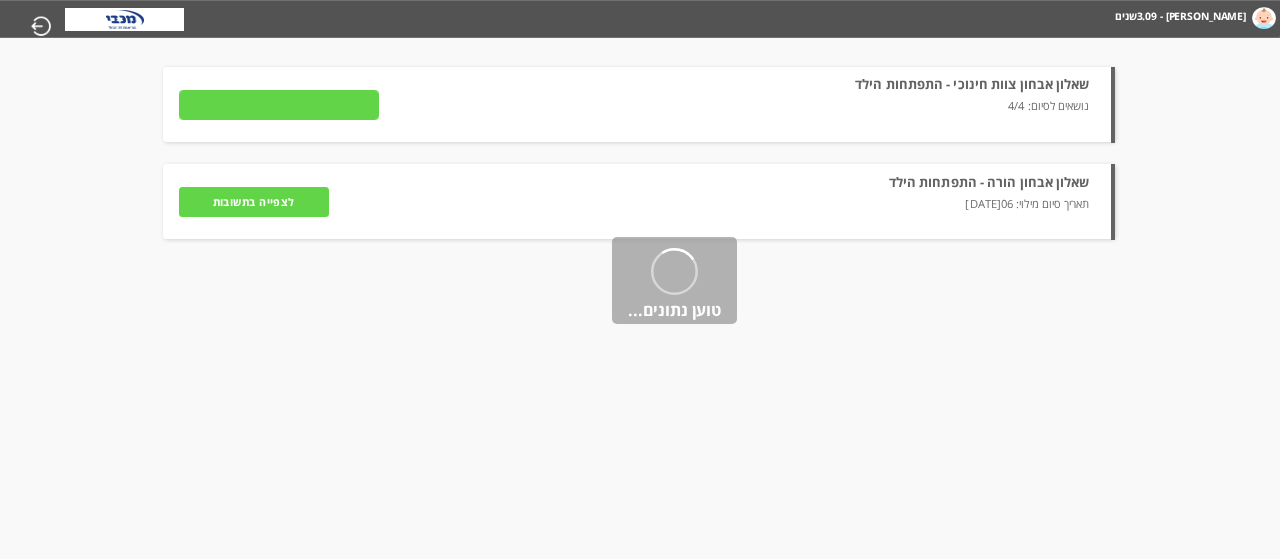 type on "פרטים" 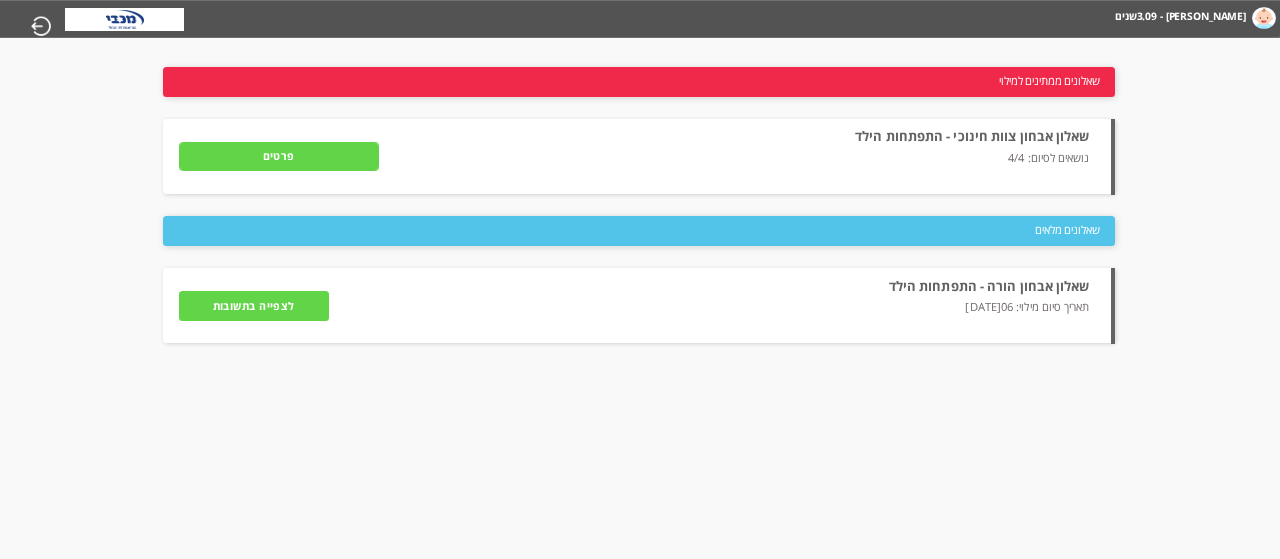 click on "פרטים" at bounding box center (279, 157) 